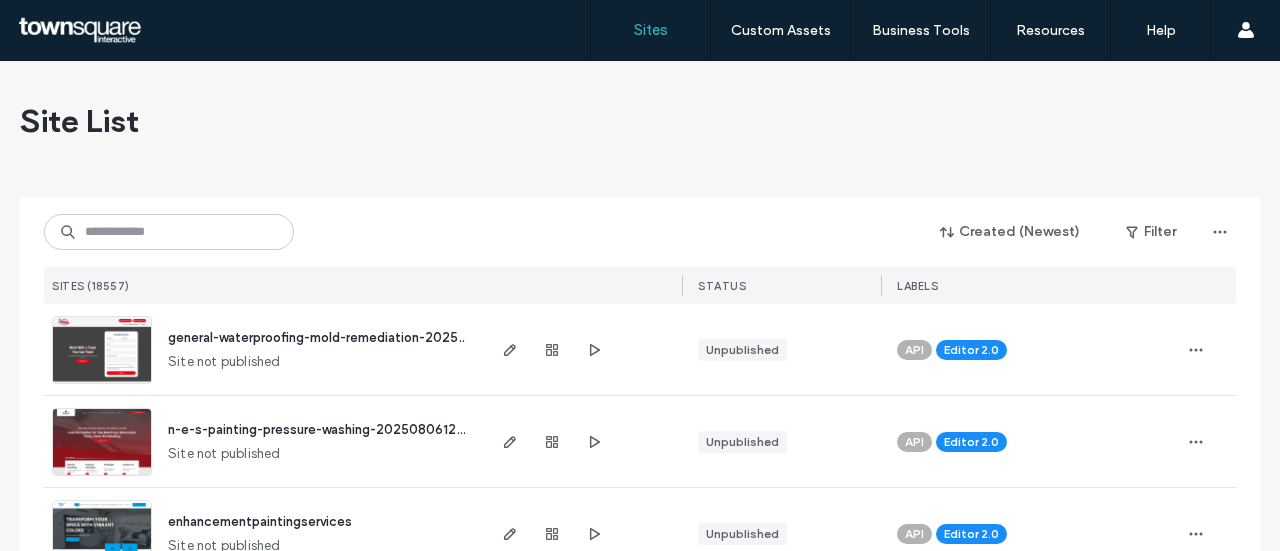 scroll, scrollTop: 0, scrollLeft: 0, axis: both 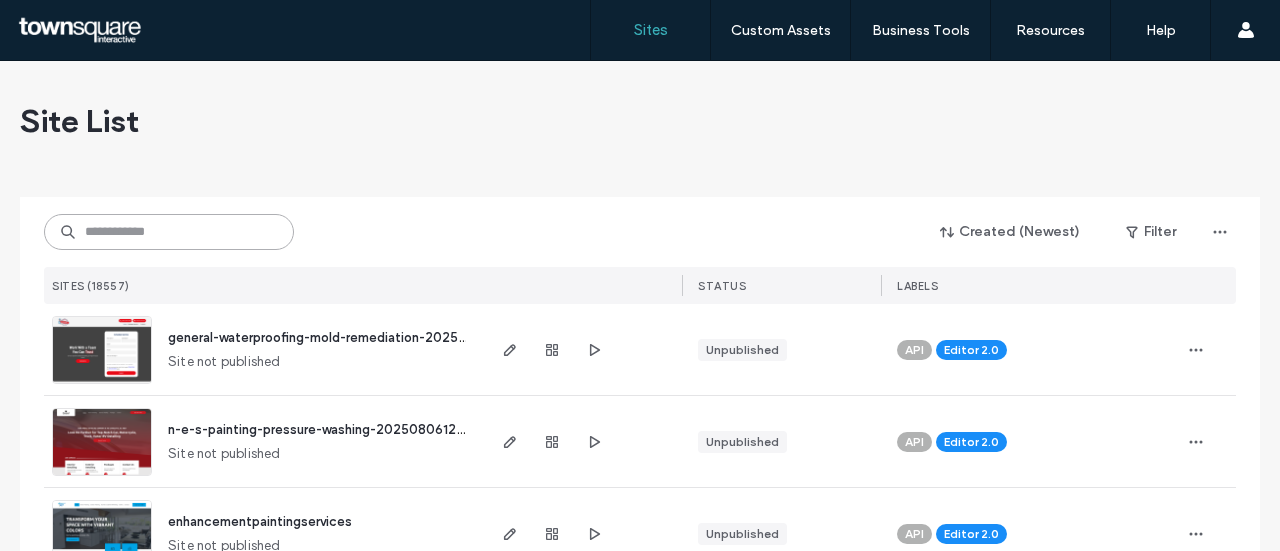 click at bounding box center [169, 232] 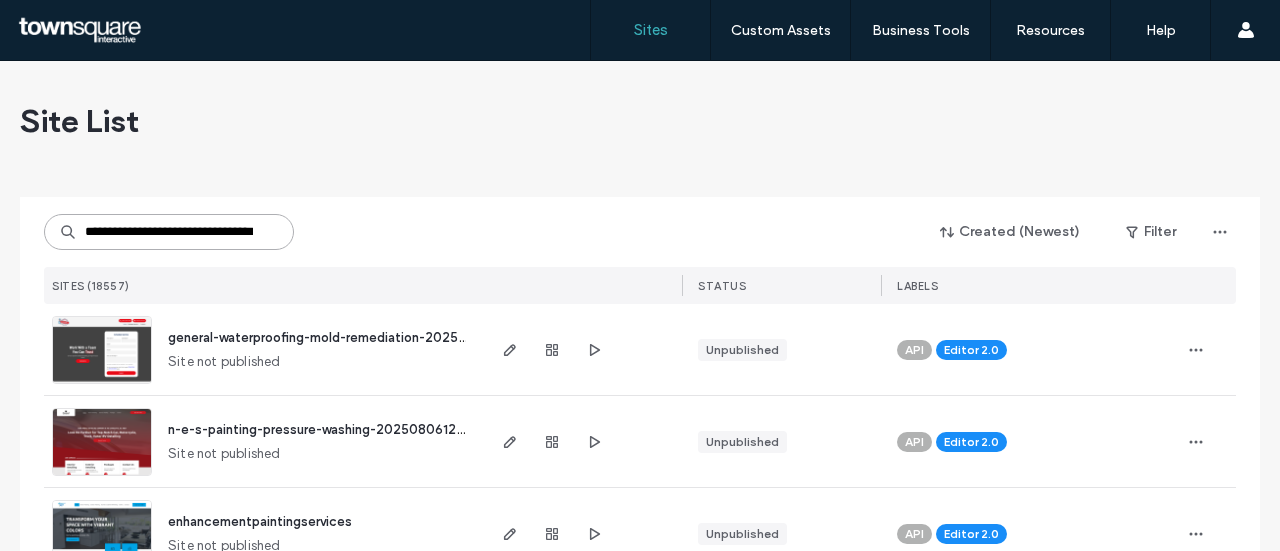scroll, scrollTop: 0, scrollLeft: 40, axis: horizontal 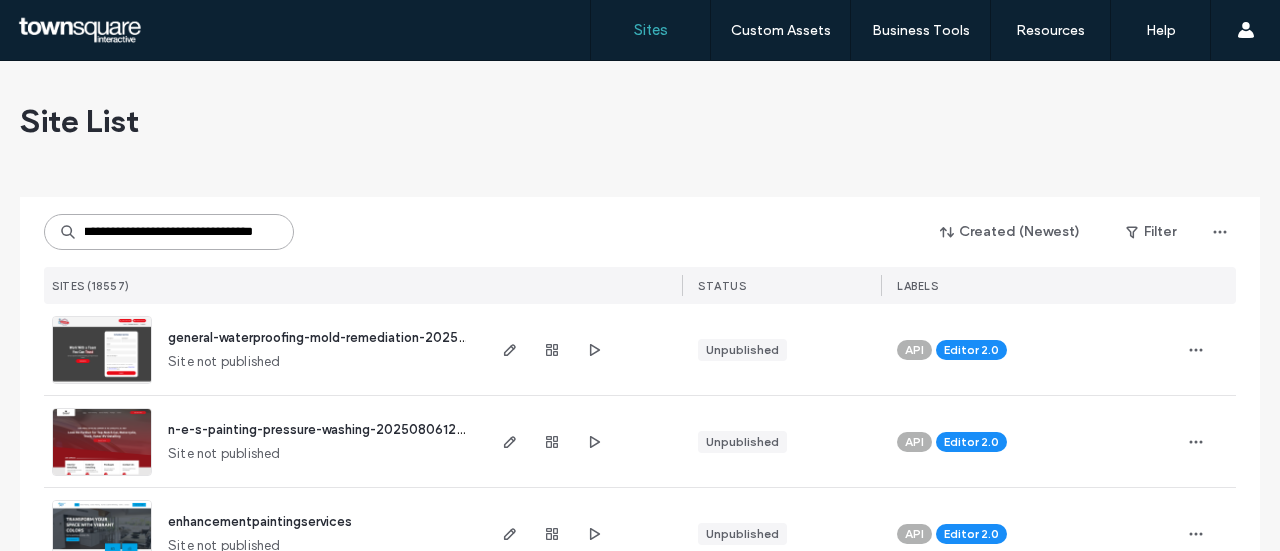type on "**********" 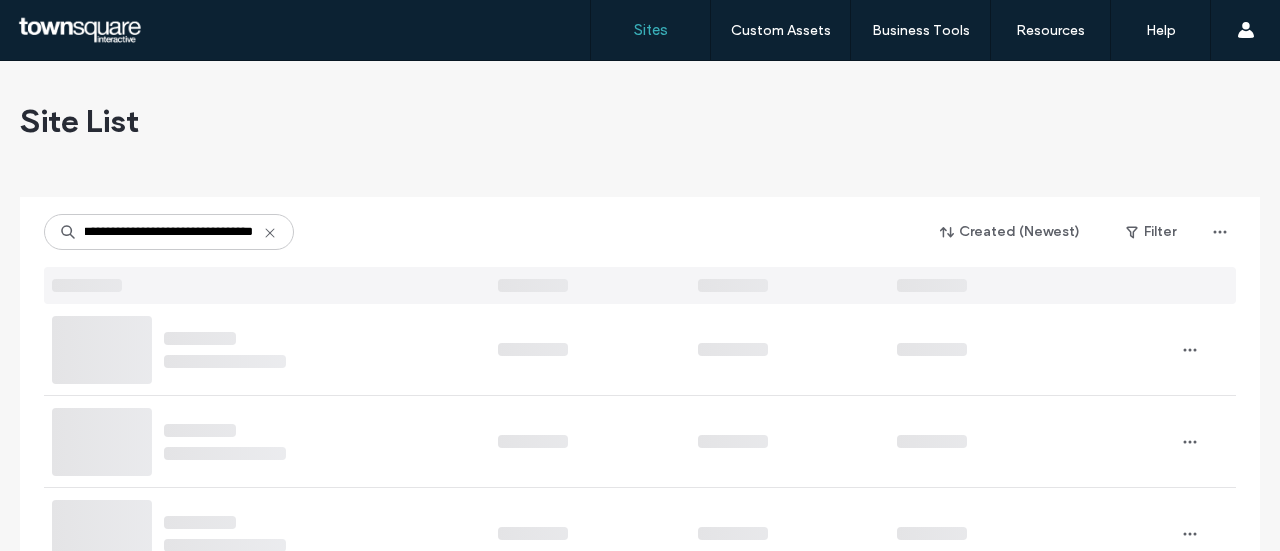 scroll, scrollTop: 0, scrollLeft: 0, axis: both 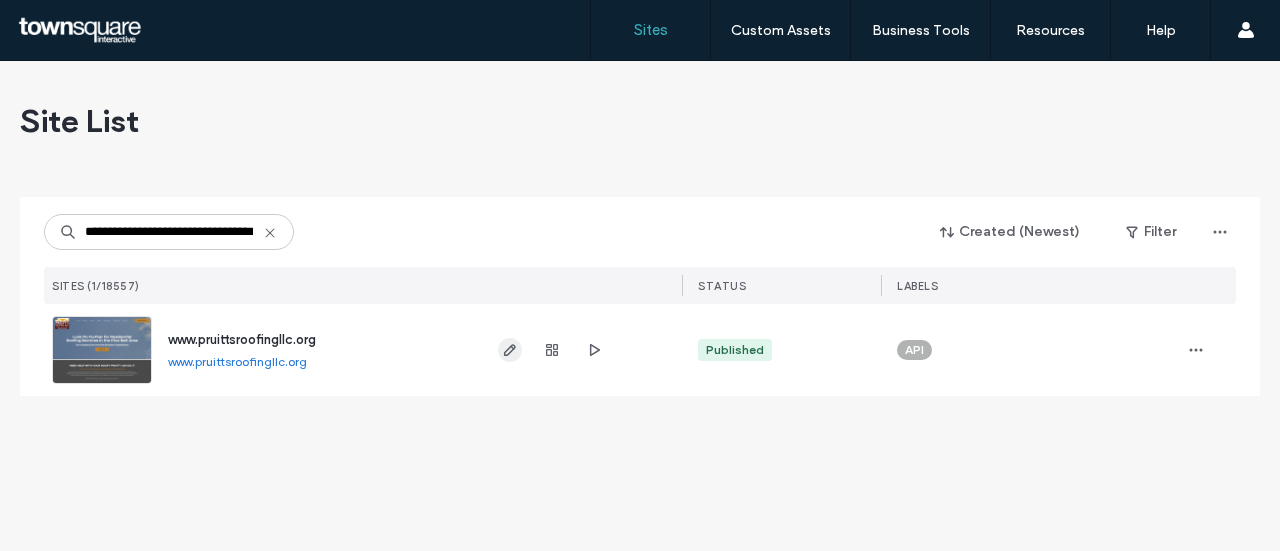 click 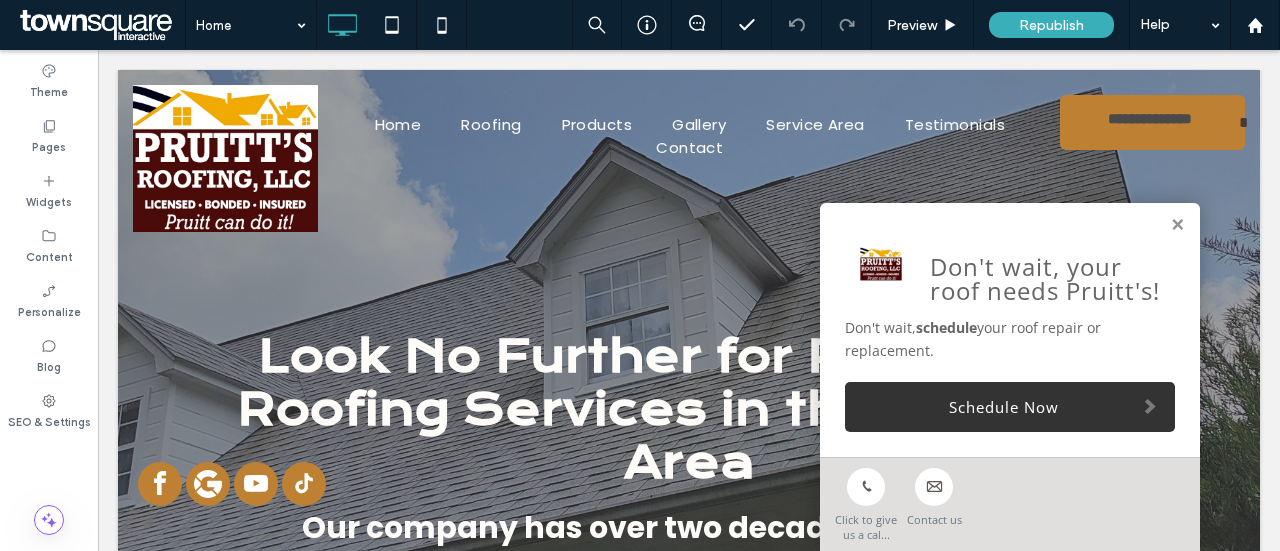 scroll, scrollTop: 0, scrollLeft: 0, axis: both 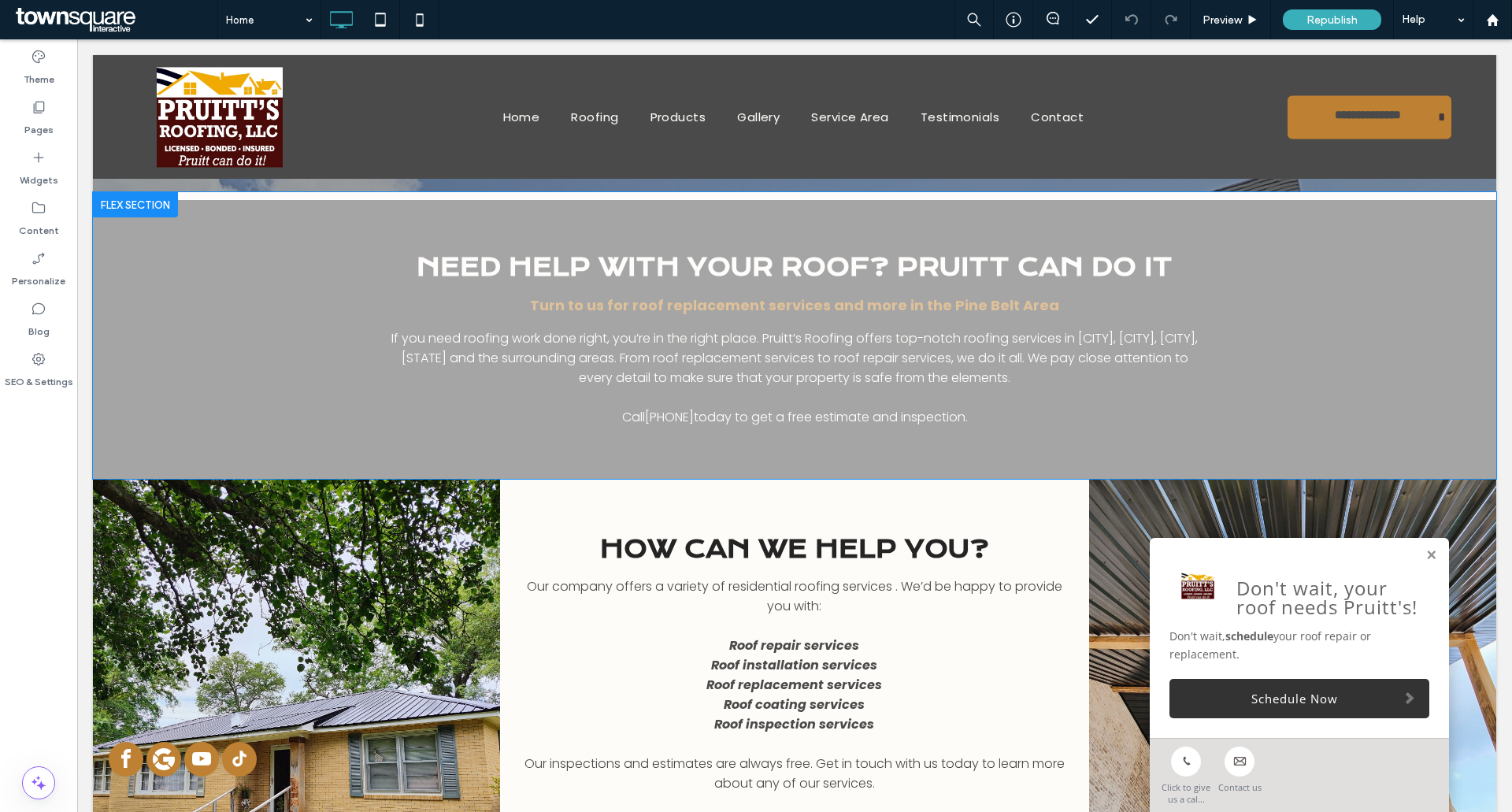 drag, startPoint x: 1421, startPoint y: 554, endPoint x: 1201, endPoint y: 392, distance: 273.21054 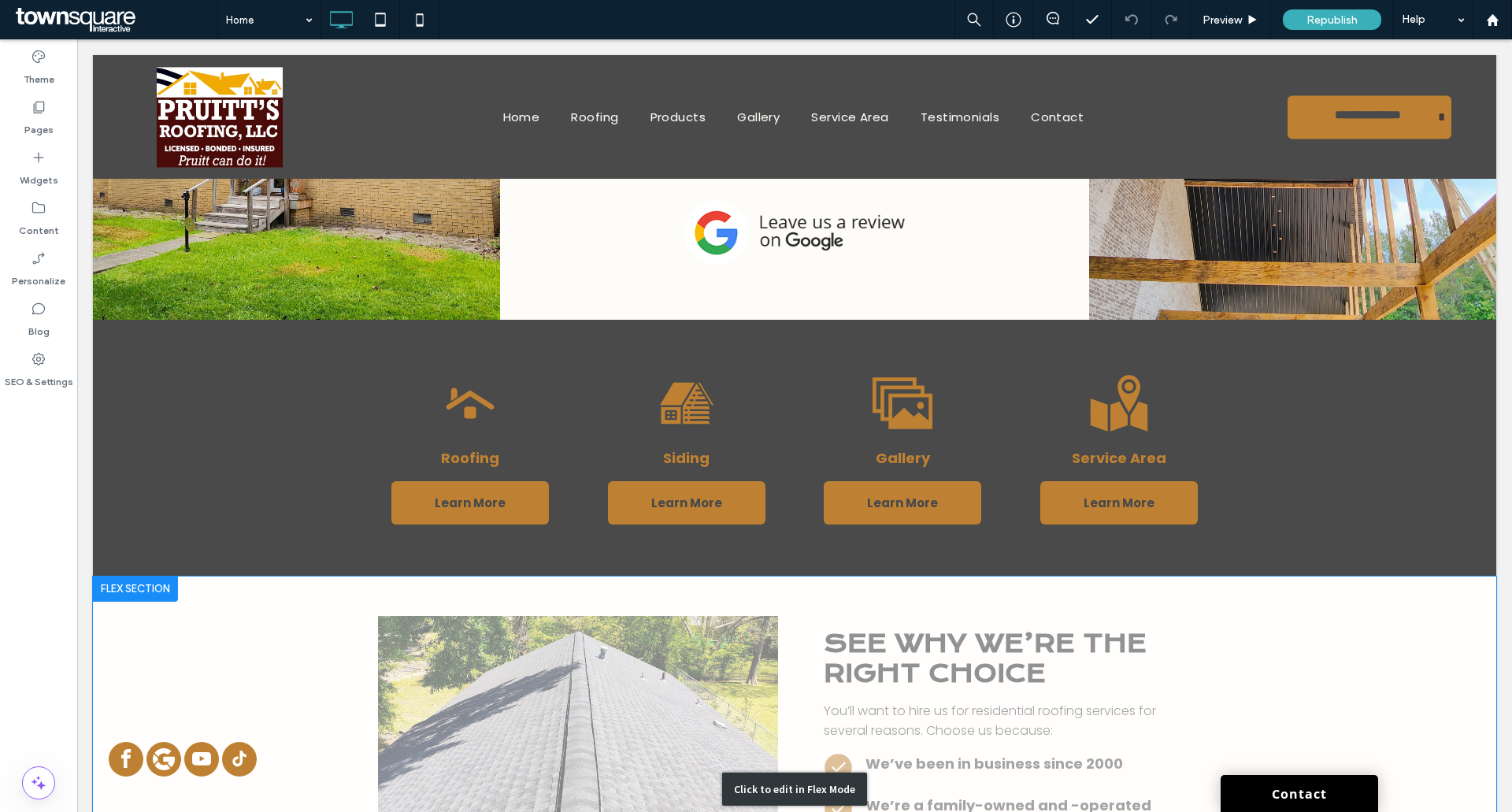 scroll, scrollTop: 1012, scrollLeft: 0, axis: vertical 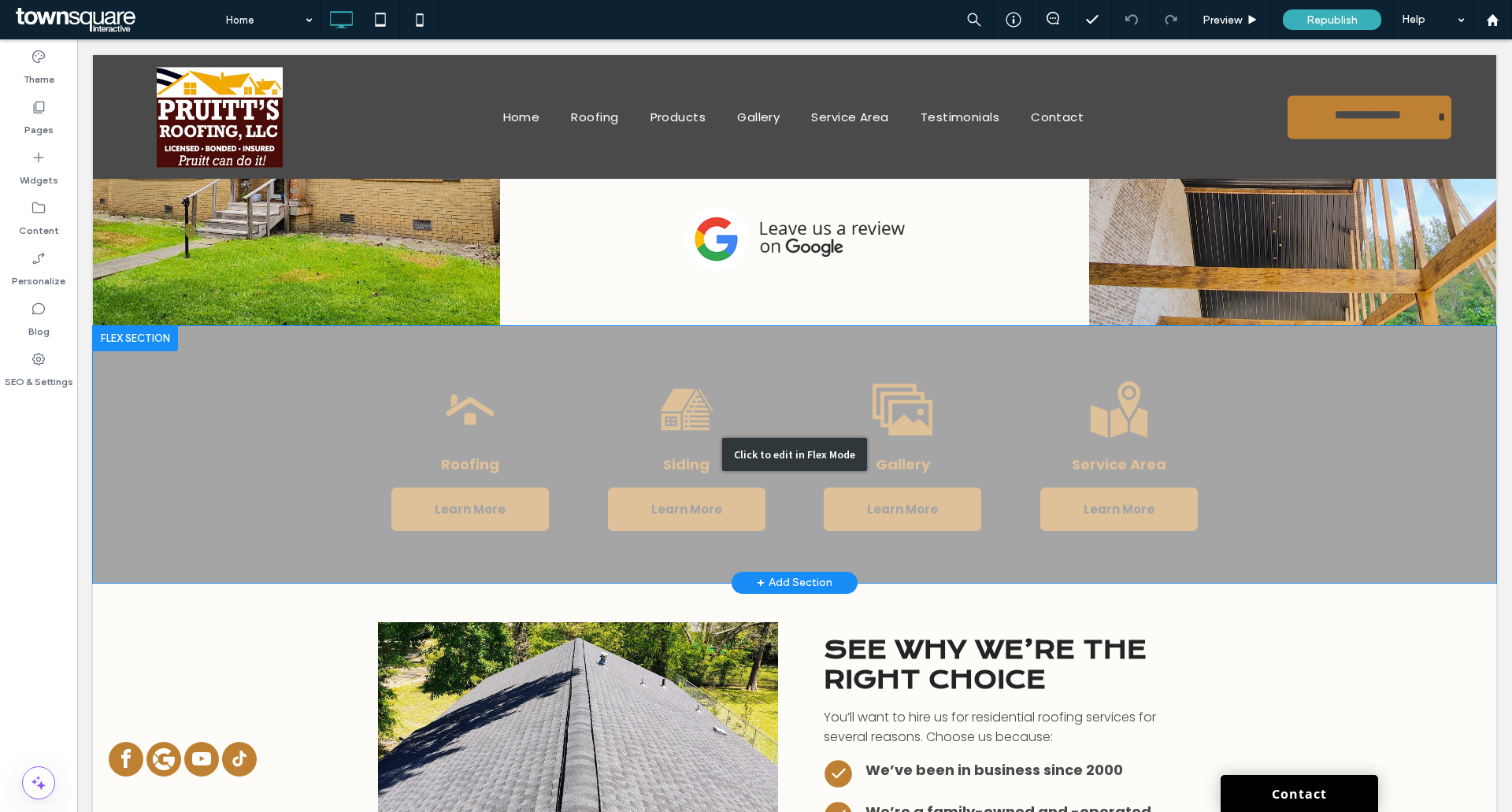 click on "Click to edit in Flex Mode" at bounding box center [795, 454] 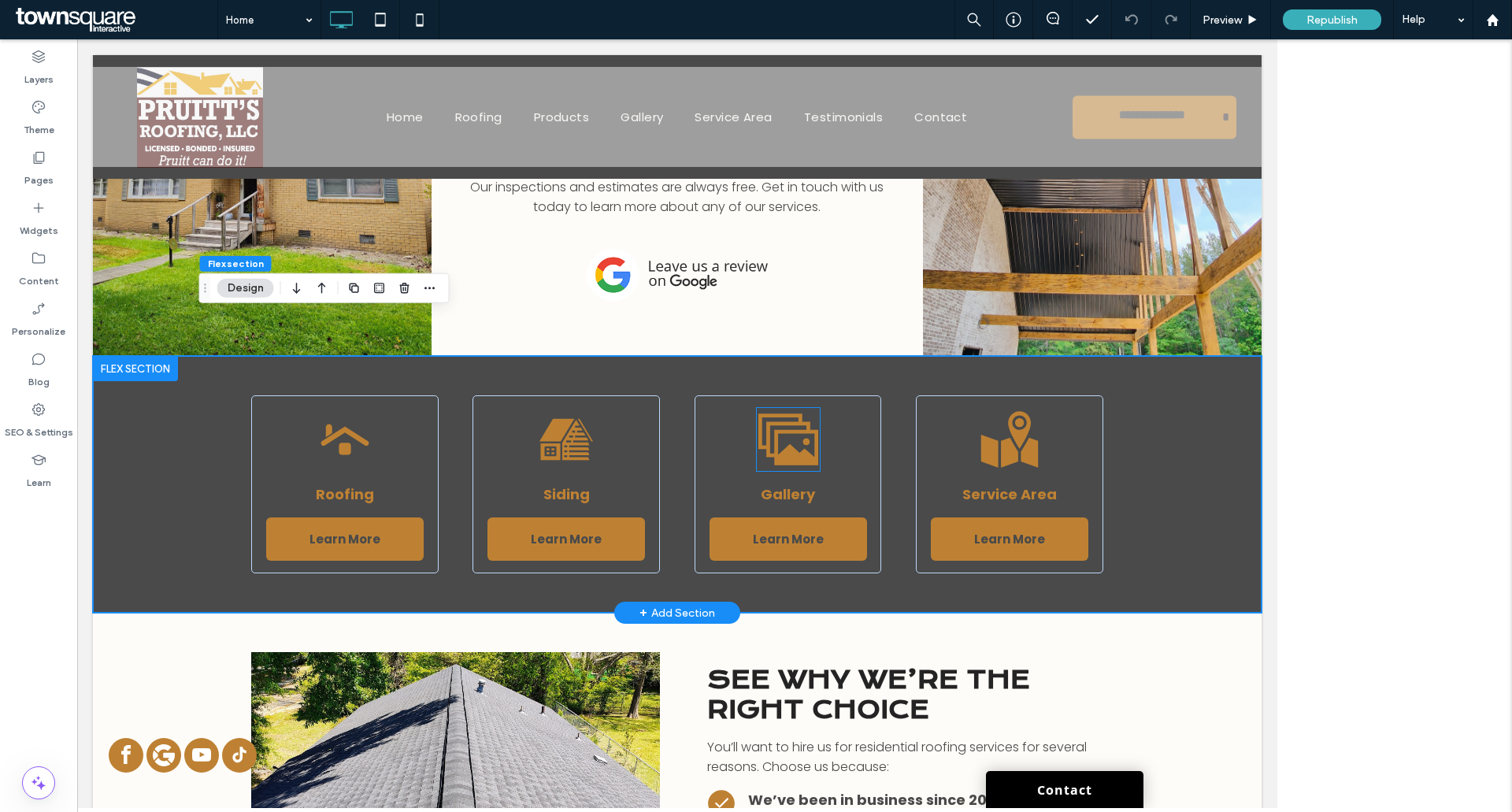 scroll, scrollTop: 966, scrollLeft: 0, axis: vertical 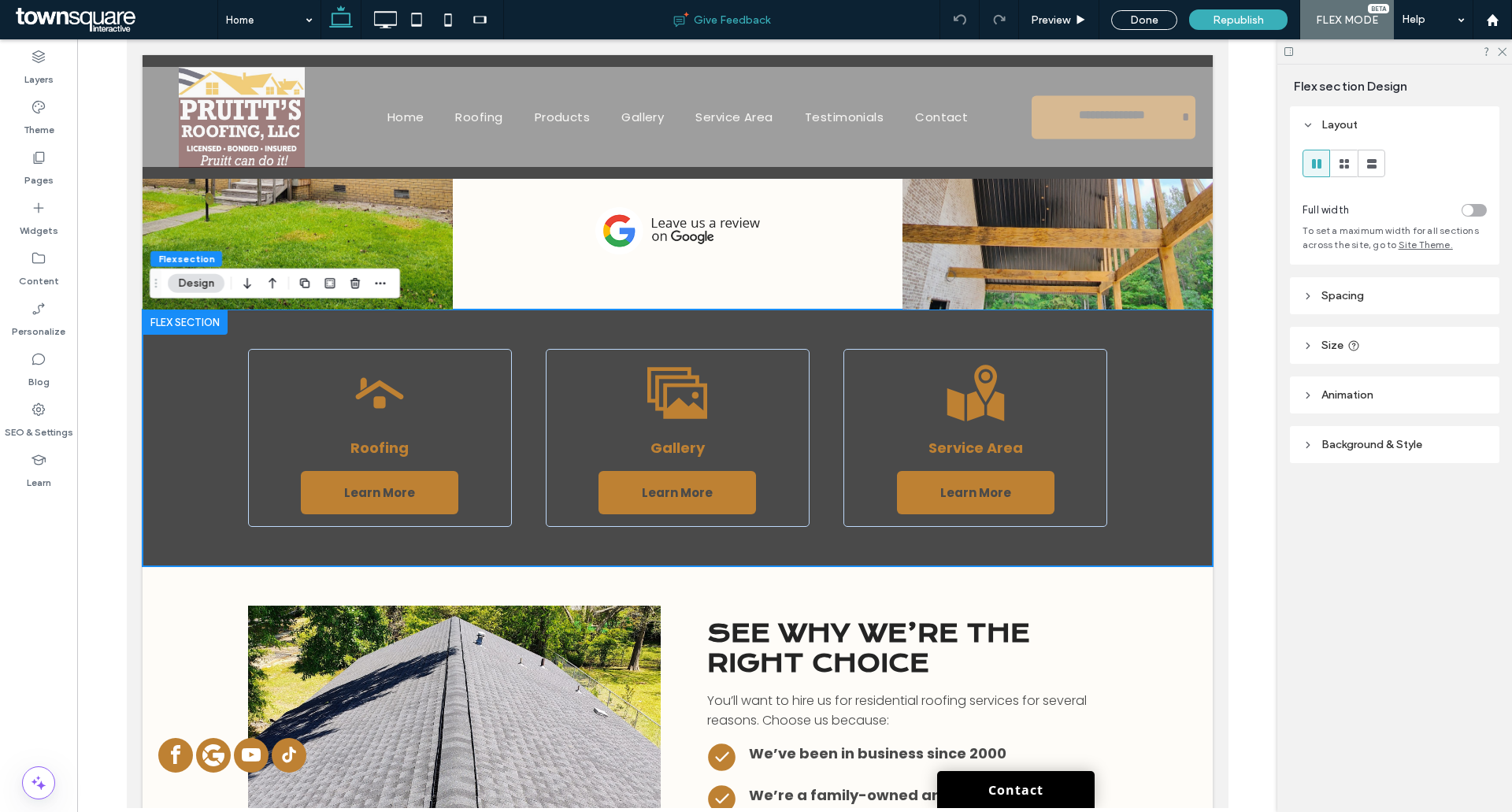 click on "Give Feedback" at bounding box center [721, 20] 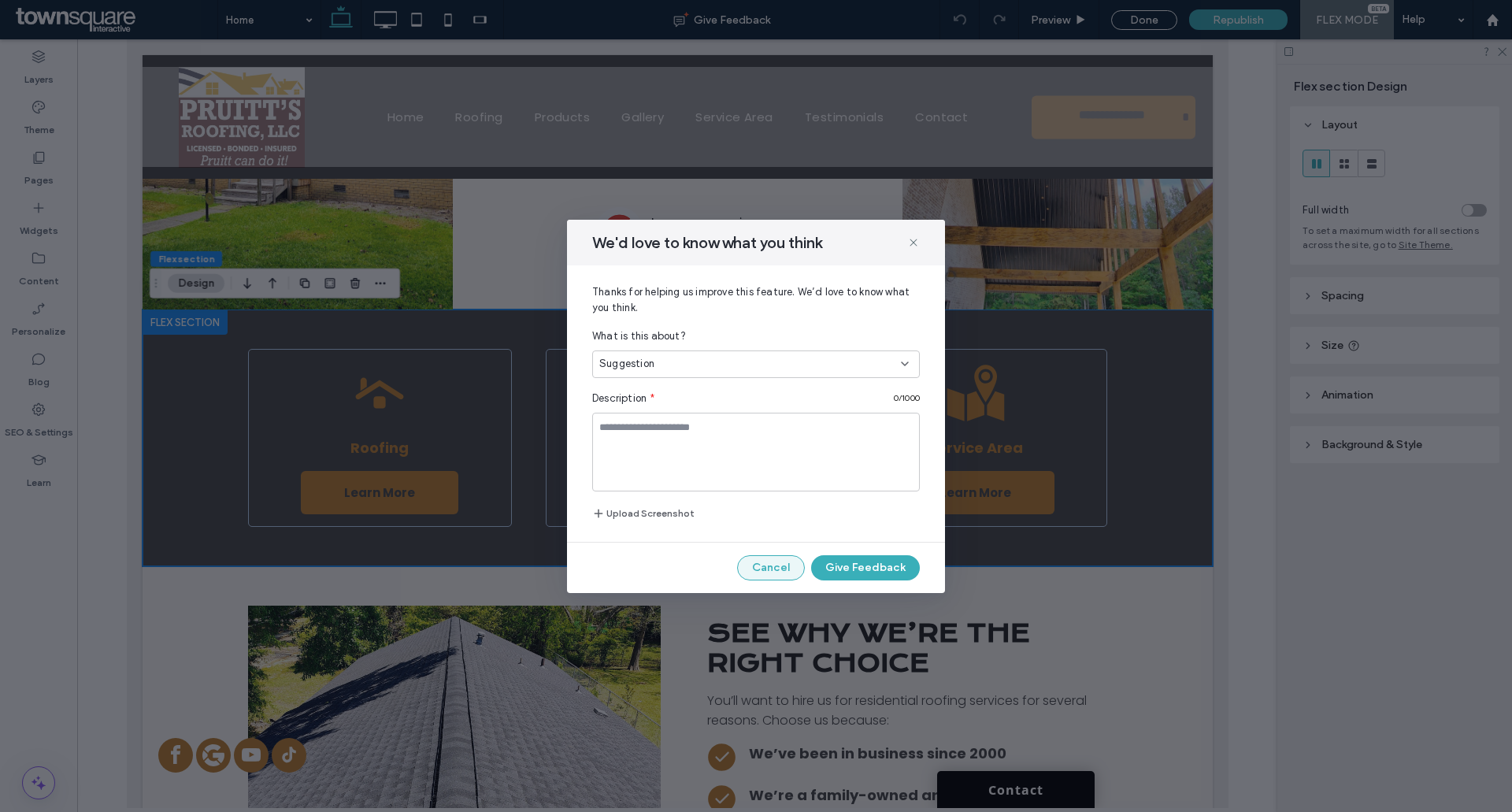 click on "Cancel" at bounding box center [771, 568] 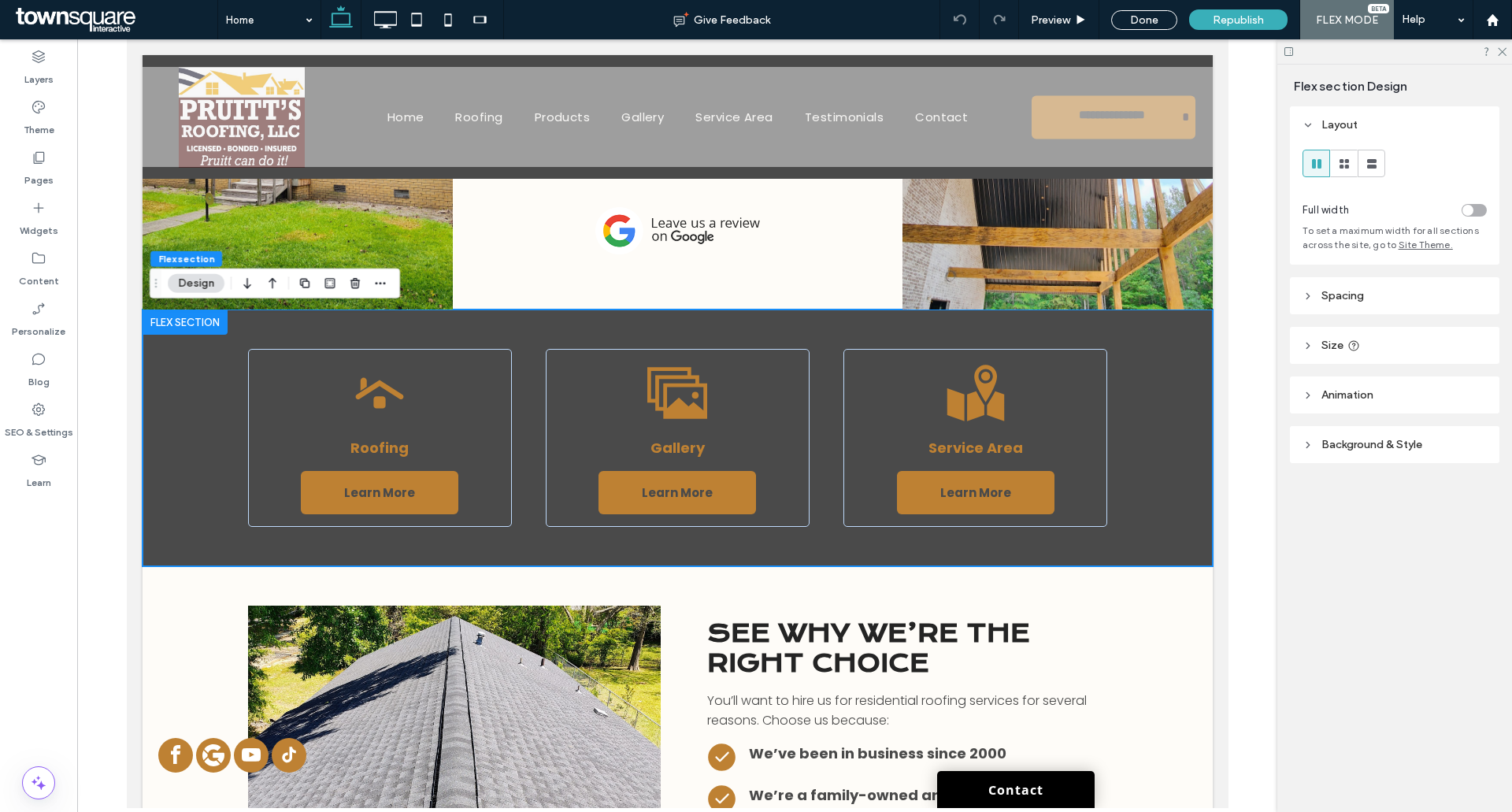 click on "Layers Theme Pages Widgets Content Personalize Blog SEO & Settings Learn" at bounding box center [39, 425] 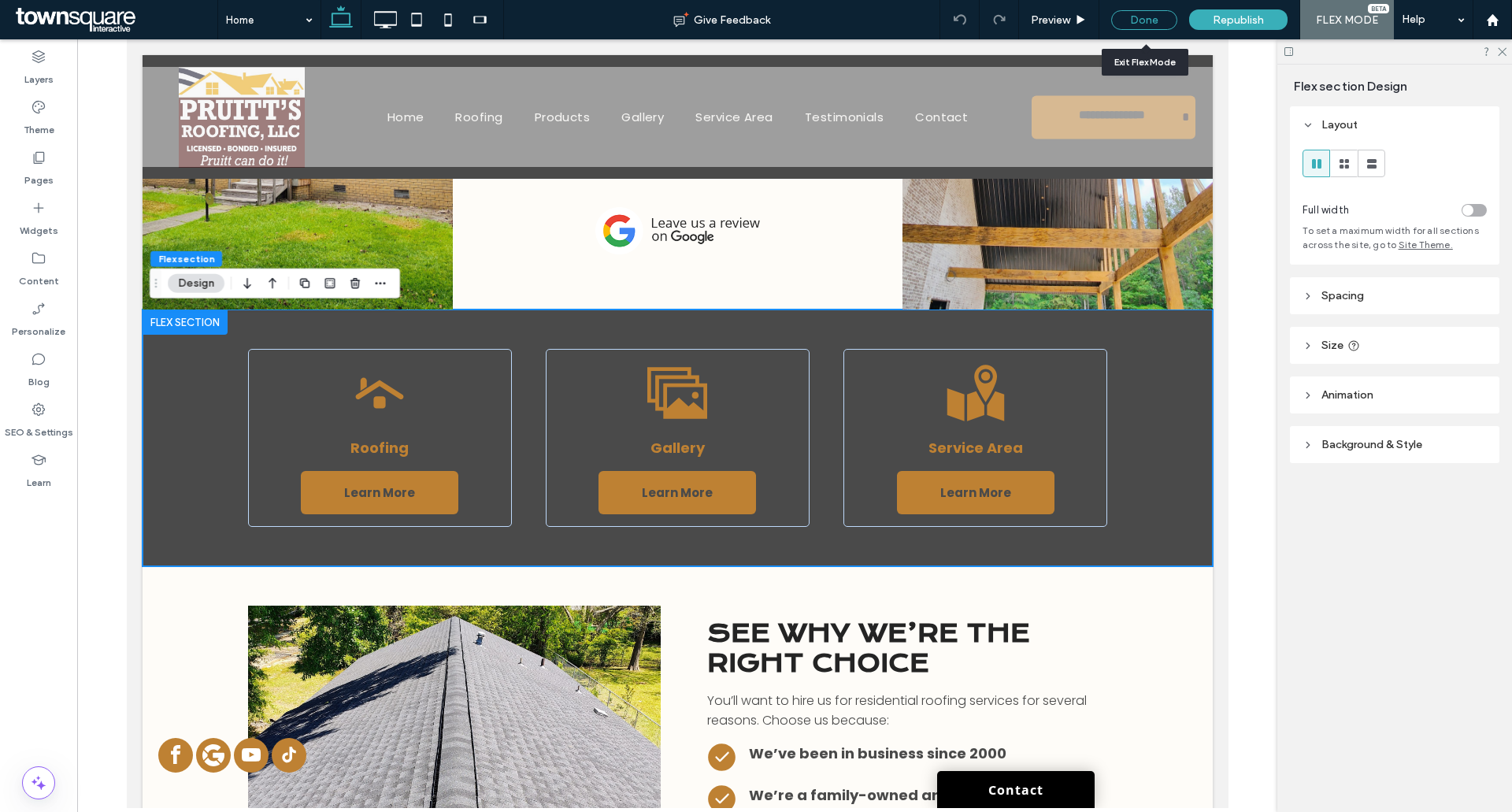 click on "Done" at bounding box center (1144, 20) 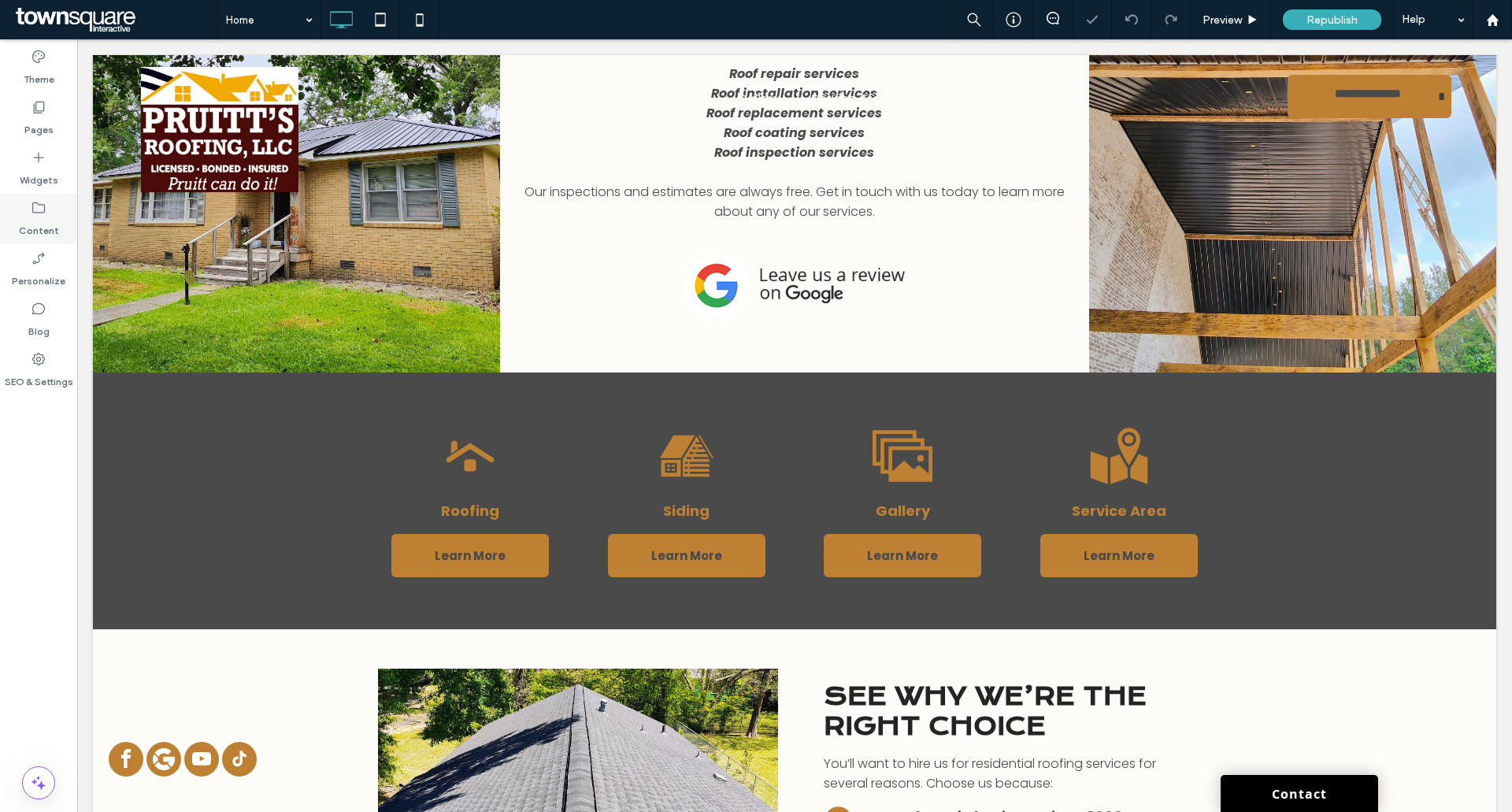 click on "Content" at bounding box center (39, 227) 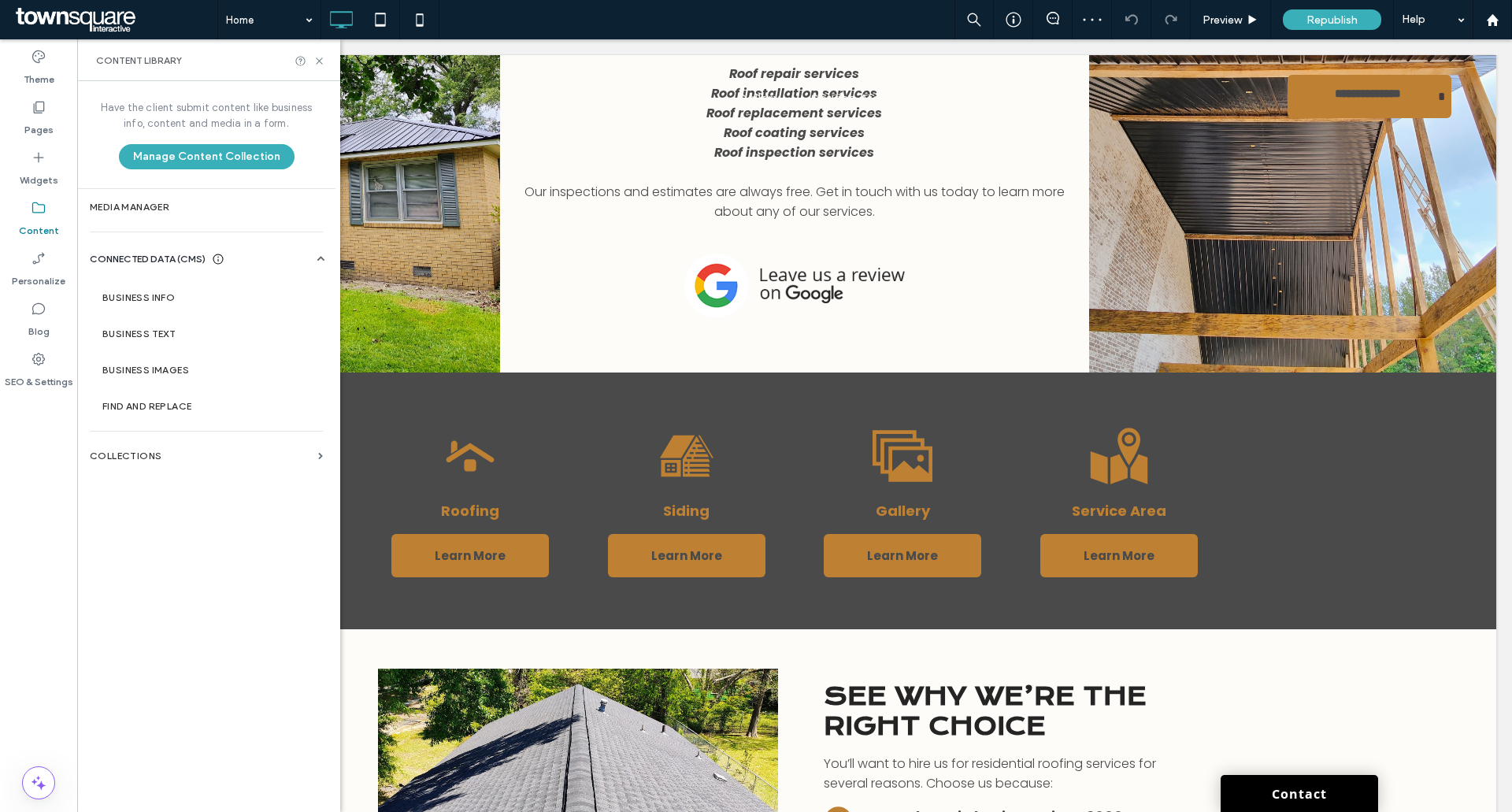 click on "Content" at bounding box center [39, 227] 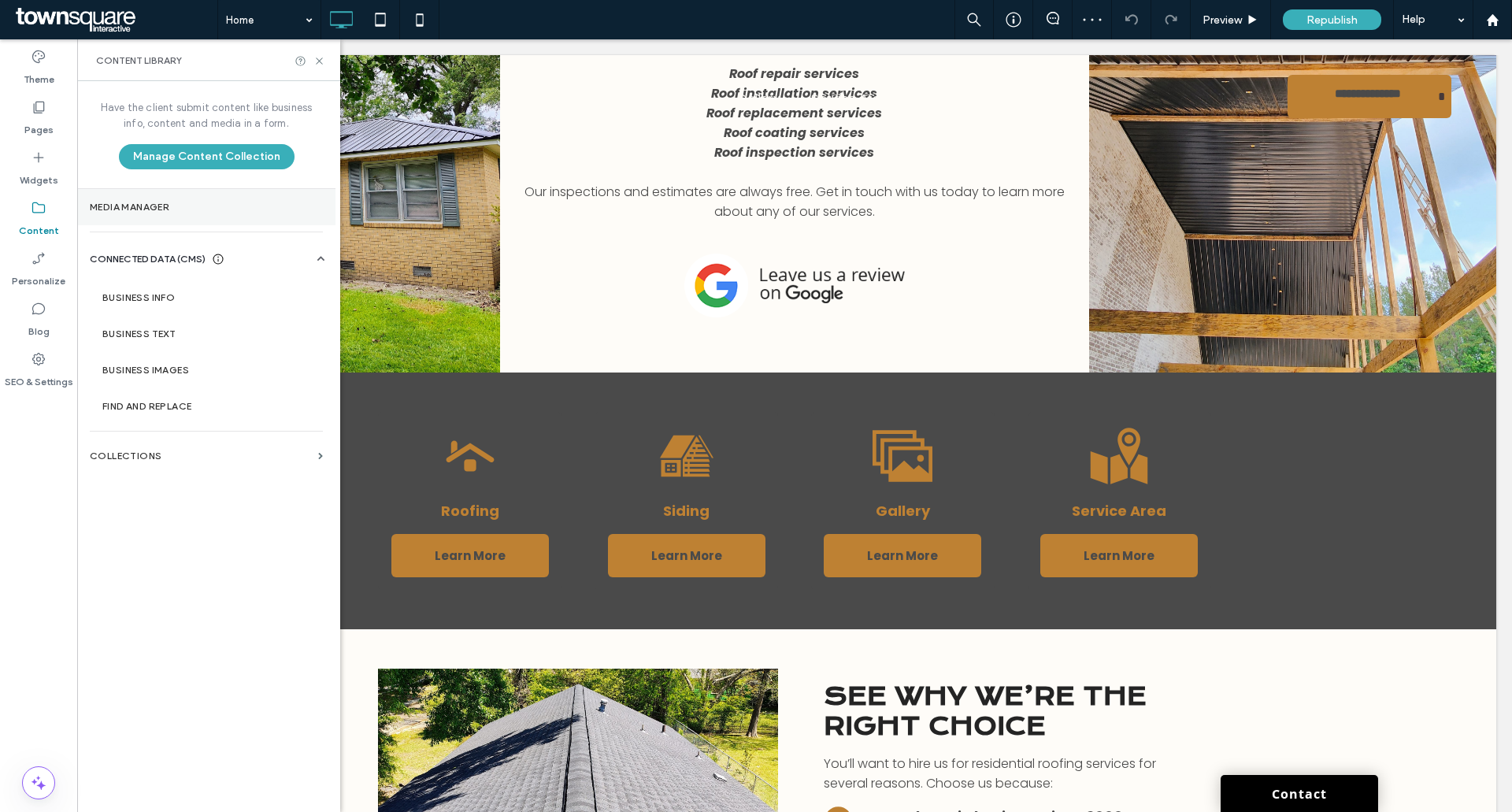 click on "Media Manager" at bounding box center (206, 207) 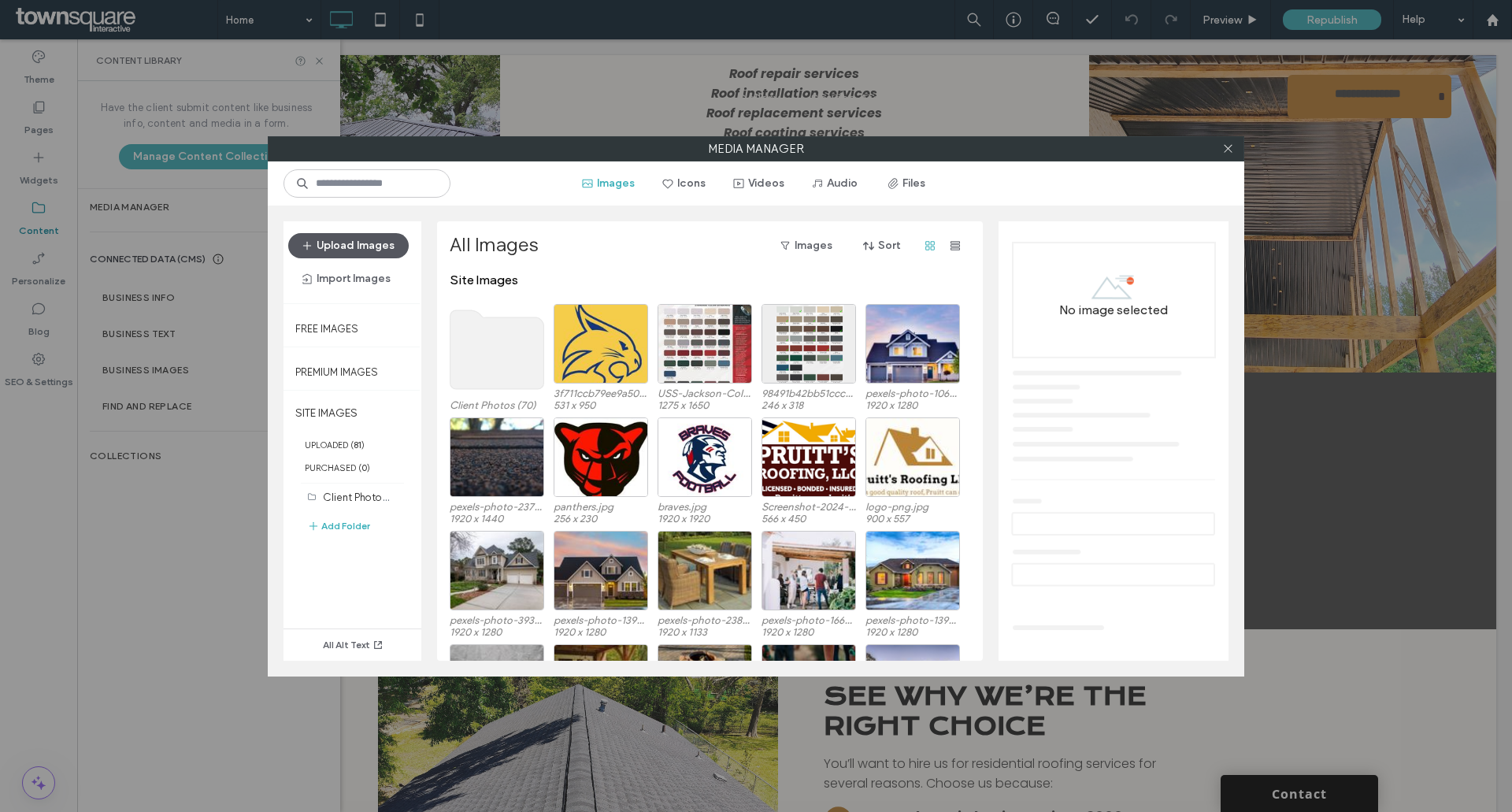 click at bounding box center [309, 246] 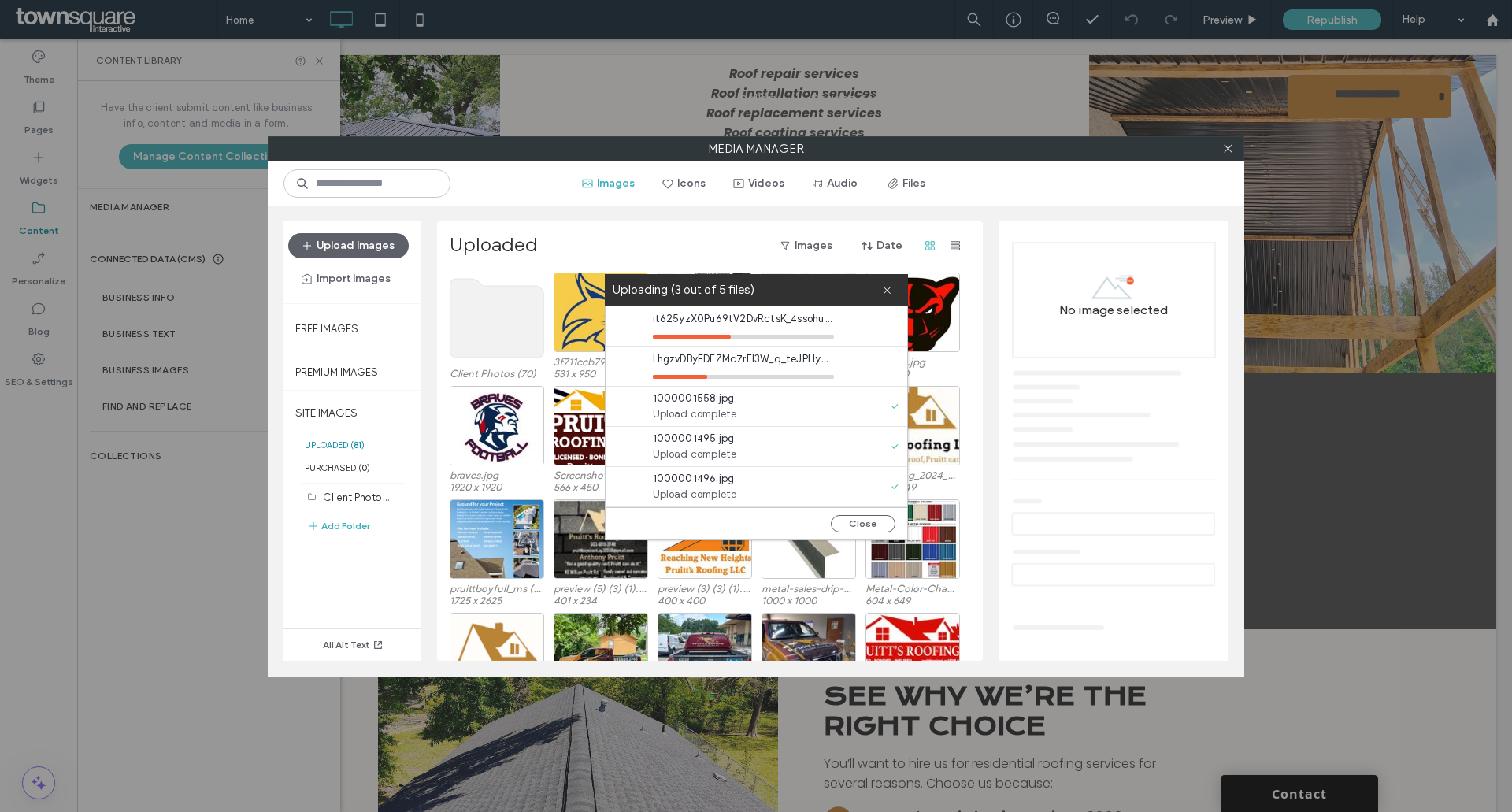 drag, startPoint x: 89, startPoint y: 499, endPoint x: 87, endPoint y: 567, distance: 68.02941 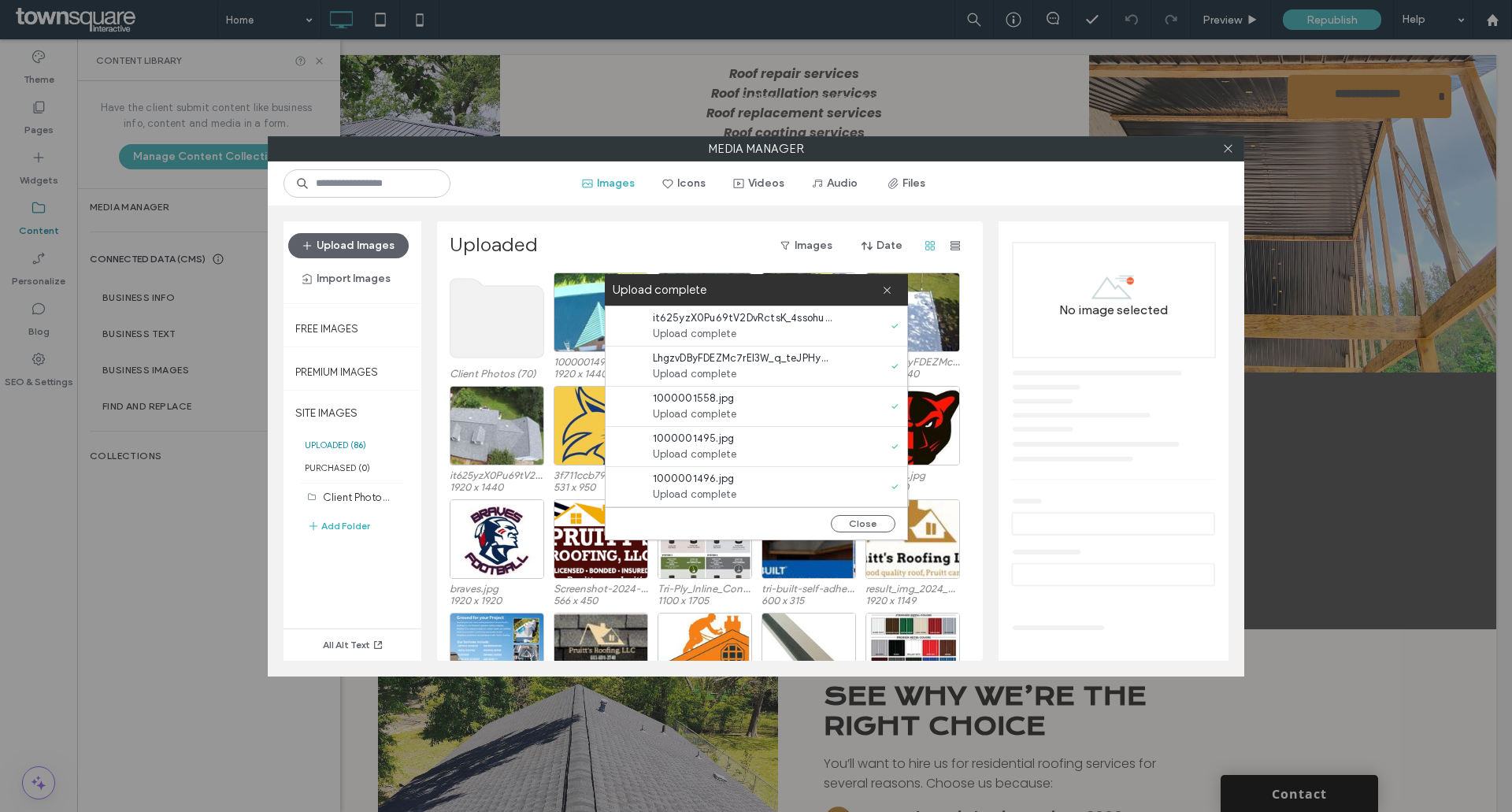 click on "Close" at bounding box center [863, 524] 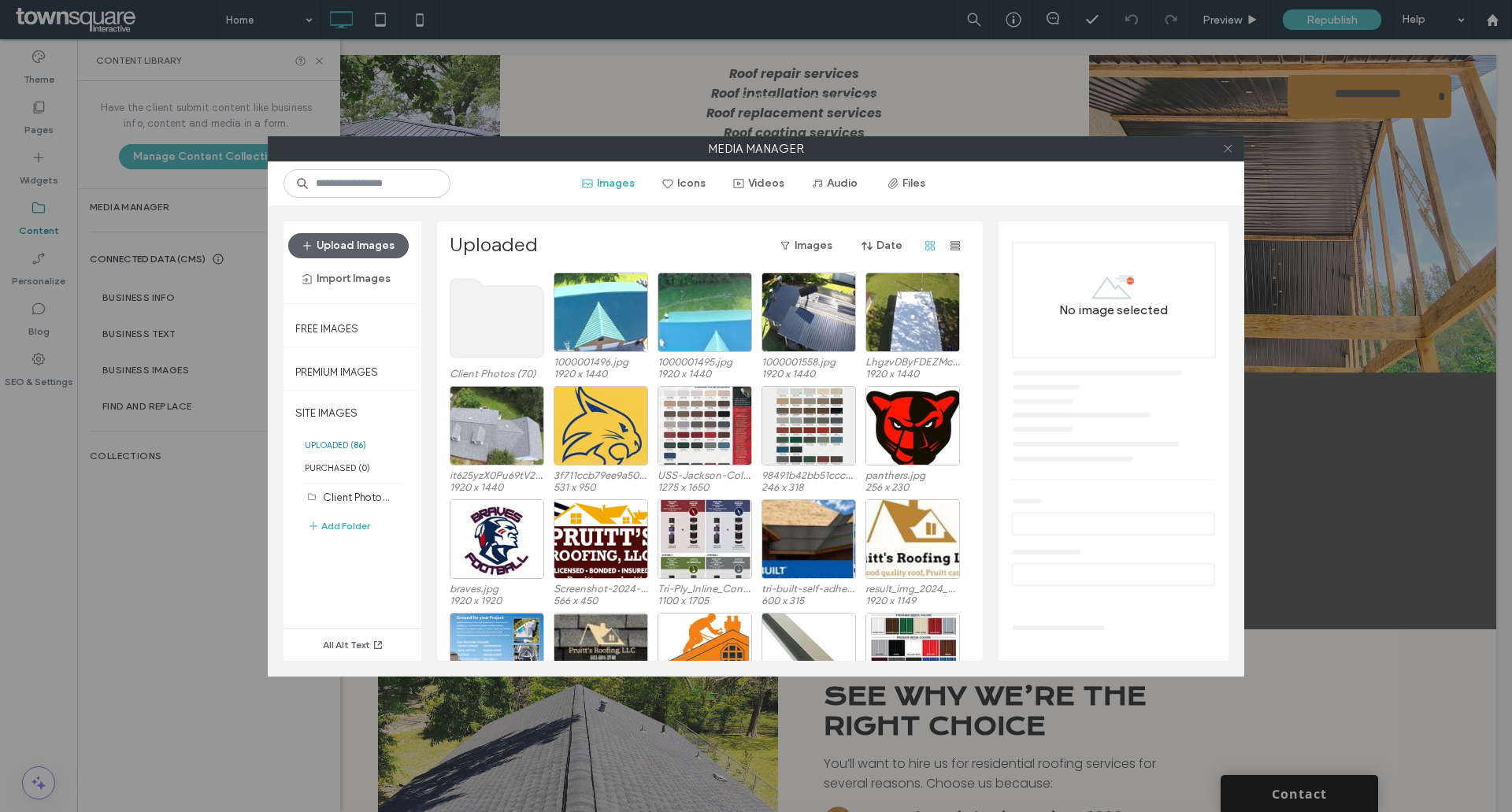 click 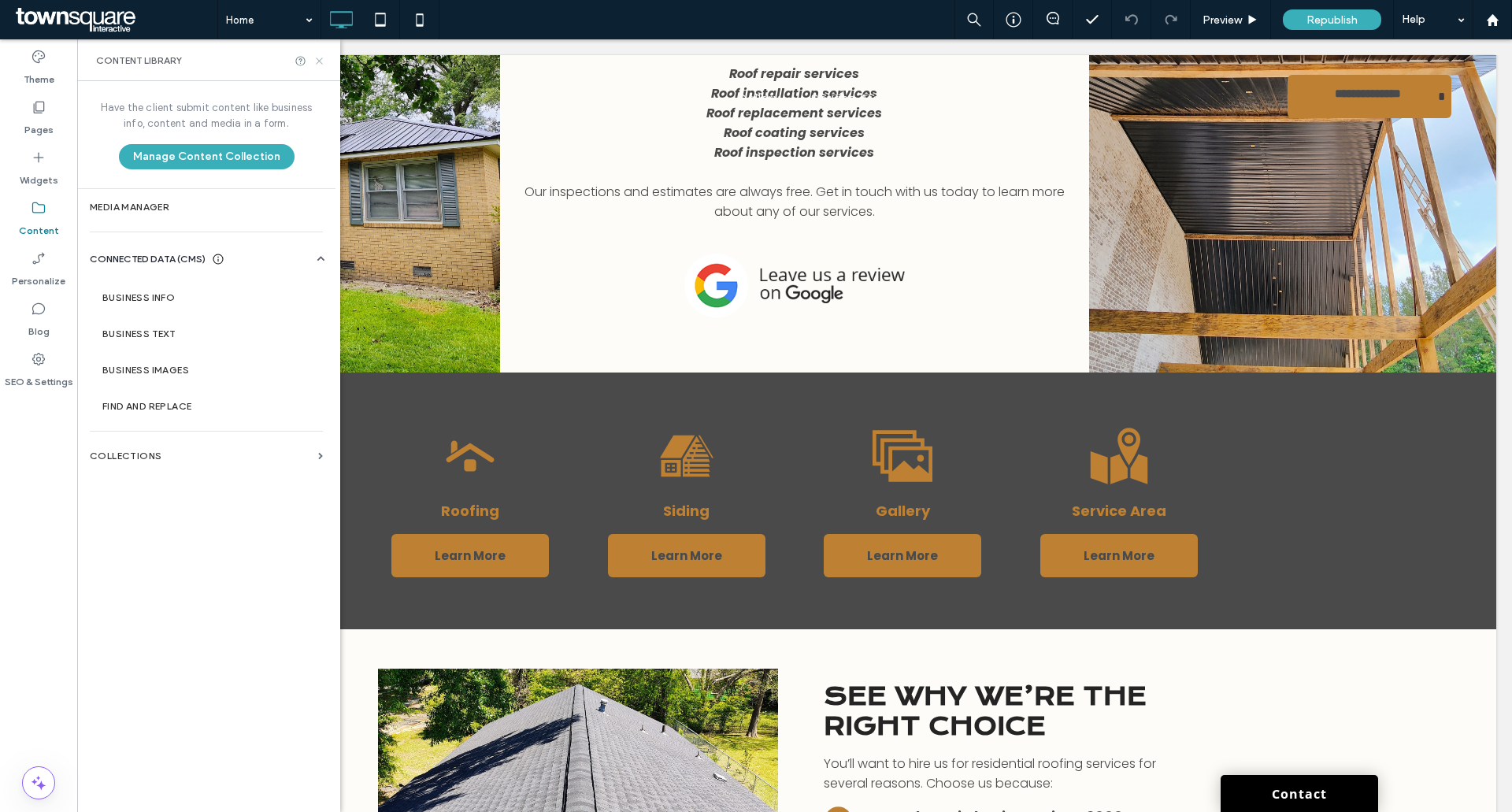 click 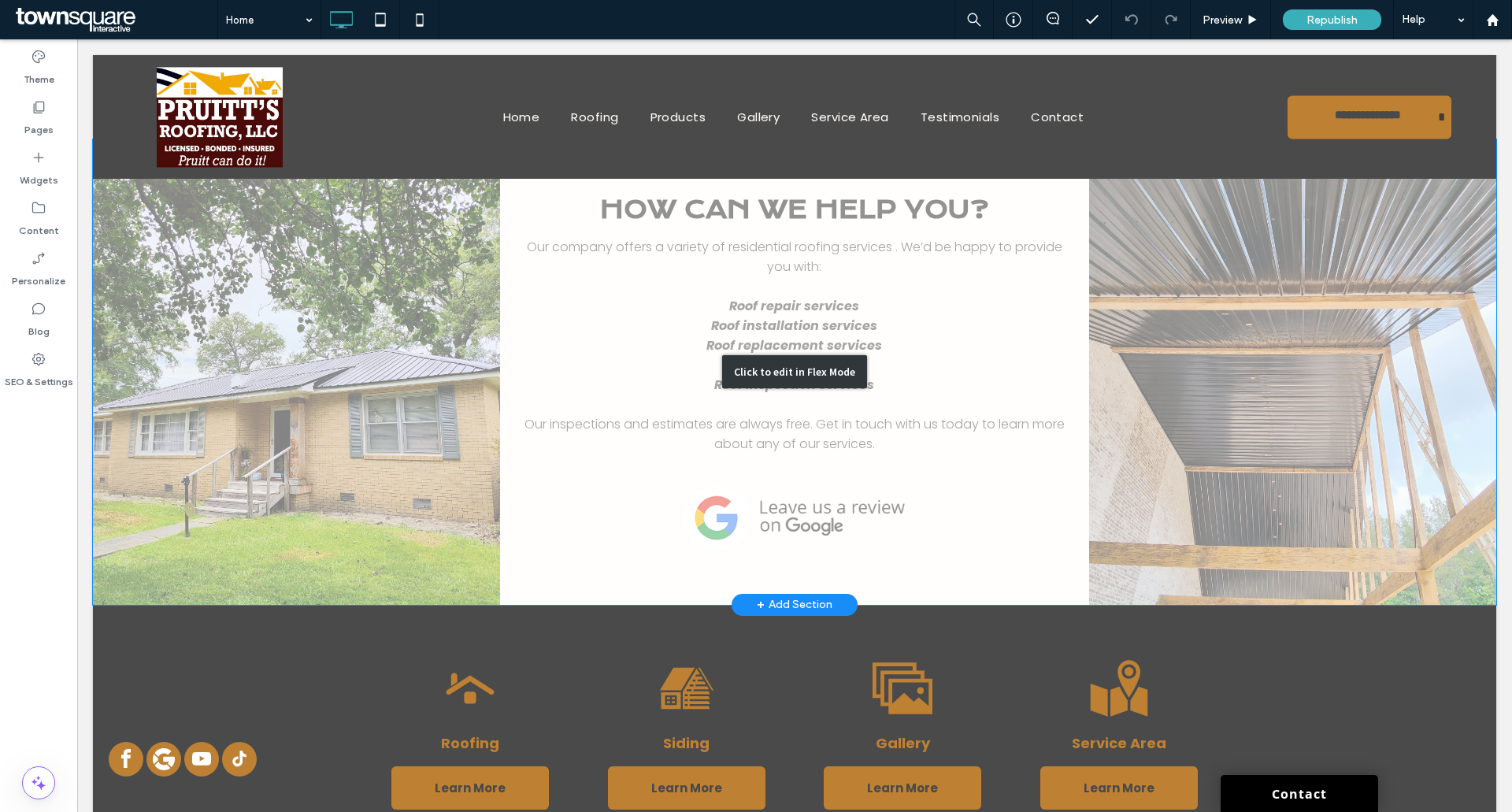 scroll, scrollTop: 808, scrollLeft: 0, axis: vertical 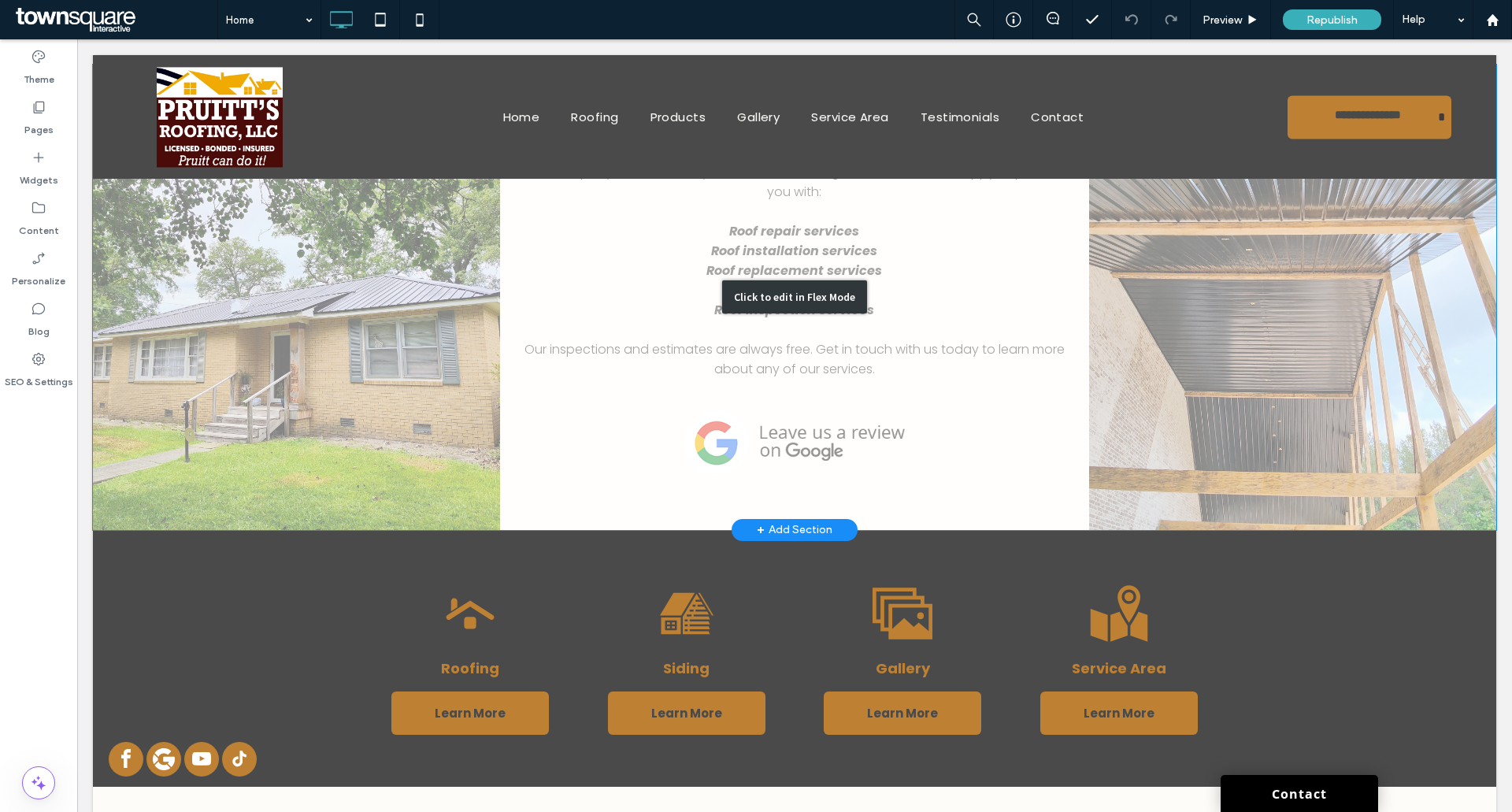 click on "Click to edit in Flex Mode" at bounding box center (795, 297) 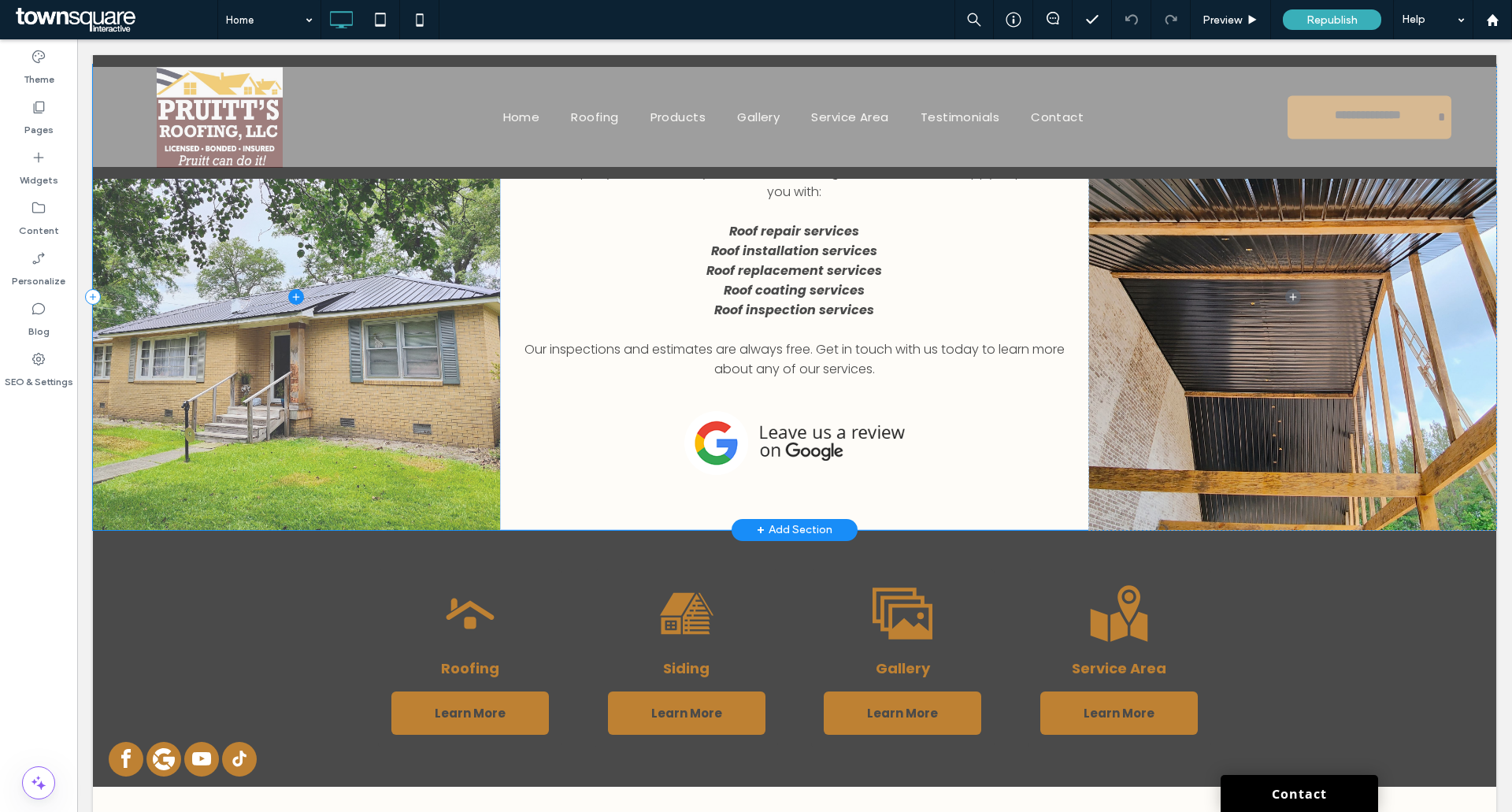 scroll, scrollTop: 762, scrollLeft: 0, axis: vertical 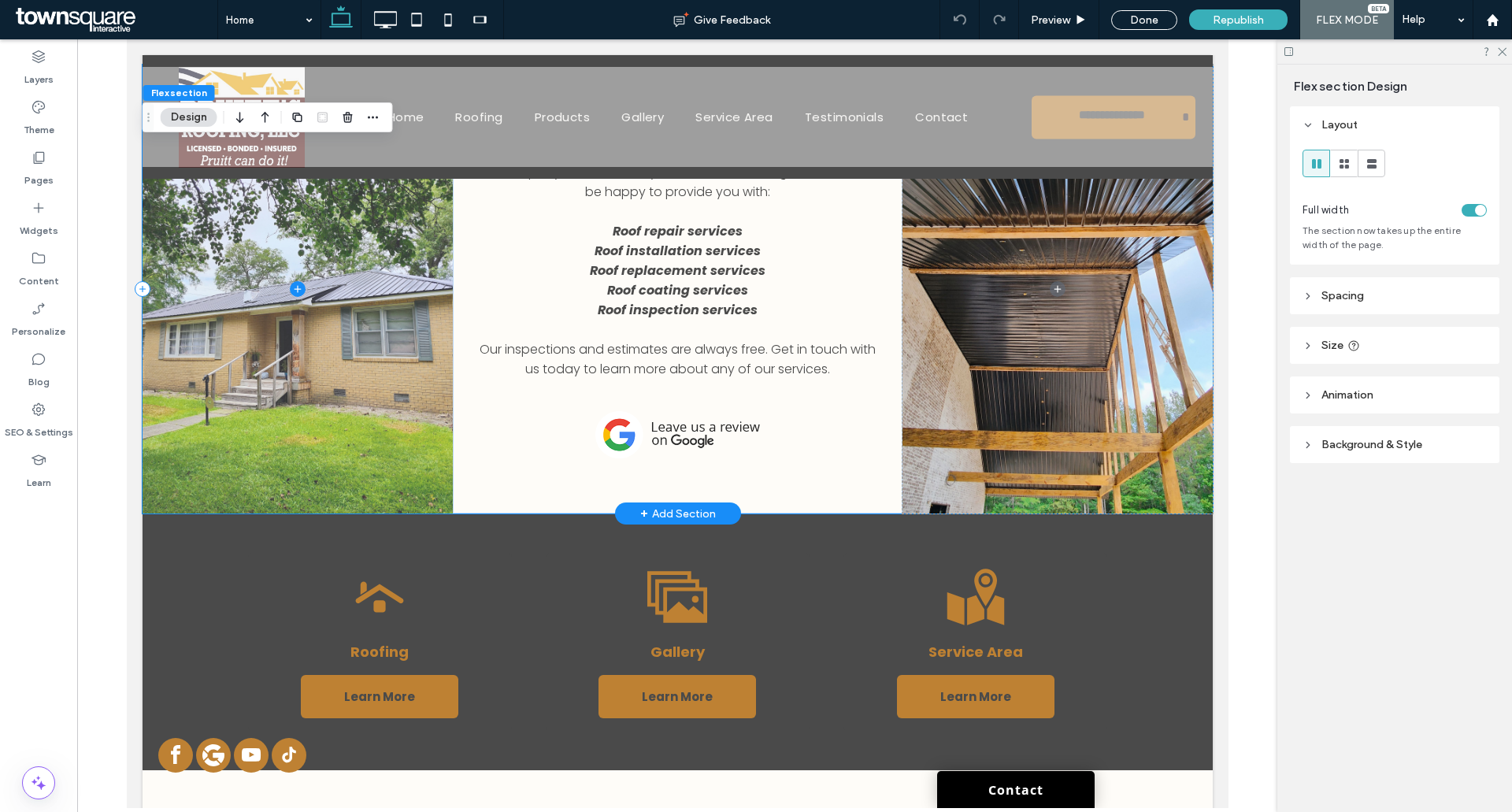 click at bounding box center (297, 289) 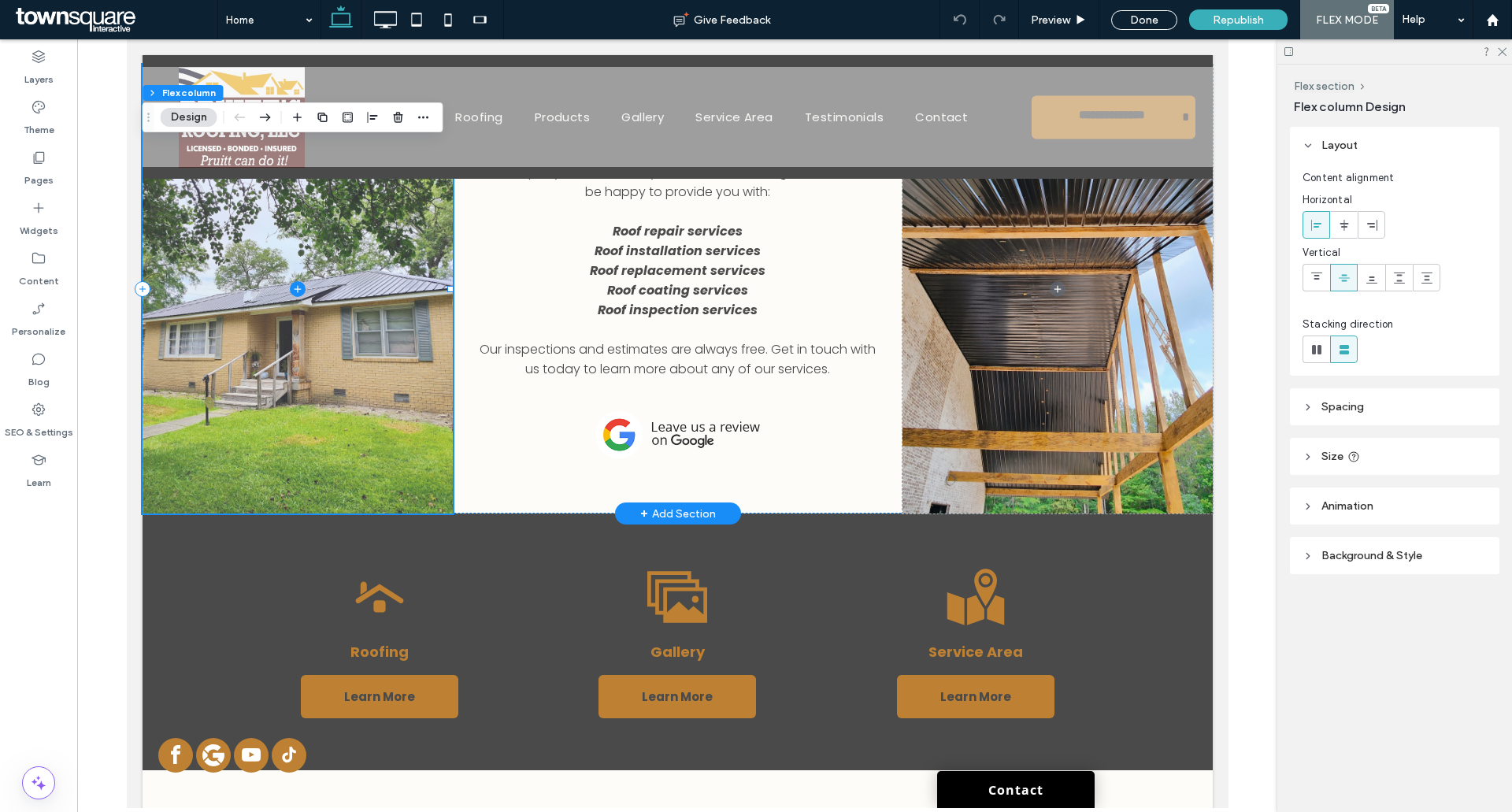 click at bounding box center [297, 289] 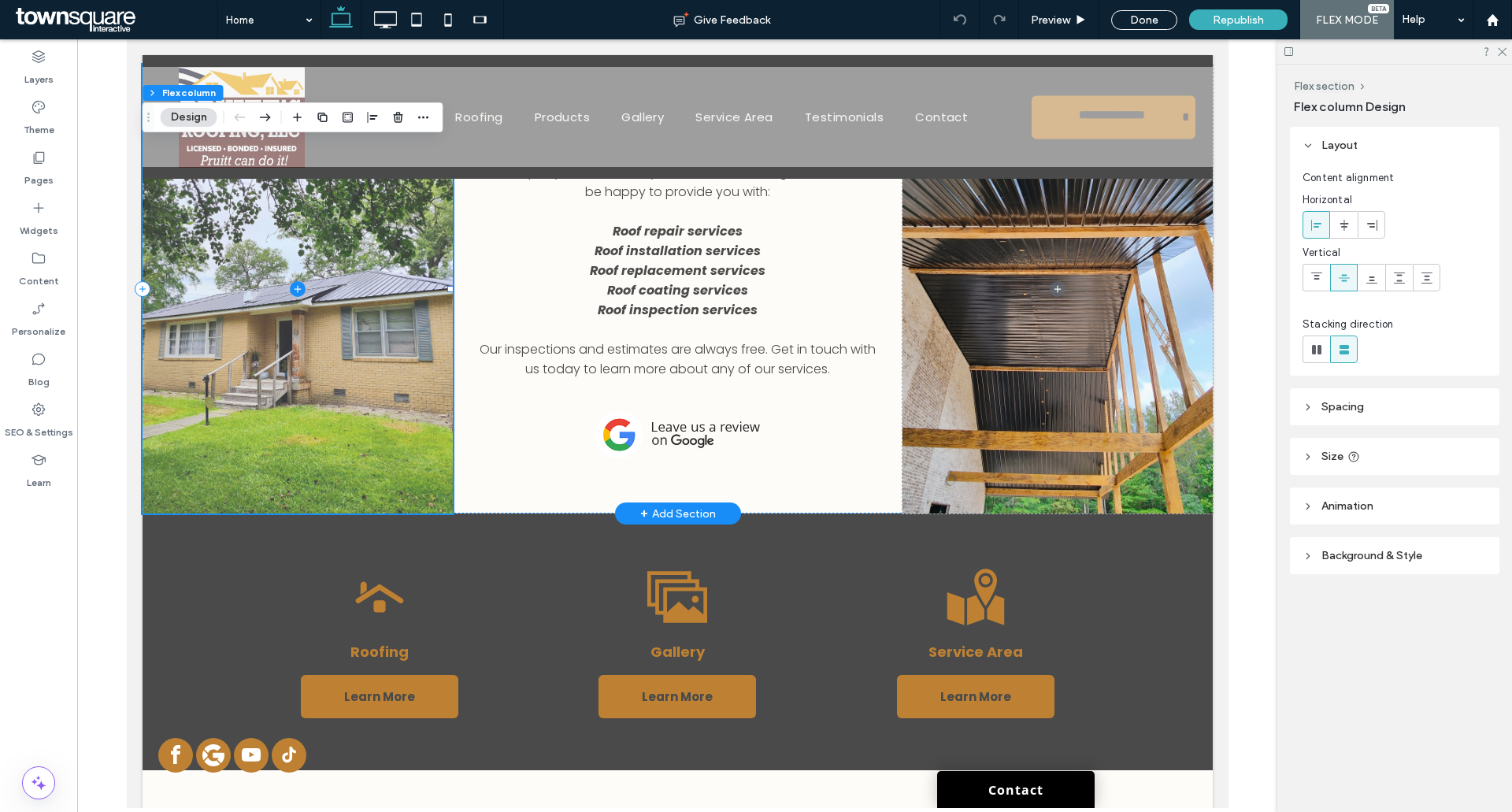 click at bounding box center (297, 289) 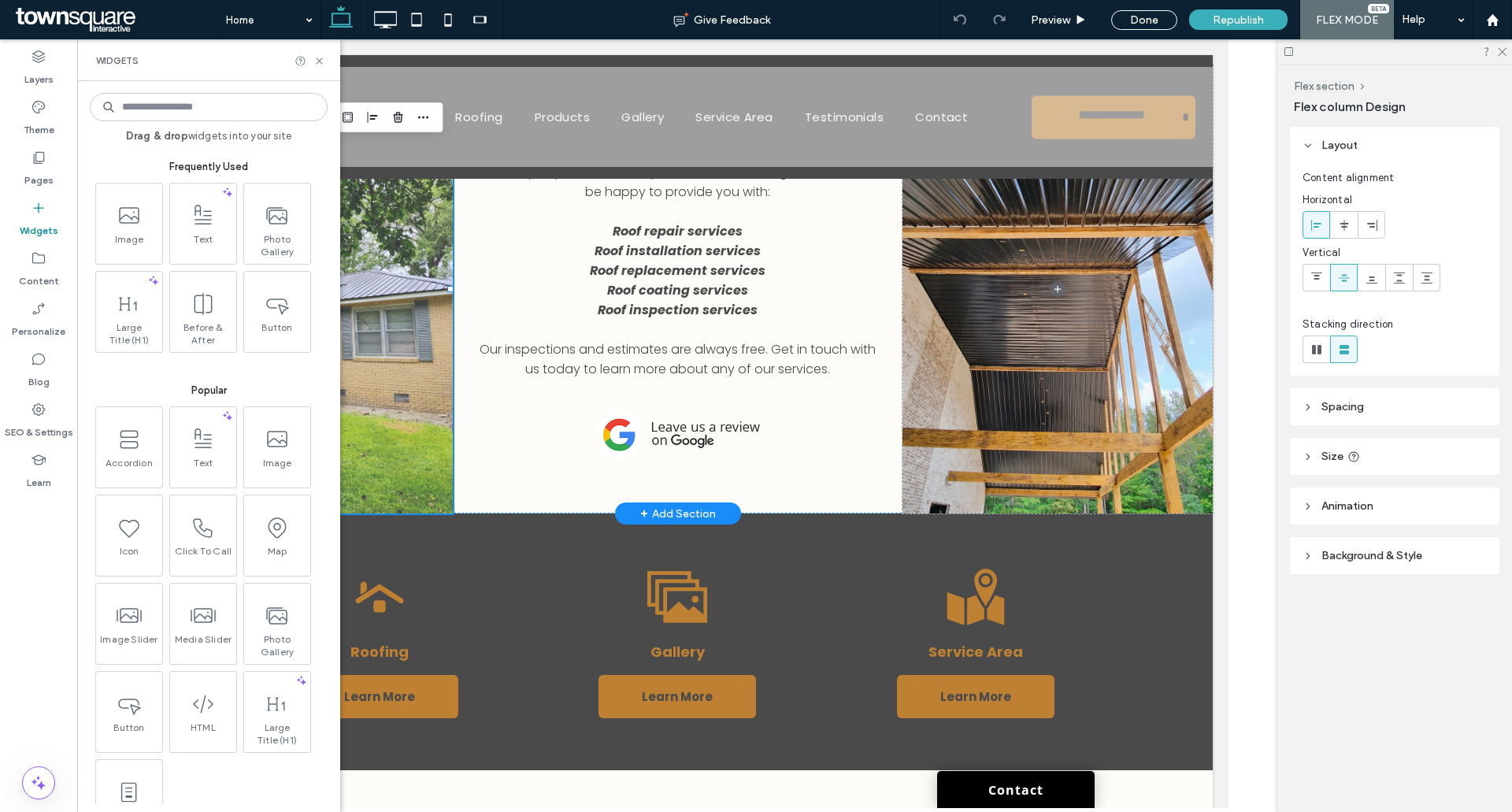 click at bounding box center (297, 289) 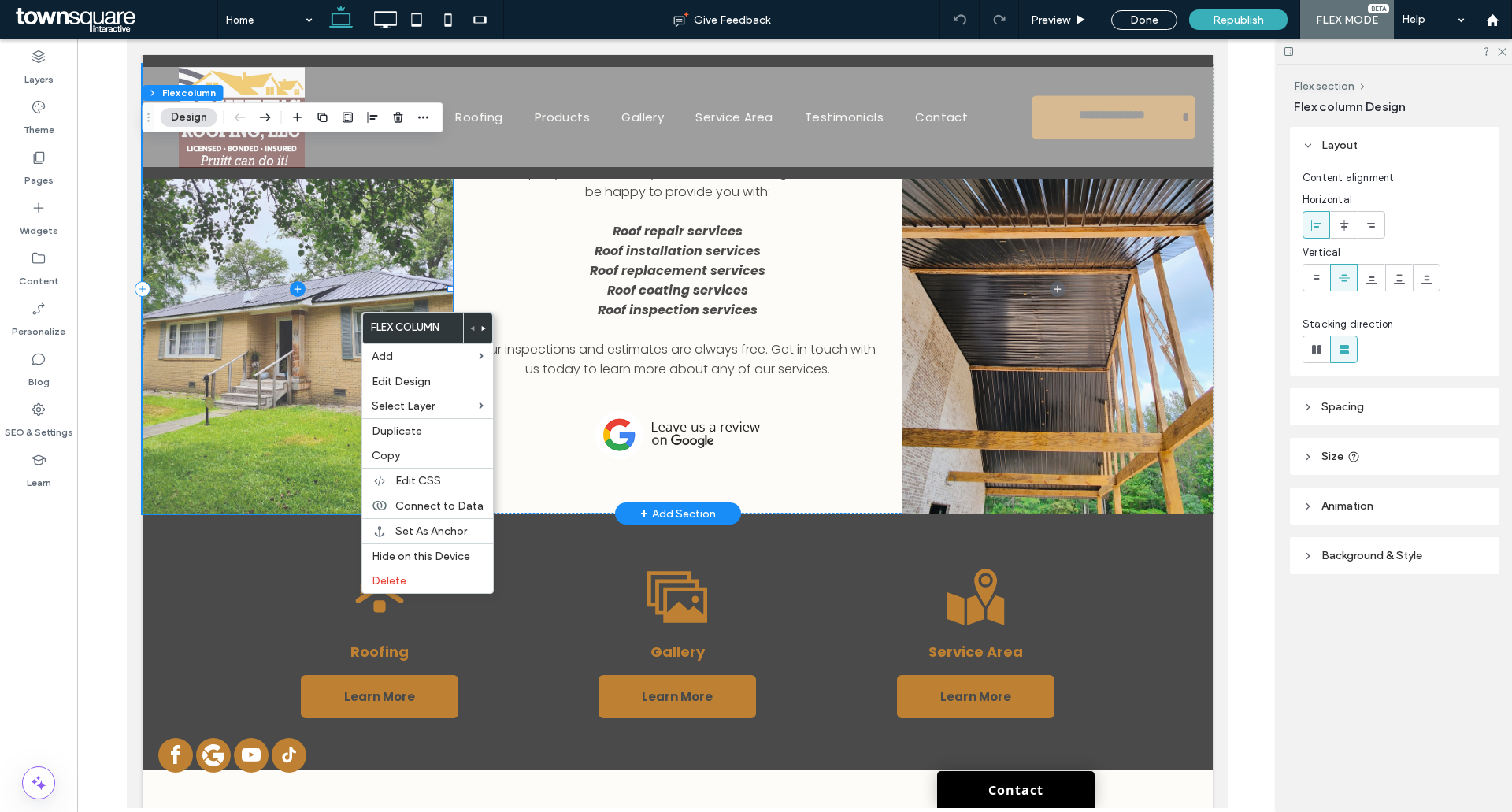 click at bounding box center (297, 289) 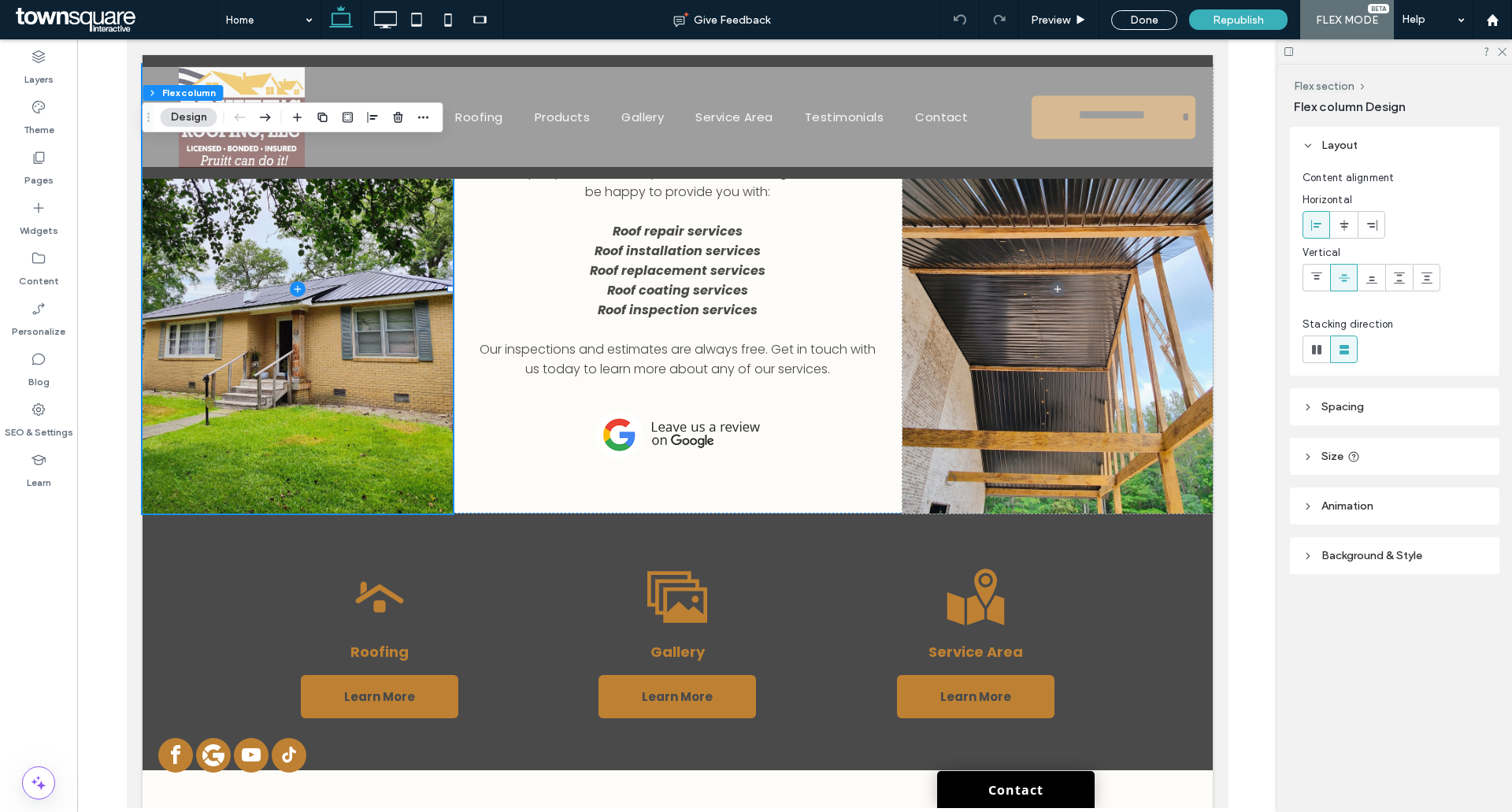 click on "Background & Style" at bounding box center [1372, 555] 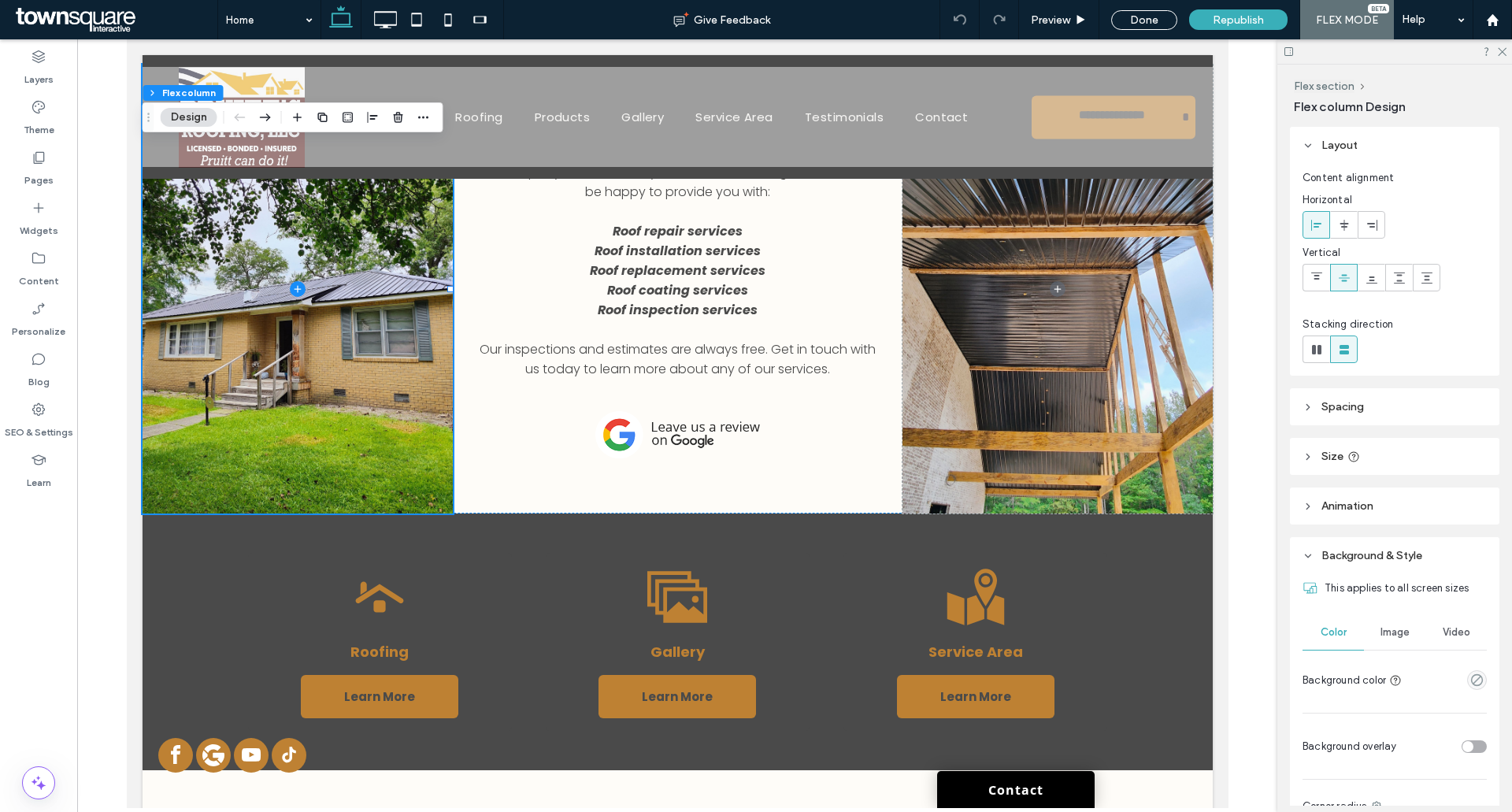click on "Image" at bounding box center [1395, 632] 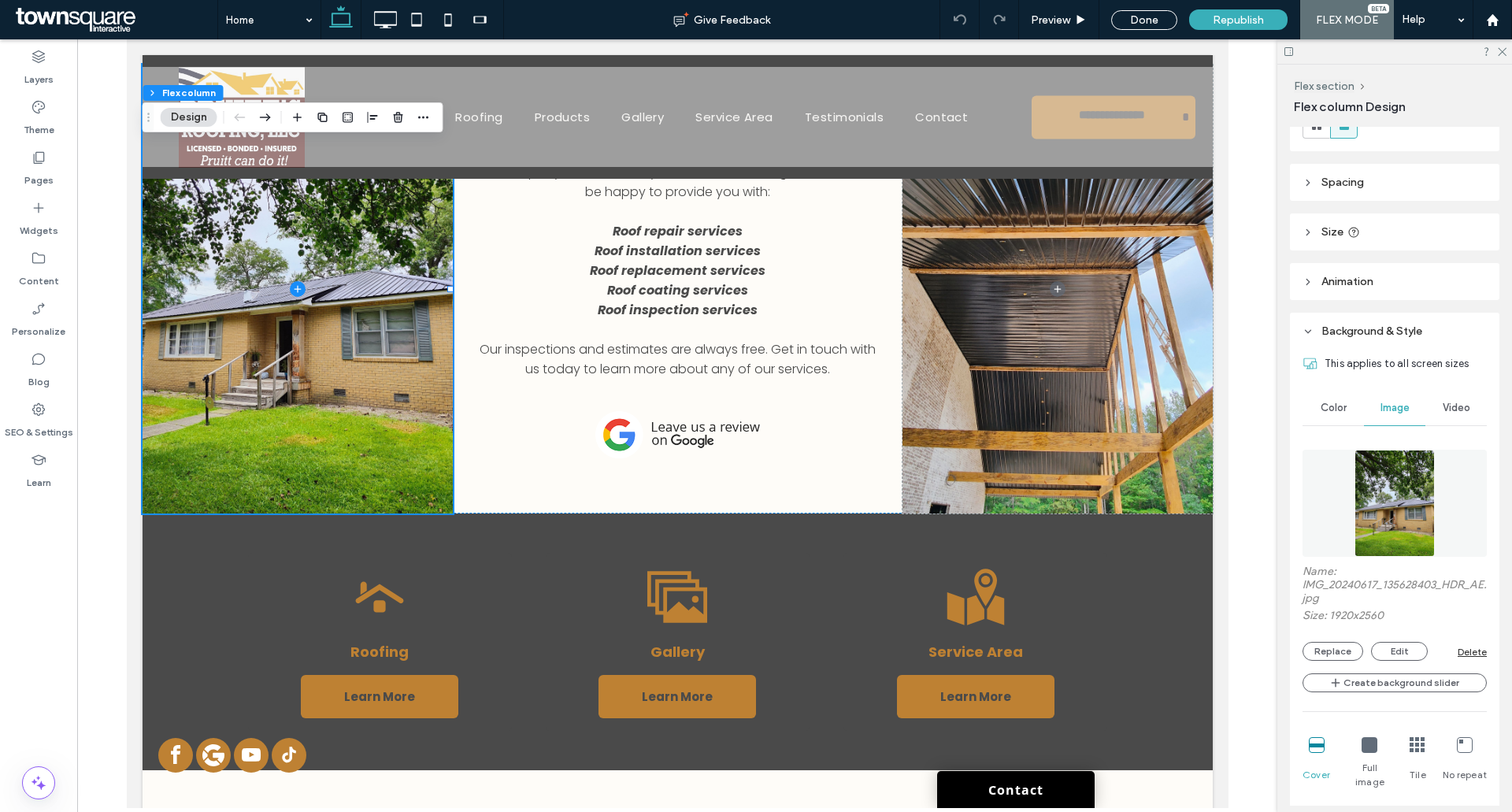 scroll, scrollTop: 236, scrollLeft: 0, axis: vertical 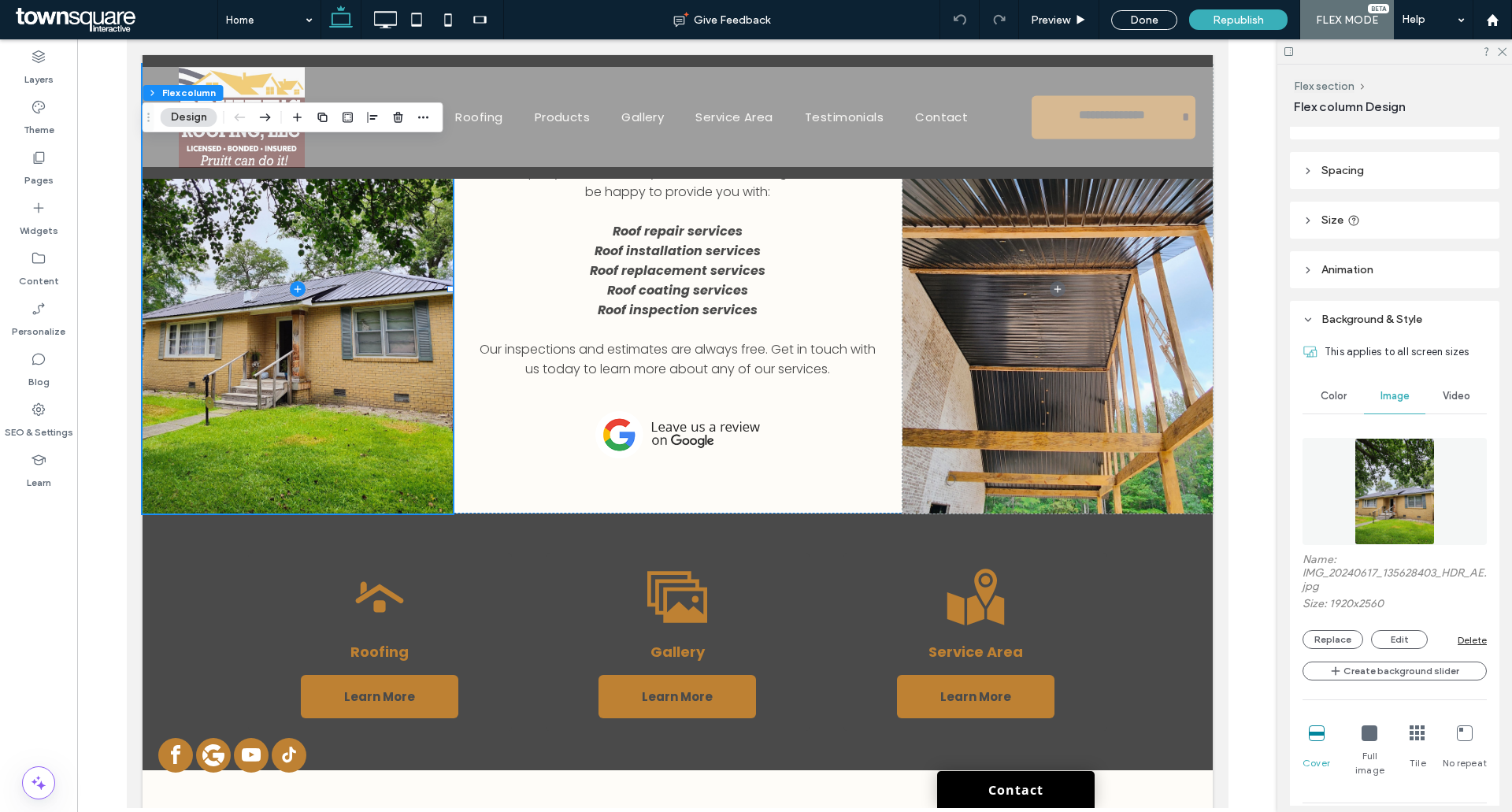 click at bounding box center (1395, 491) 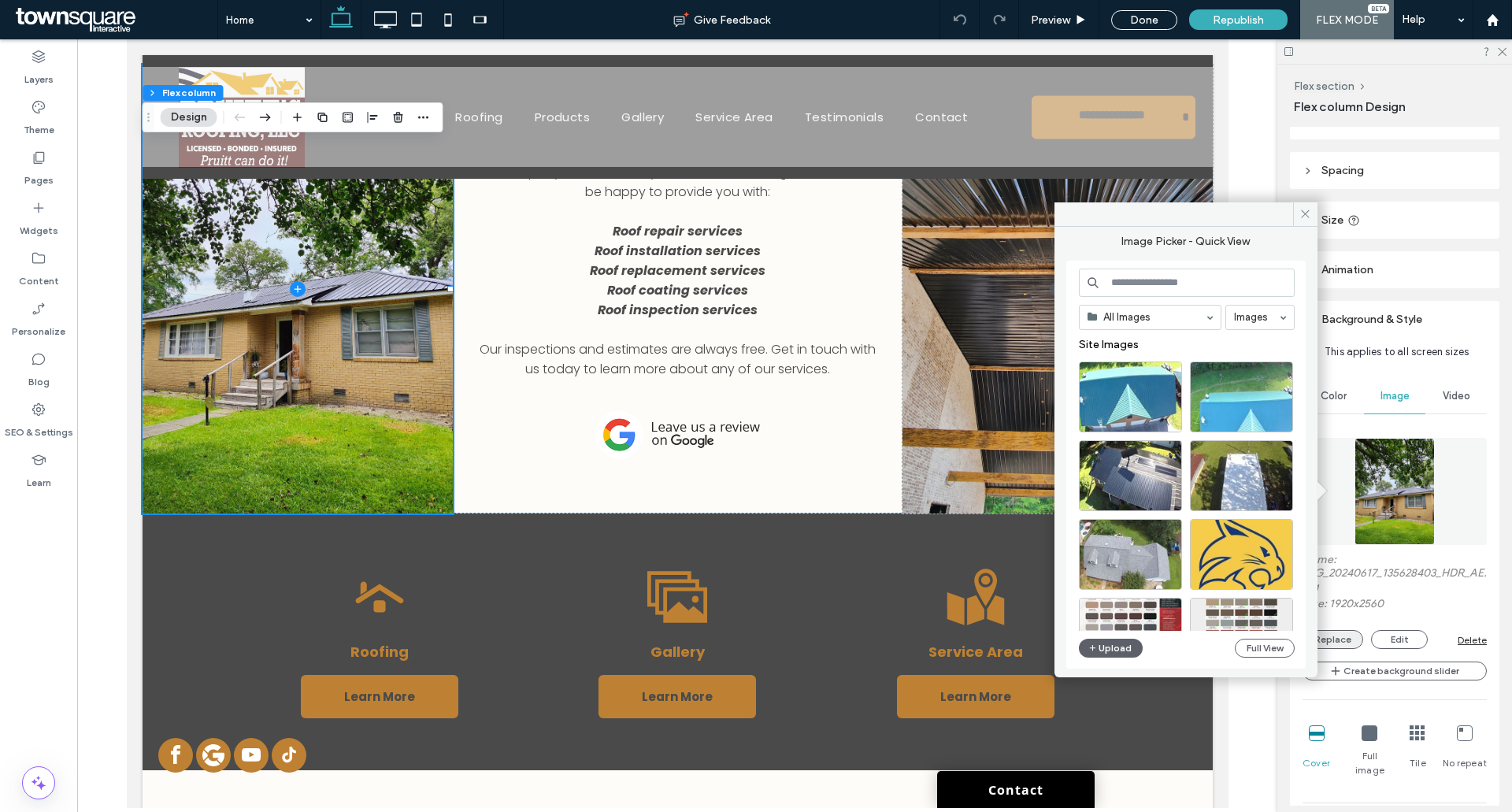 click on "Replace" at bounding box center (1332, 640) 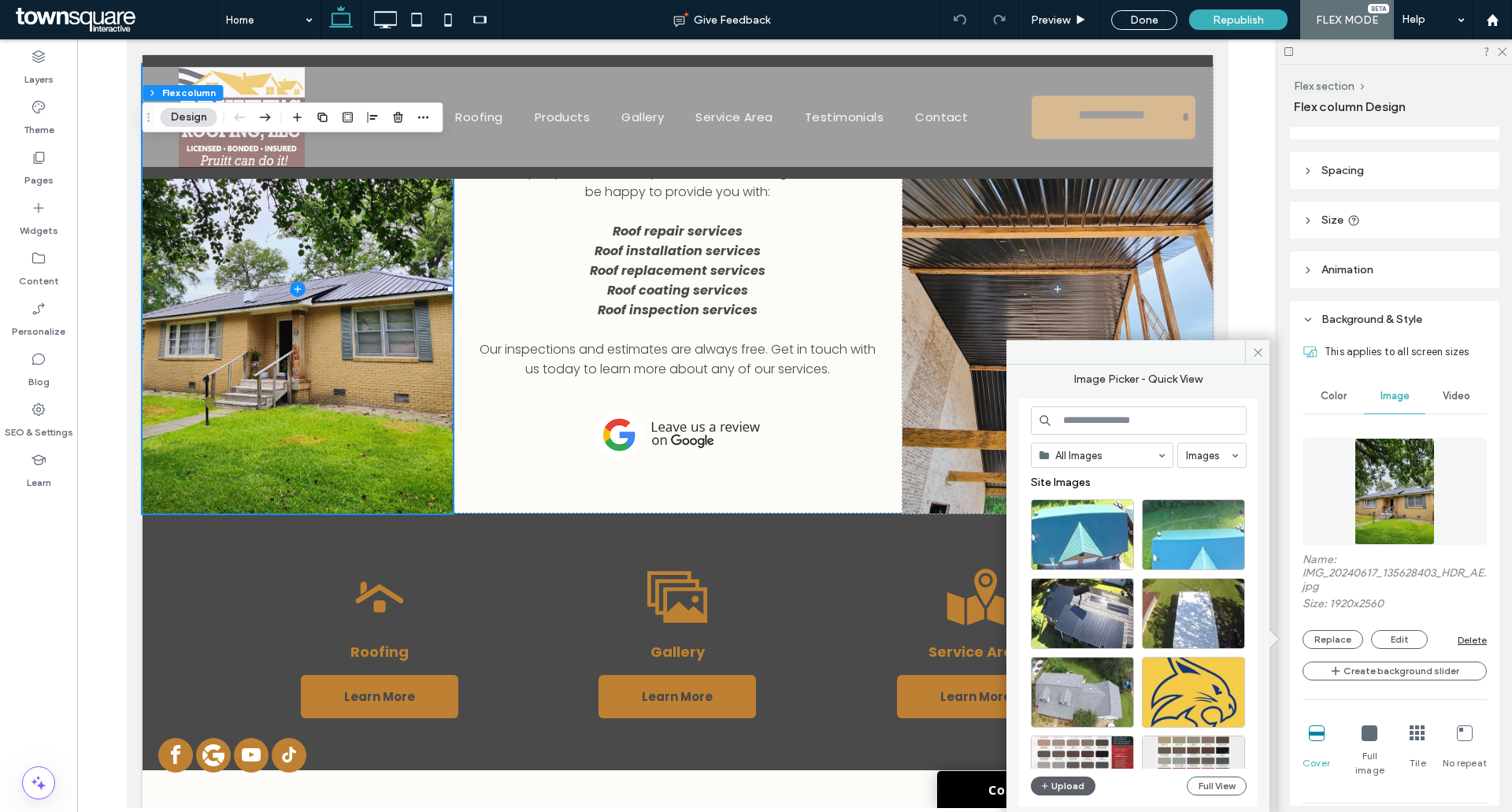 click at bounding box center (1395, 491) 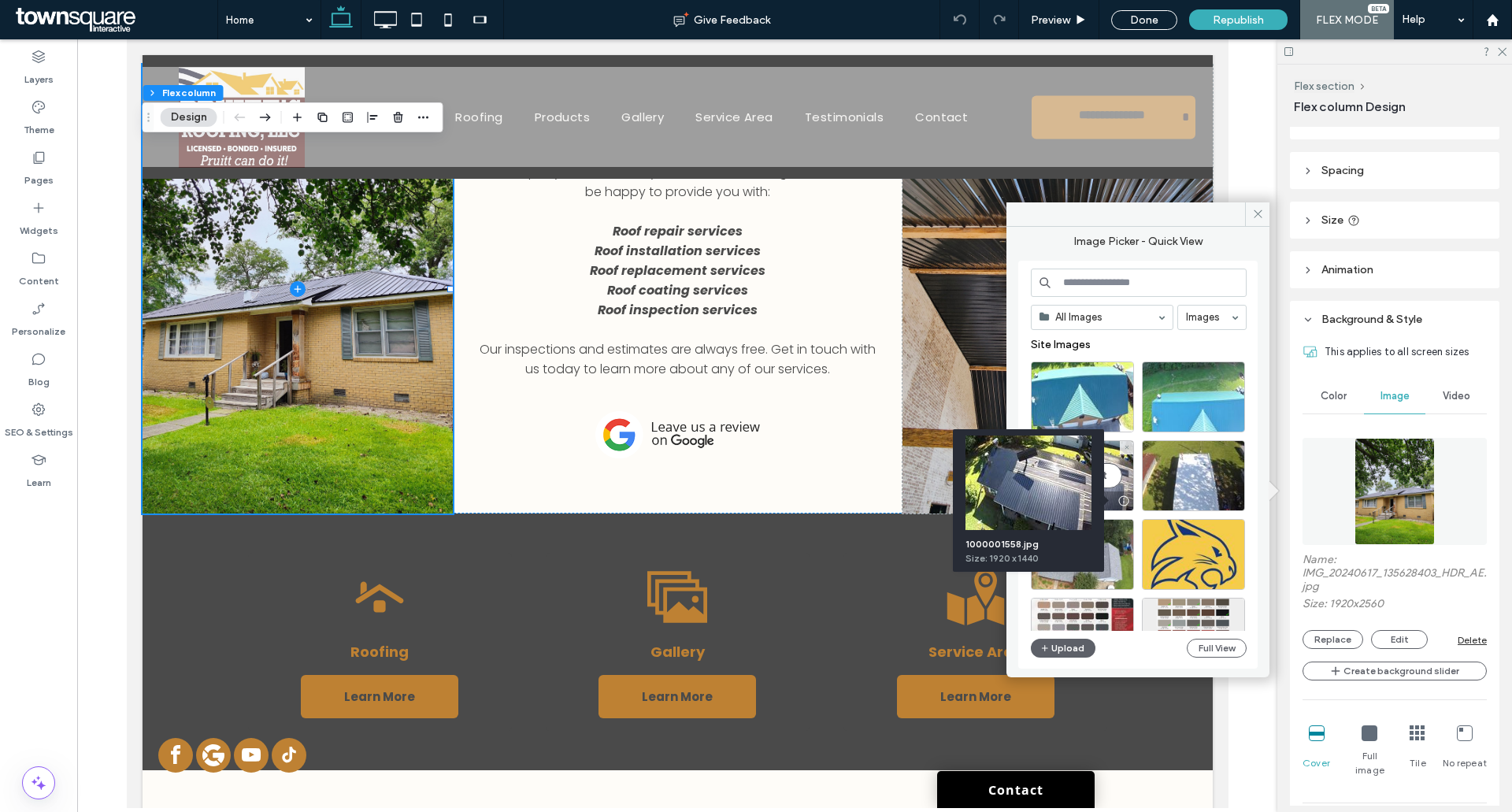 drag, startPoint x: 1066, startPoint y: 484, endPoint x: 968, endPoint y: 456, distance: 101.92154 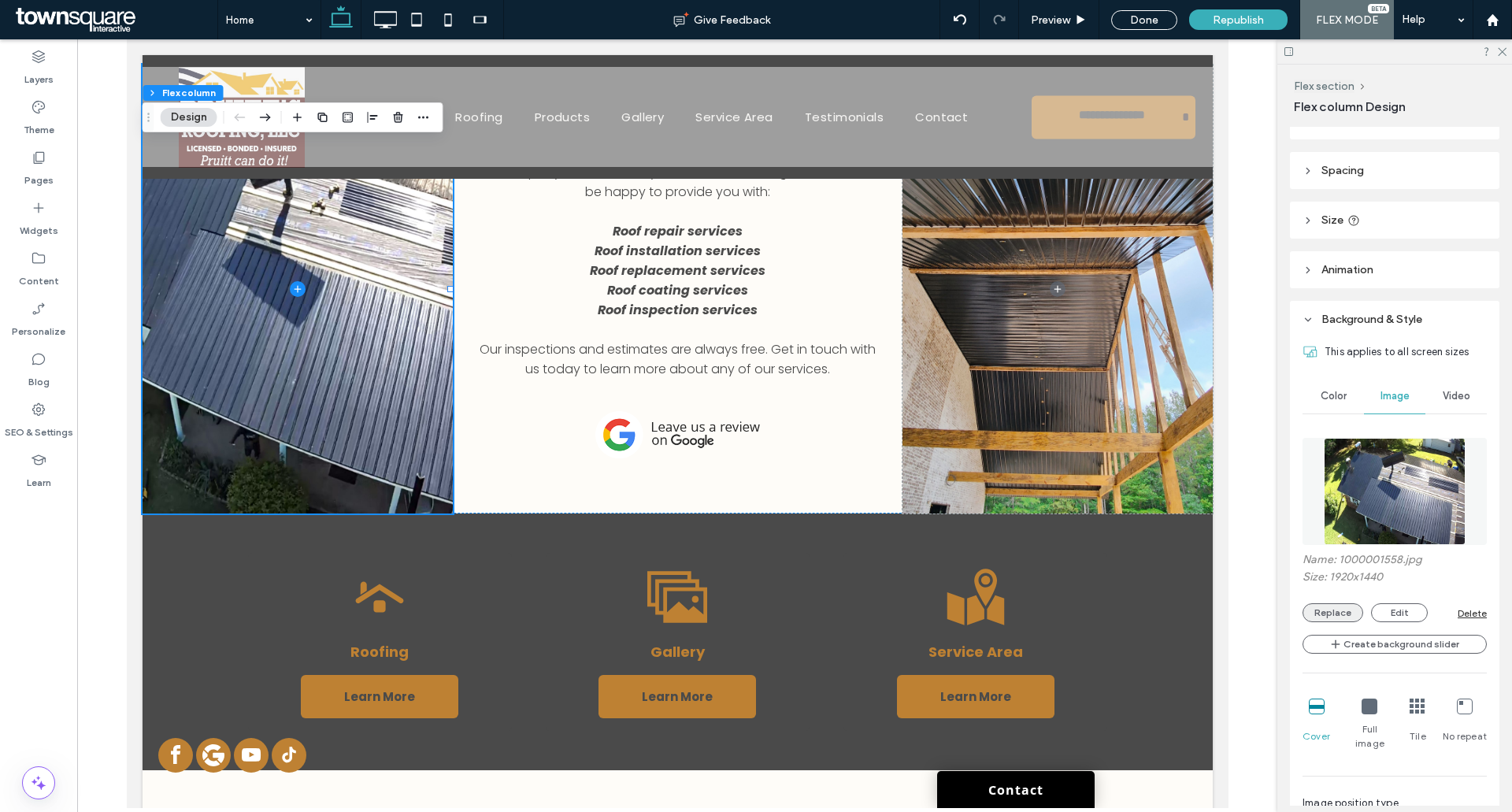 click on "Replace" at bounding box center [1332, 613] 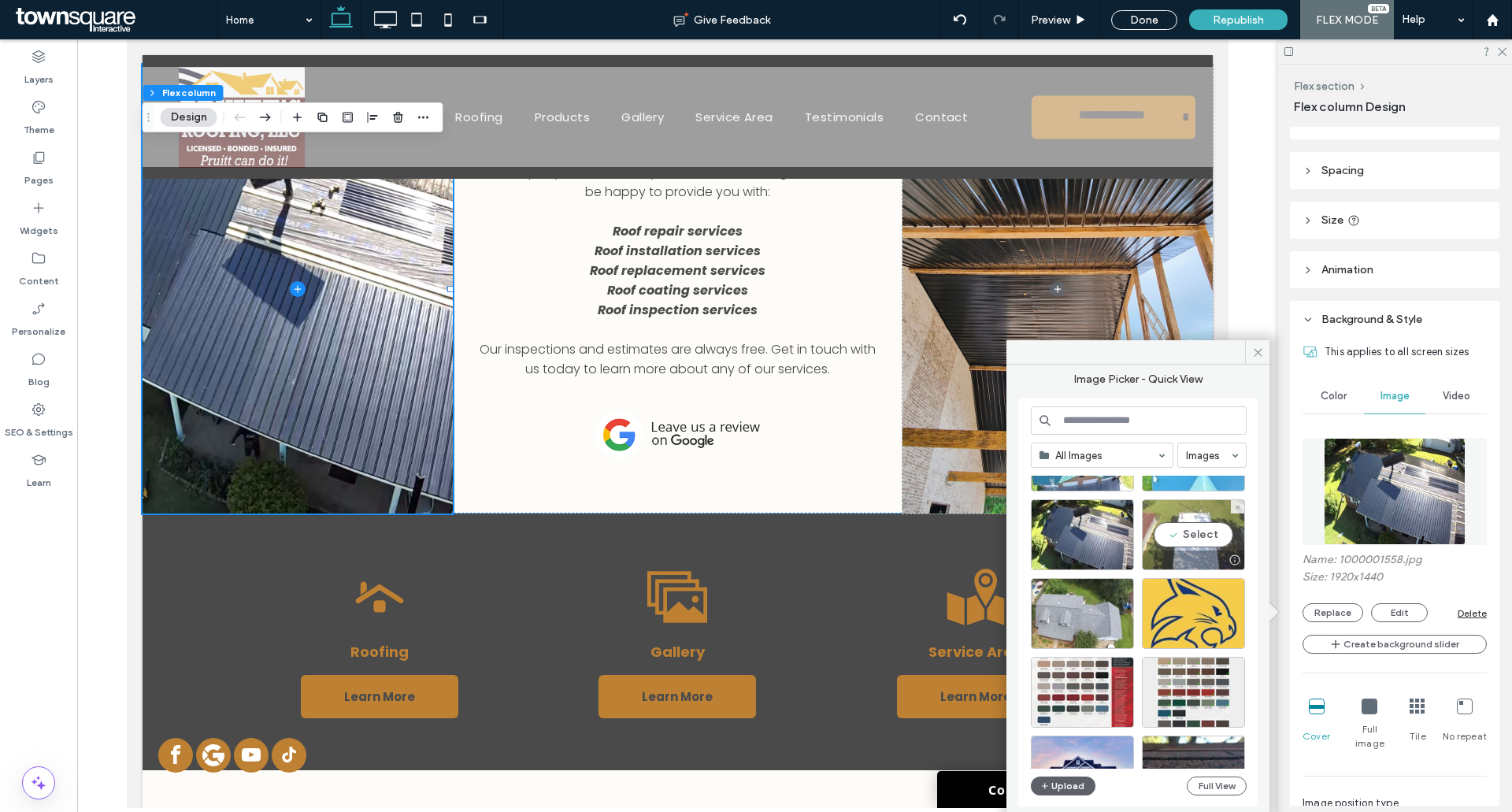 scroll, scrollTop: 0, scrollLeft: 0, axis: both 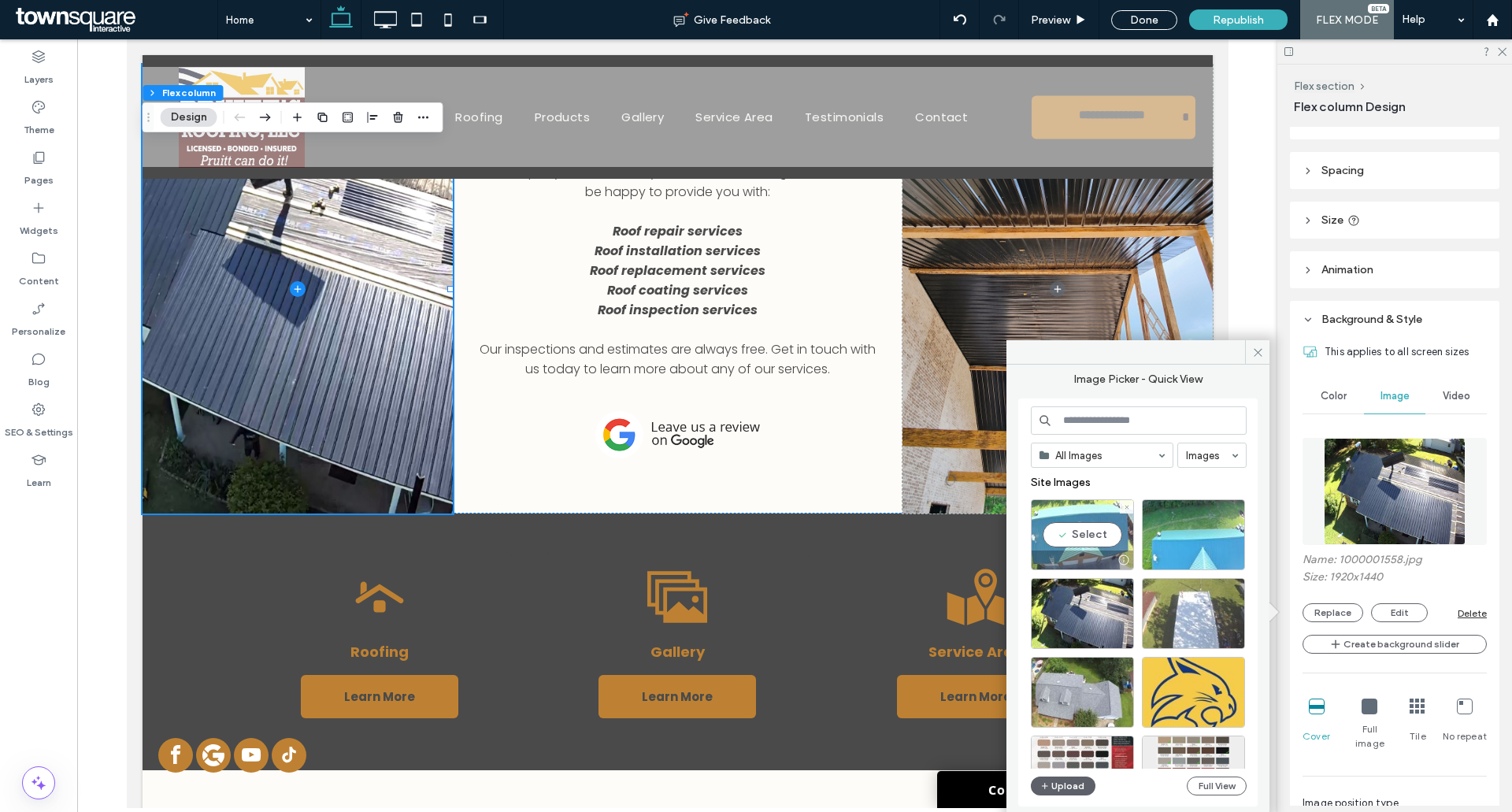click on "Select" at bounding box center (1082, 535) 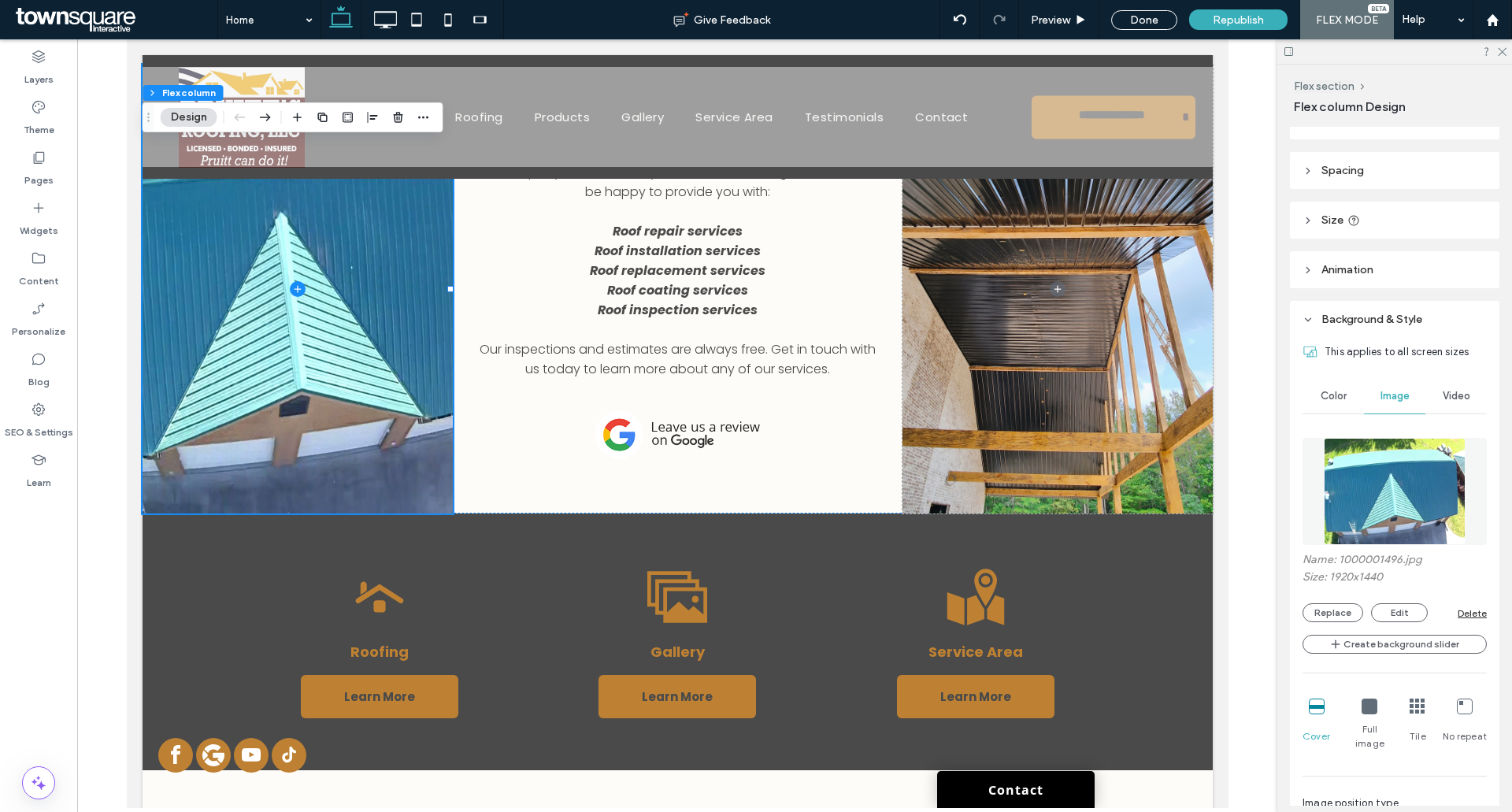 click at bounding box center [1395, 491] 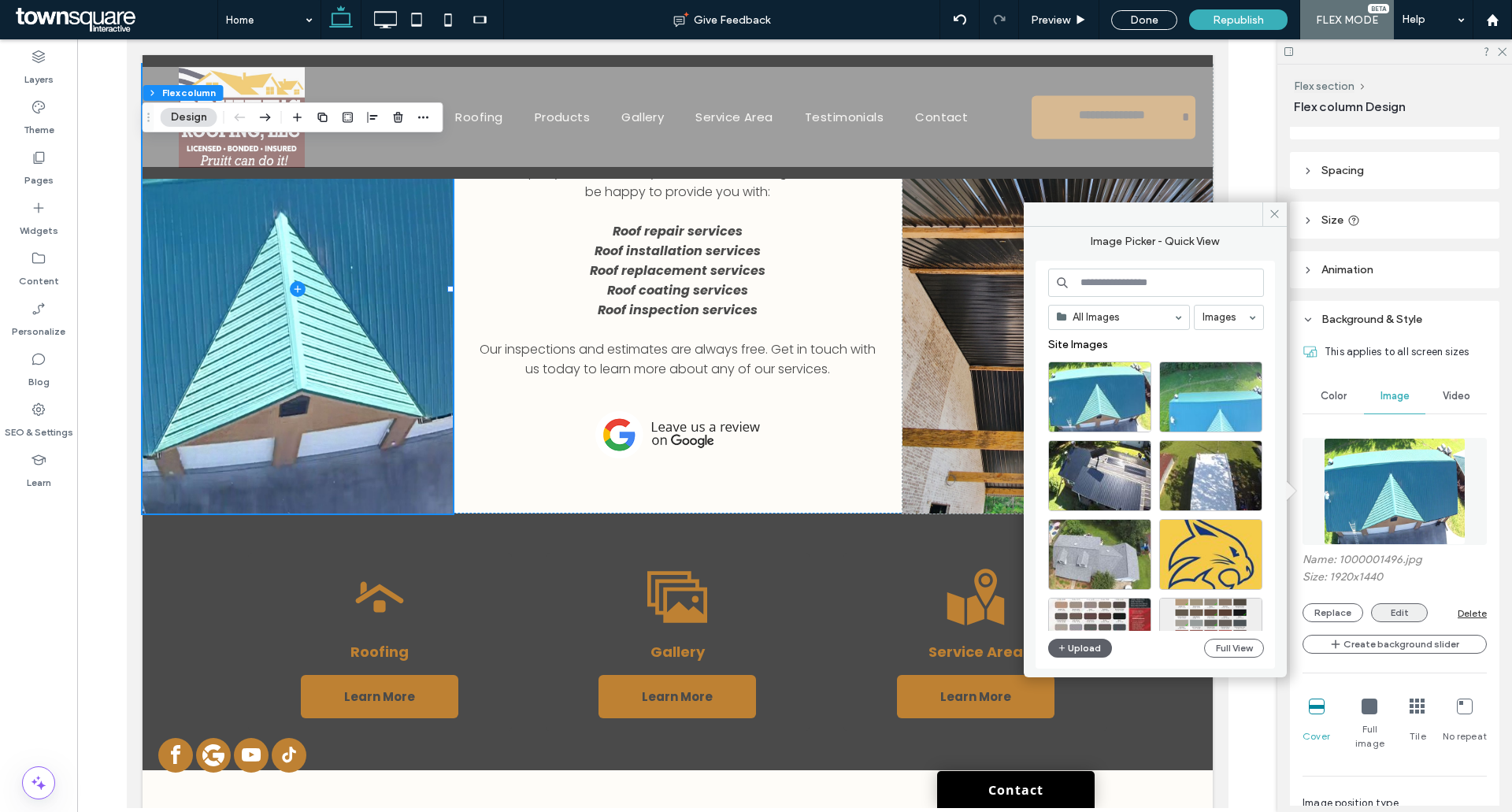 click on "Edit" at bounding box center [1399, 613] 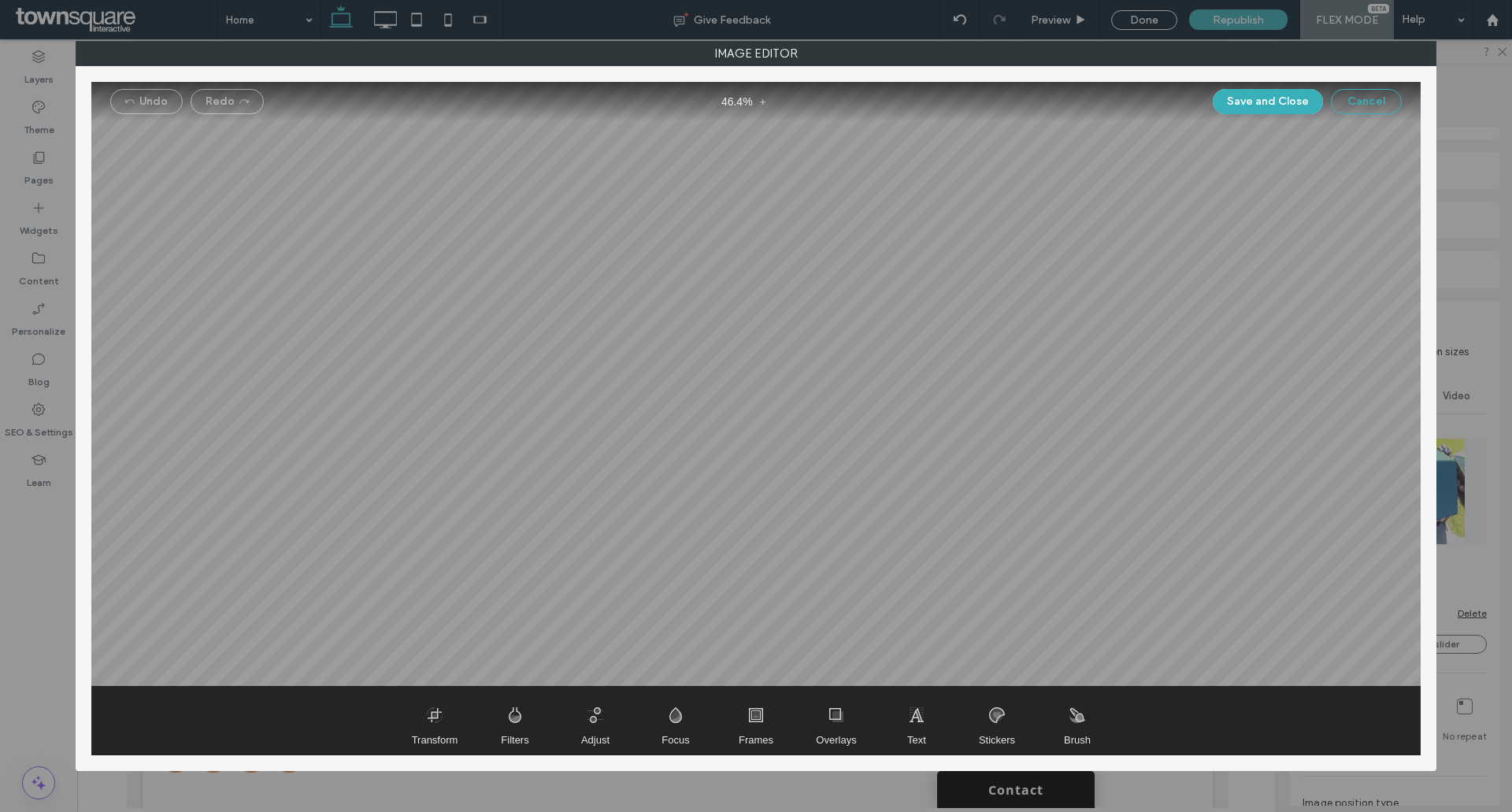 click on "Cancel" at bounding box center (1366, 102) 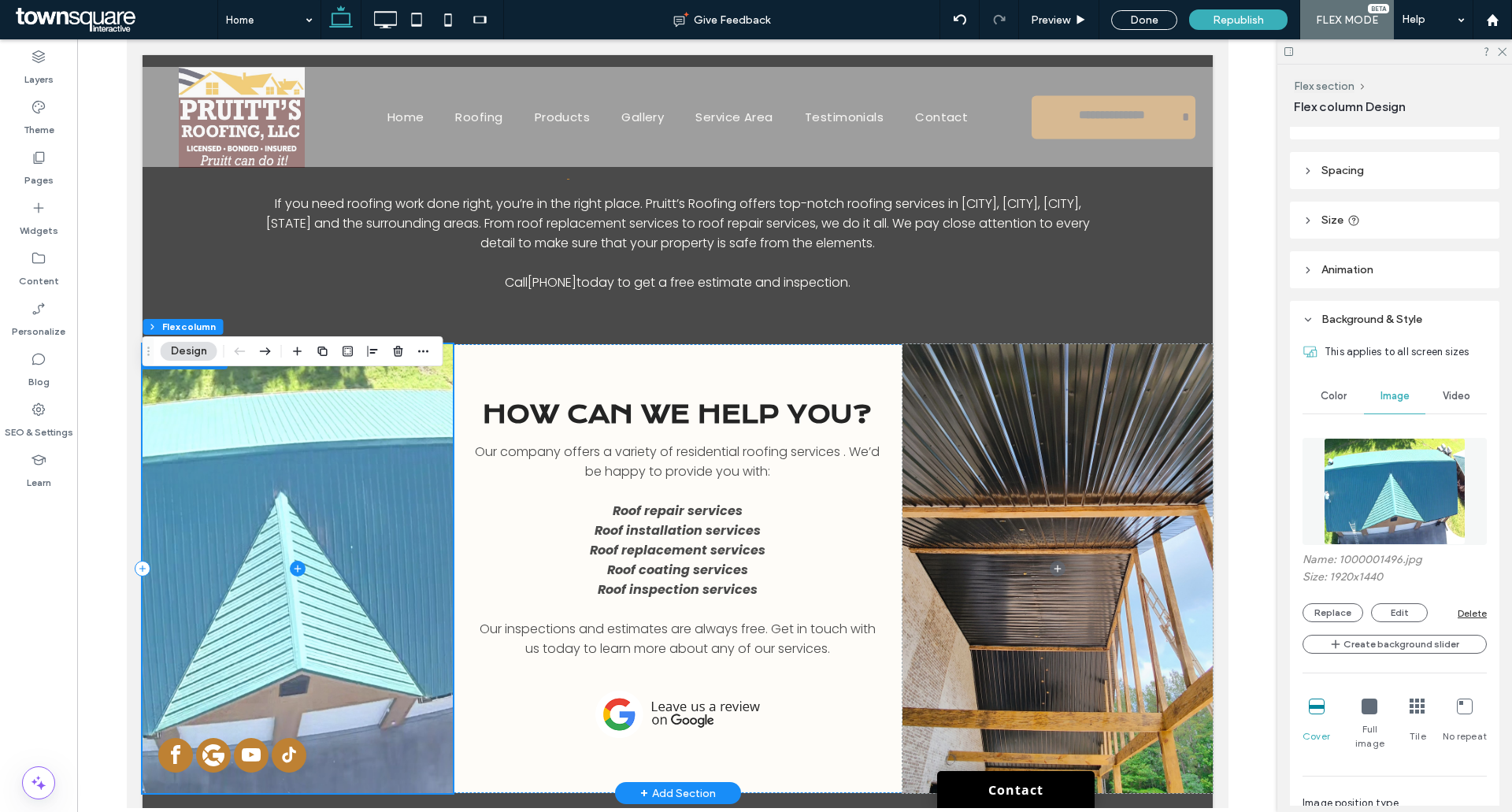 scroll, scrollTop: 447, scrollLeft: 0, axis: vertical 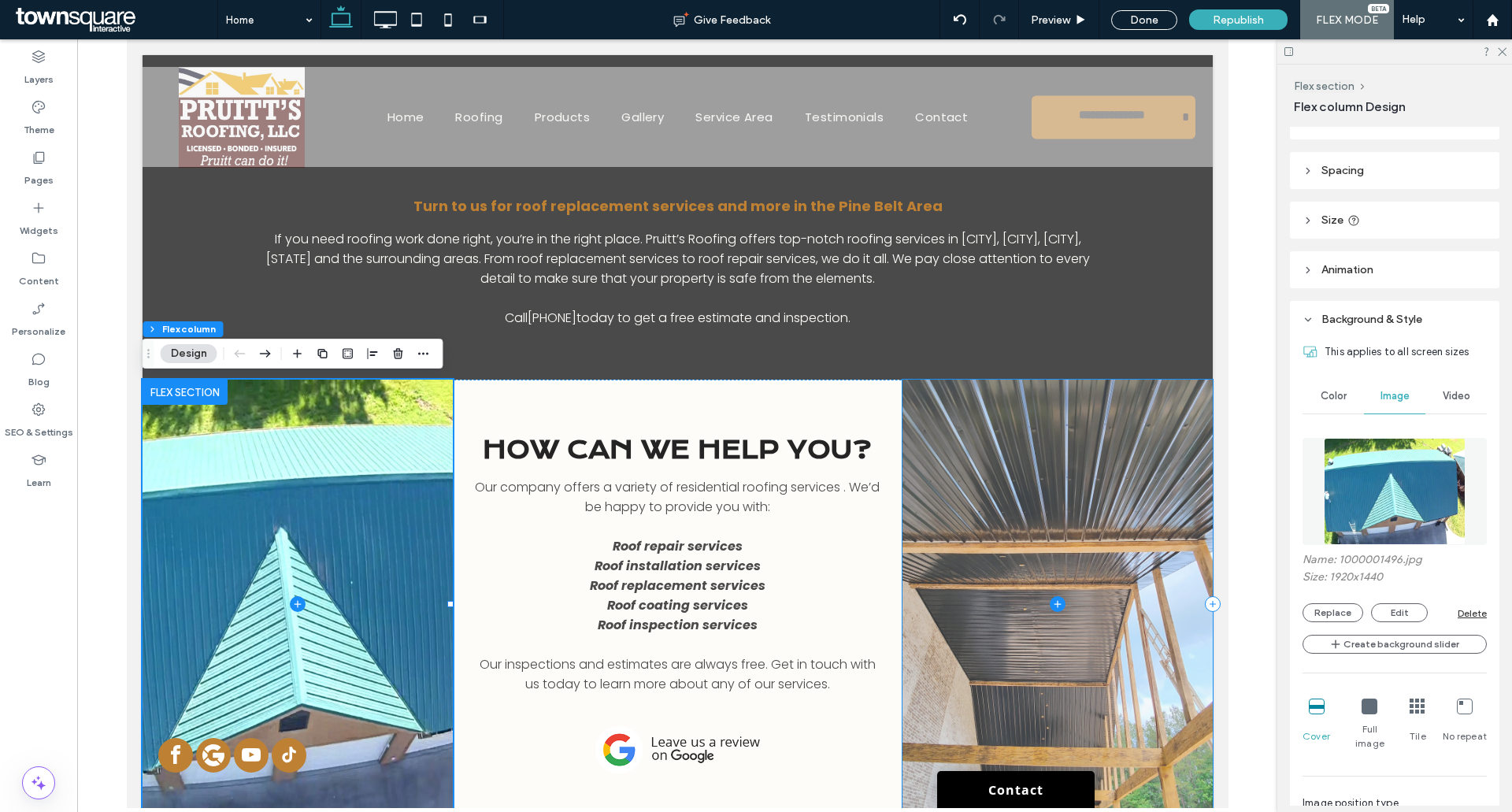 click at bounding box center (1057, 604) 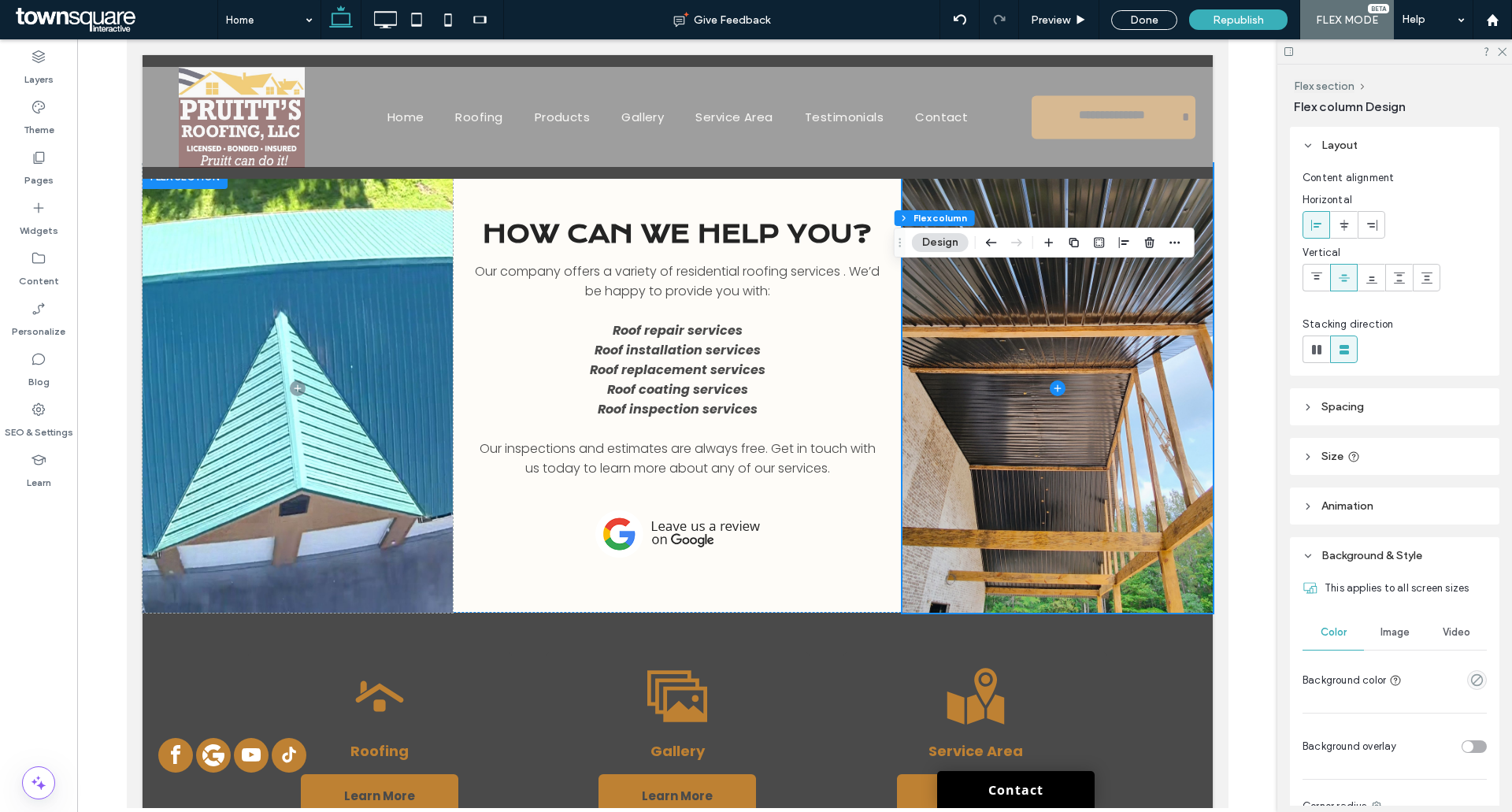 scroll, scrollTop: 683, scrollLeft: 0, axis: vertical 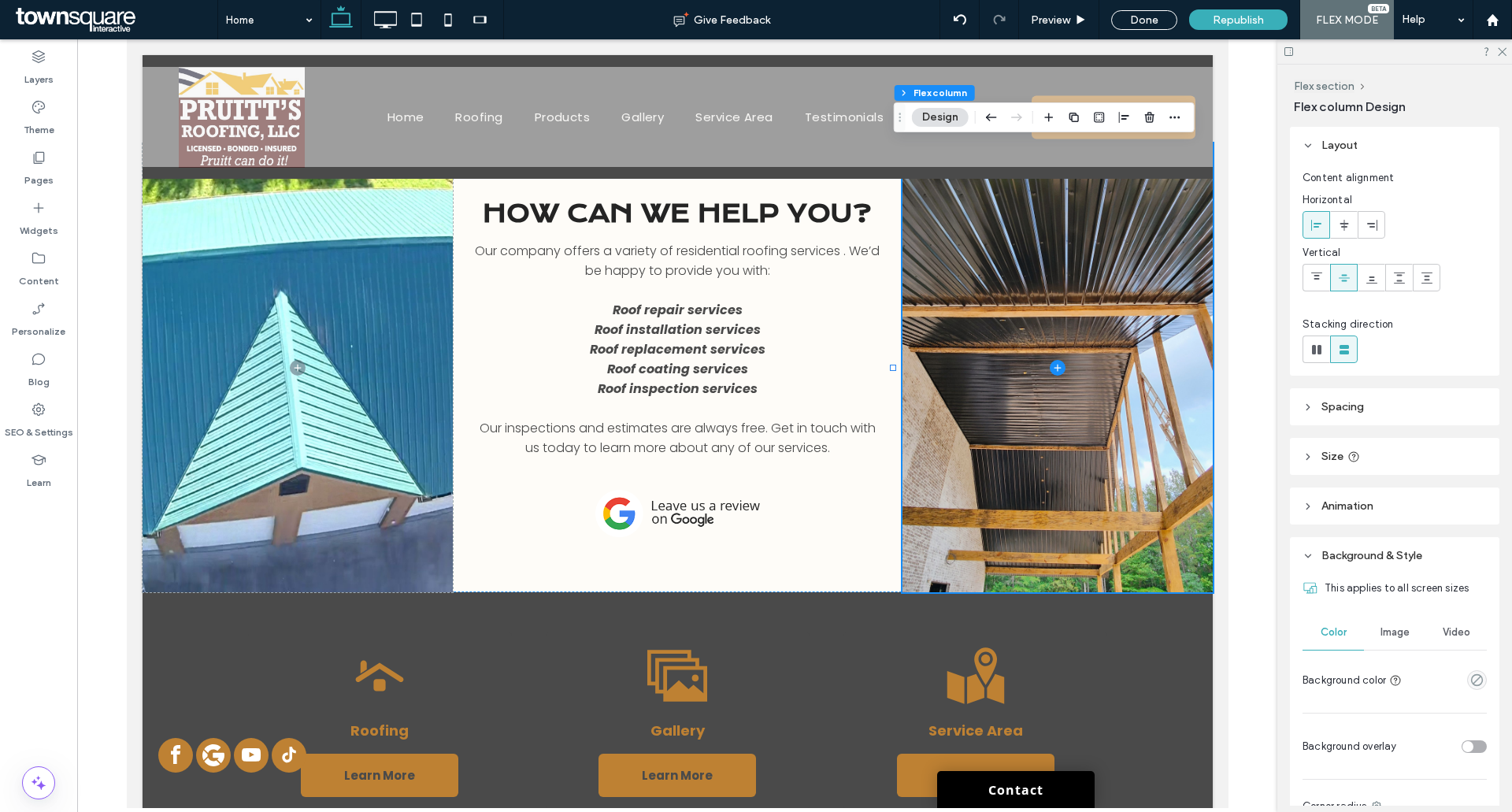 click on "Image" at bounding box center (1395, 632) 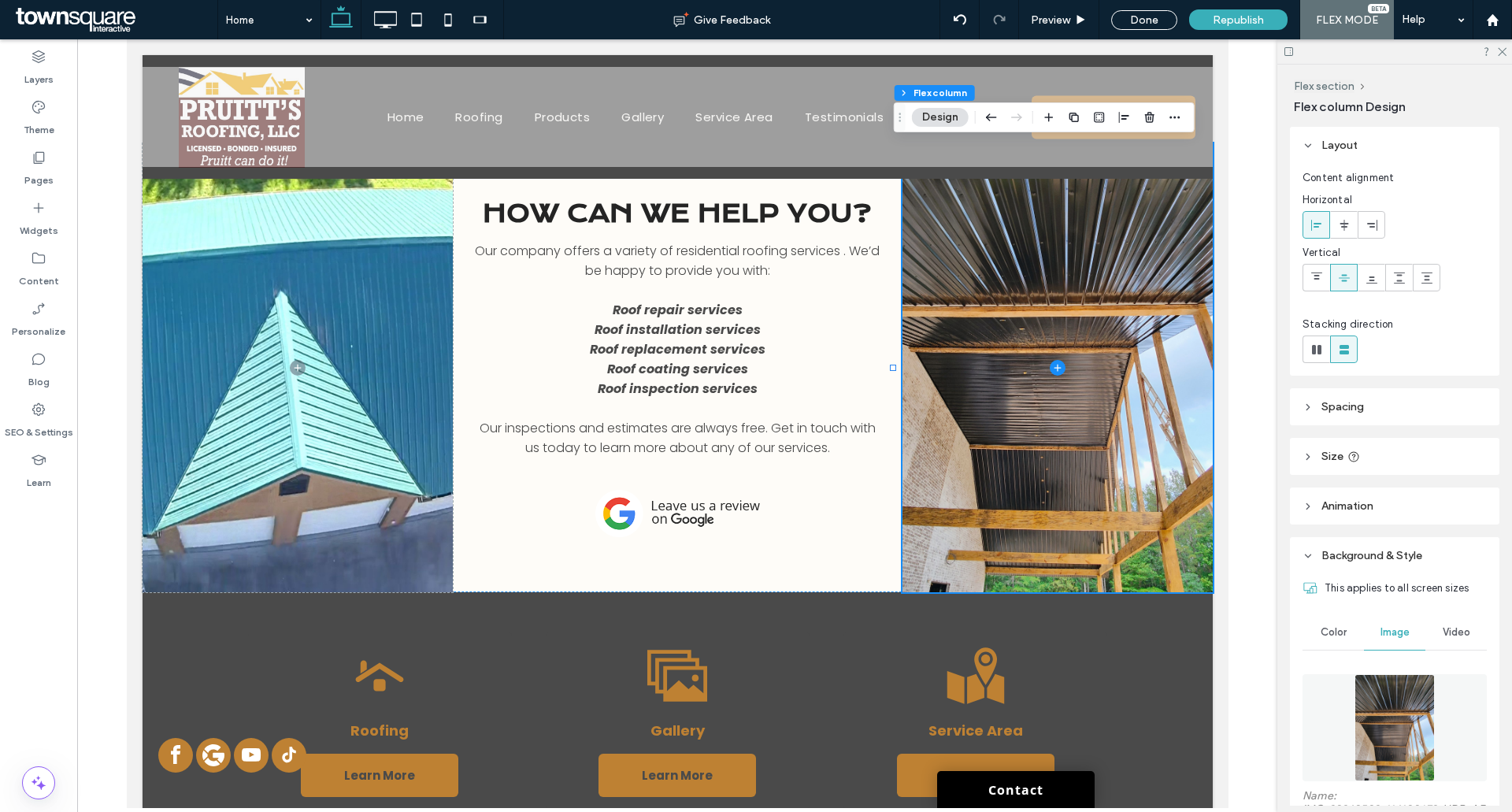 click at bounding box center (1394, 728) 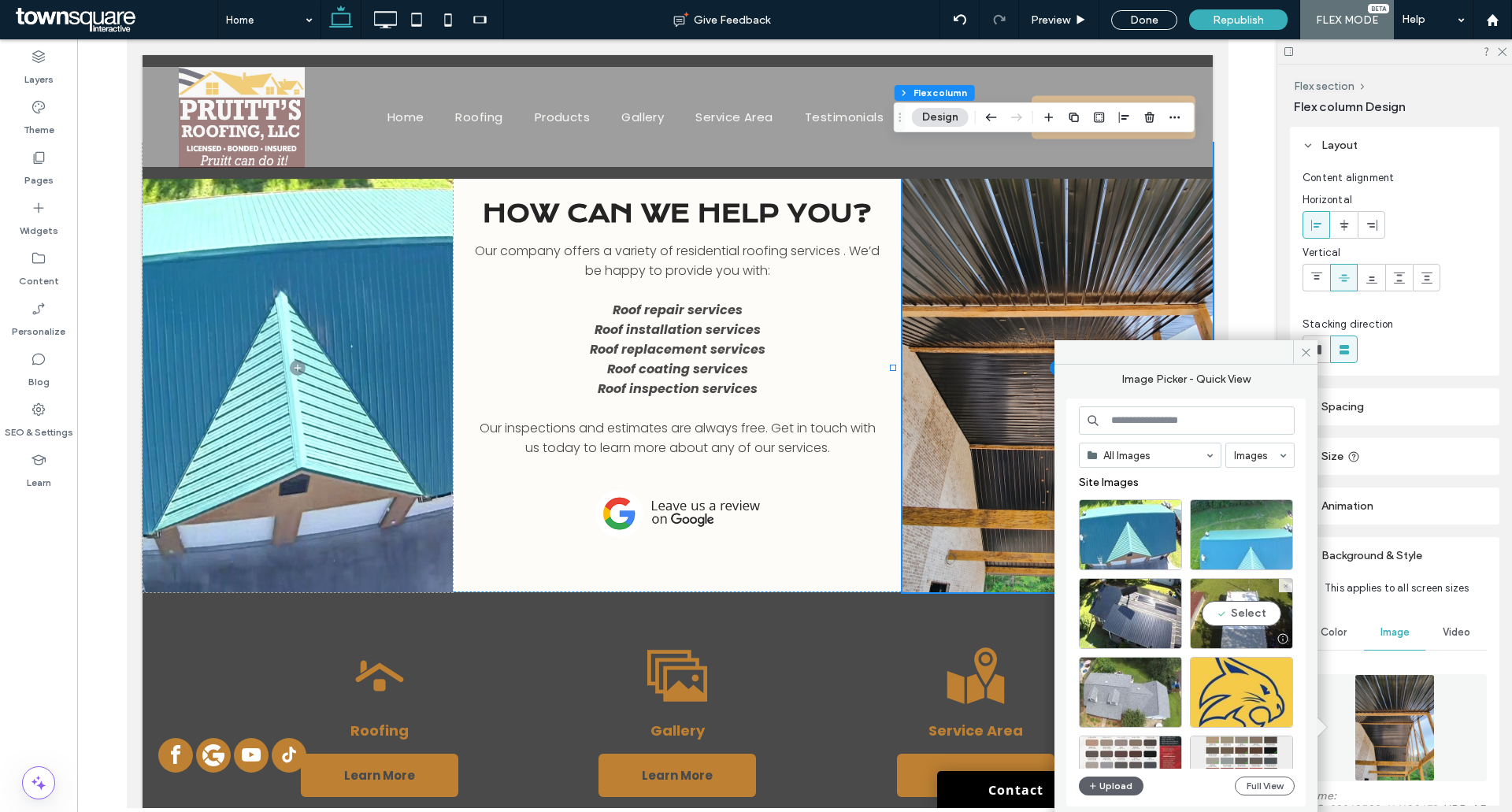 click on "Select" at bounding box center (1241, 614) 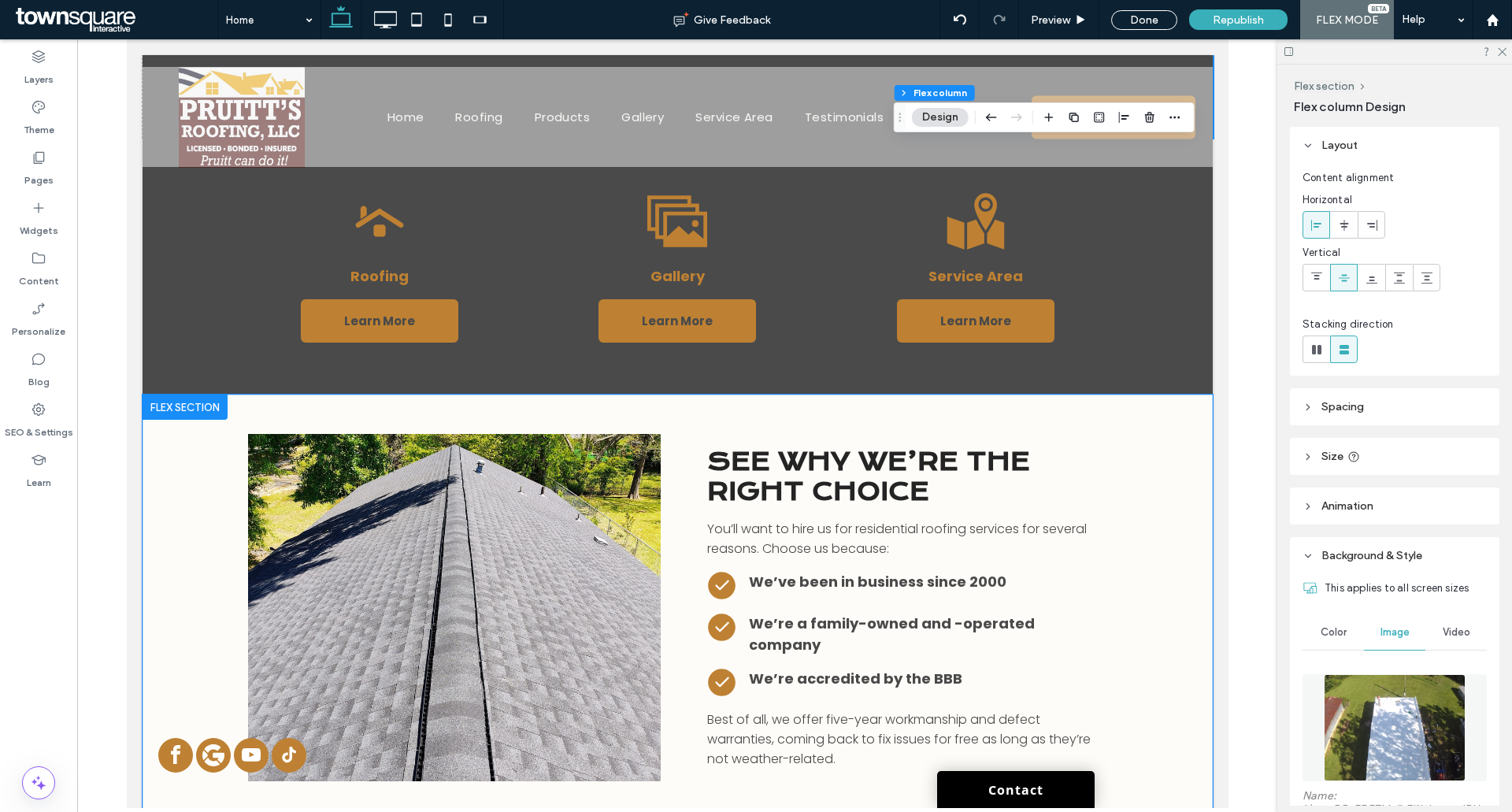 scroll, scrollTop: 1155, scrollLeft: 0, axis: vertical 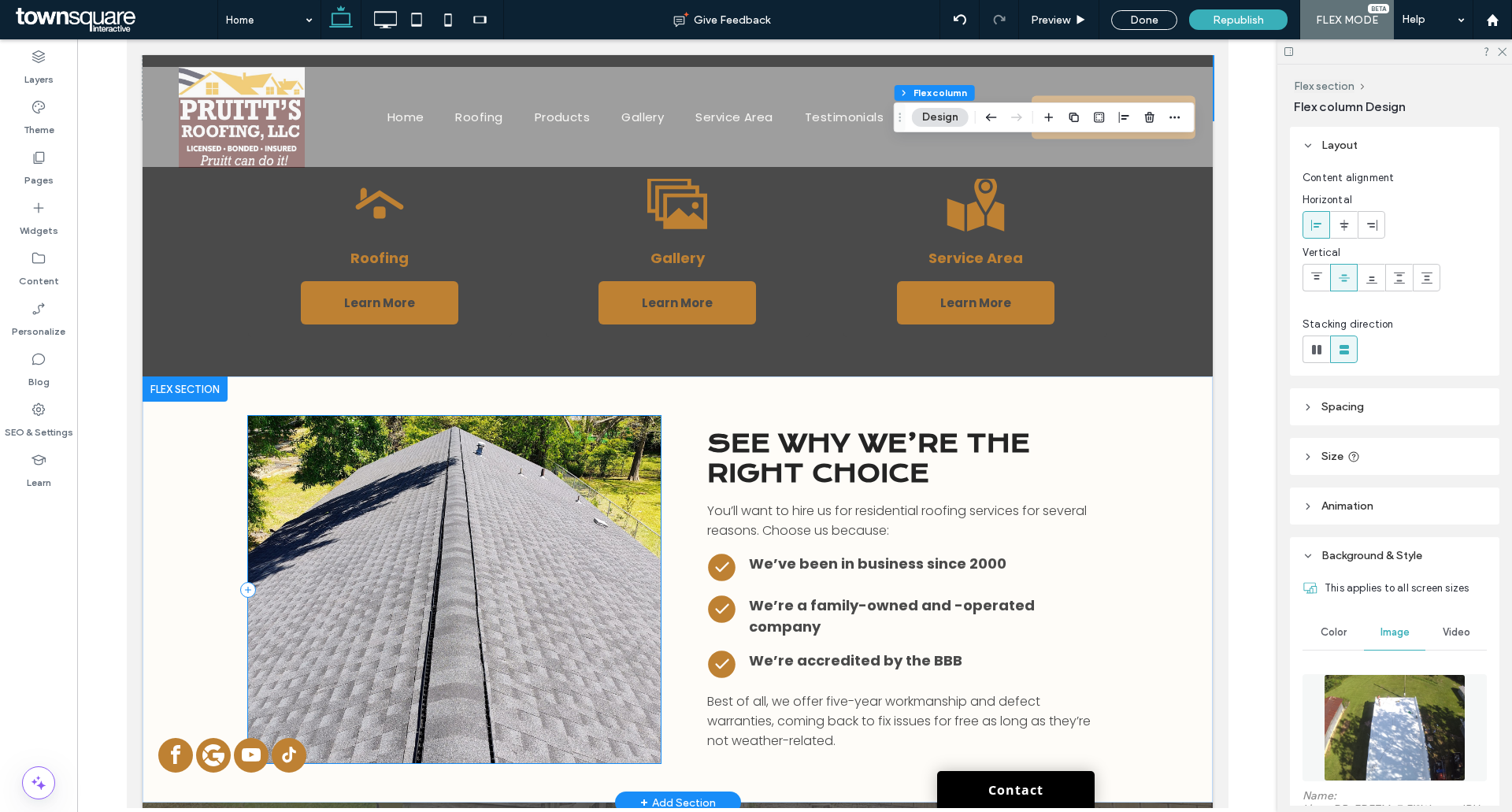 click at bounding box center (454, 589) 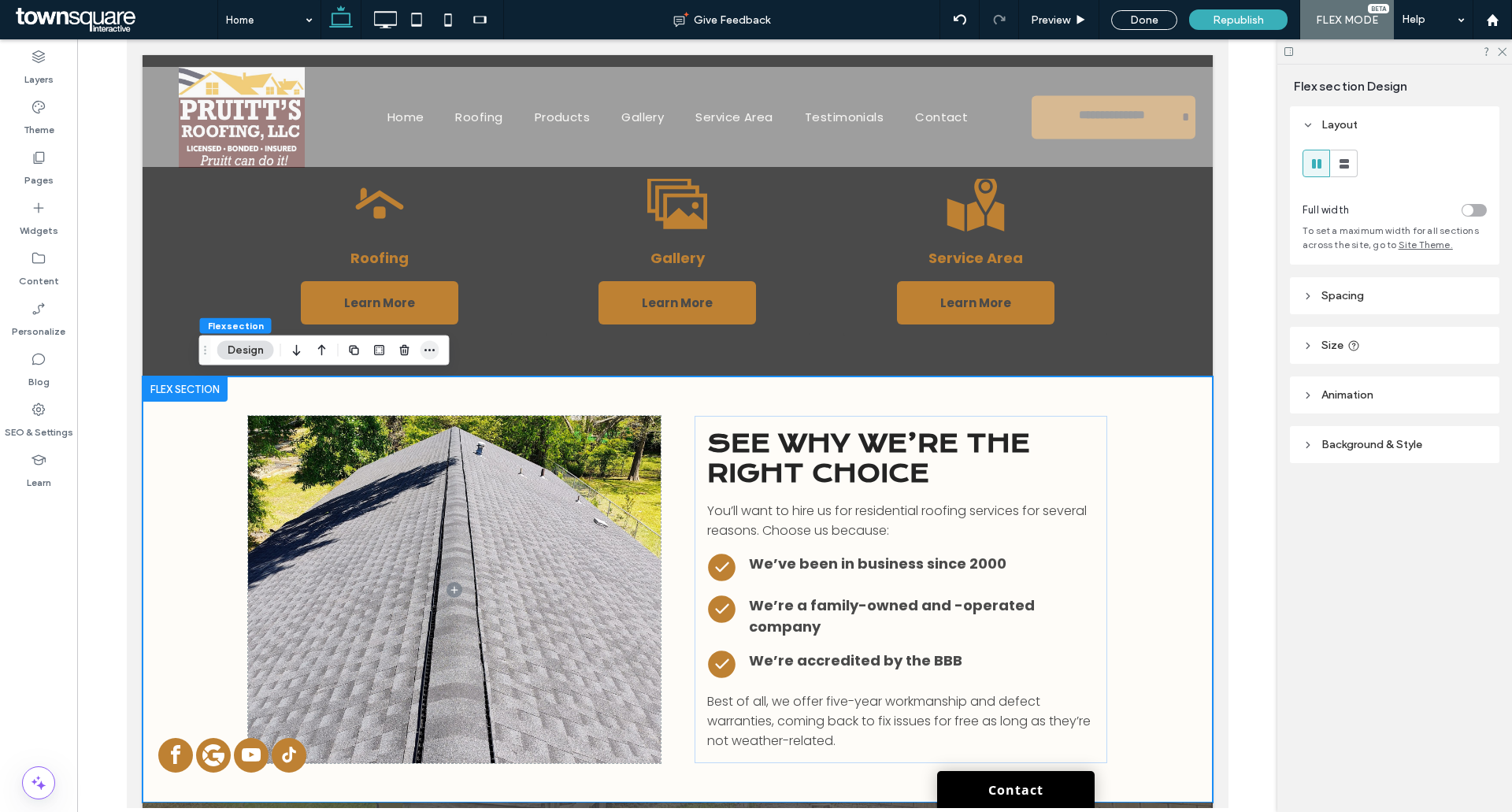 click at bounding box center [430, 350] 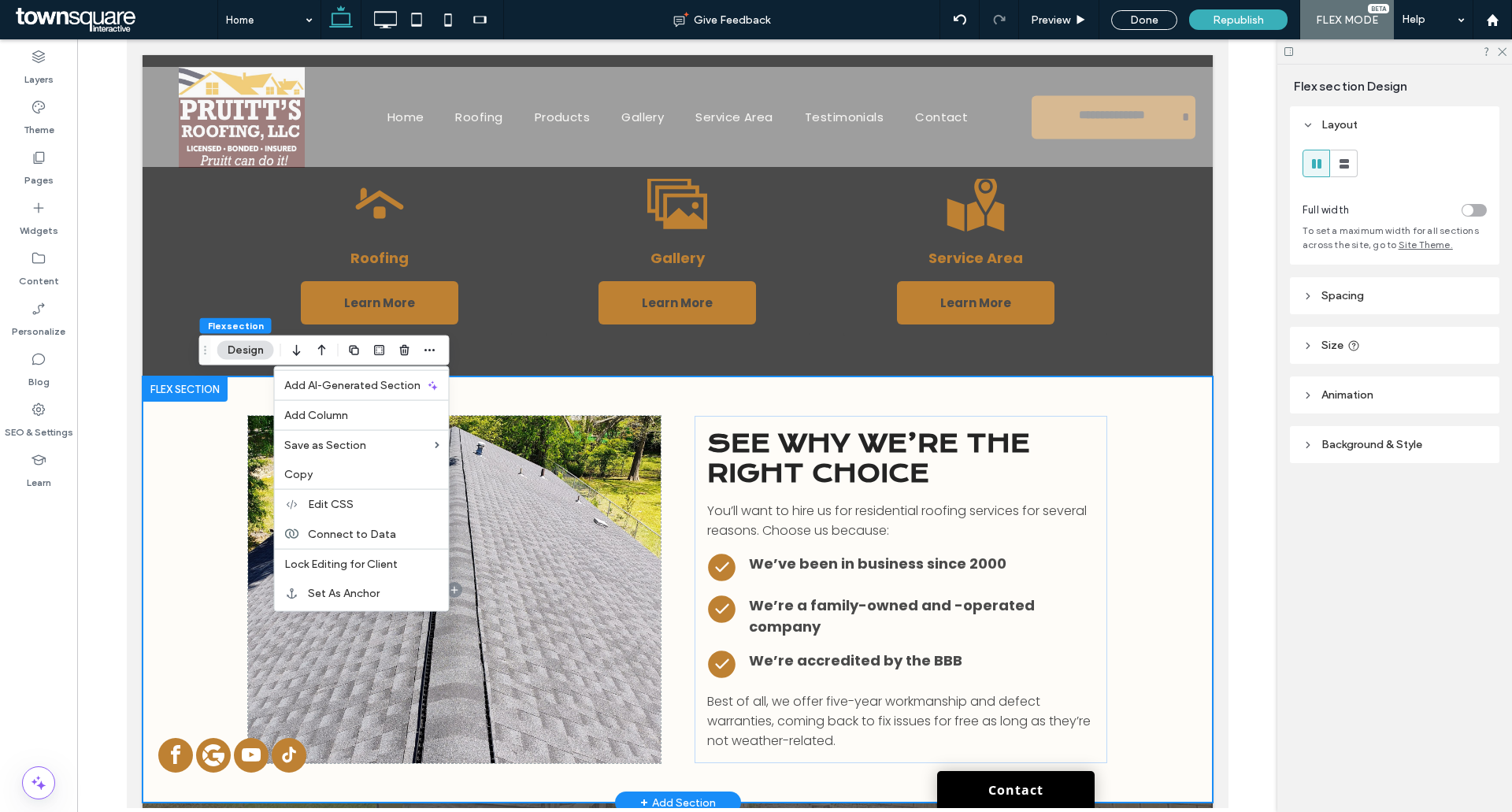 click on "Best of all, we offer five-year workmanship and defect warranties, coming back to fix issues for free as long as they’re not weather-related.
See why we’re the right choice
You’ll want to hire us for residential roofing services for several reasons. Choose us because:
We’ve been in business since [YEAR]
A white check mark in a black circle on a white background.
We’re a family-owned and -operated company
A white check mark in a black circle on a white background.
We’re accredited by the BBB
A white check mark in a black circle on a white background." at bounding box center [677, 589] 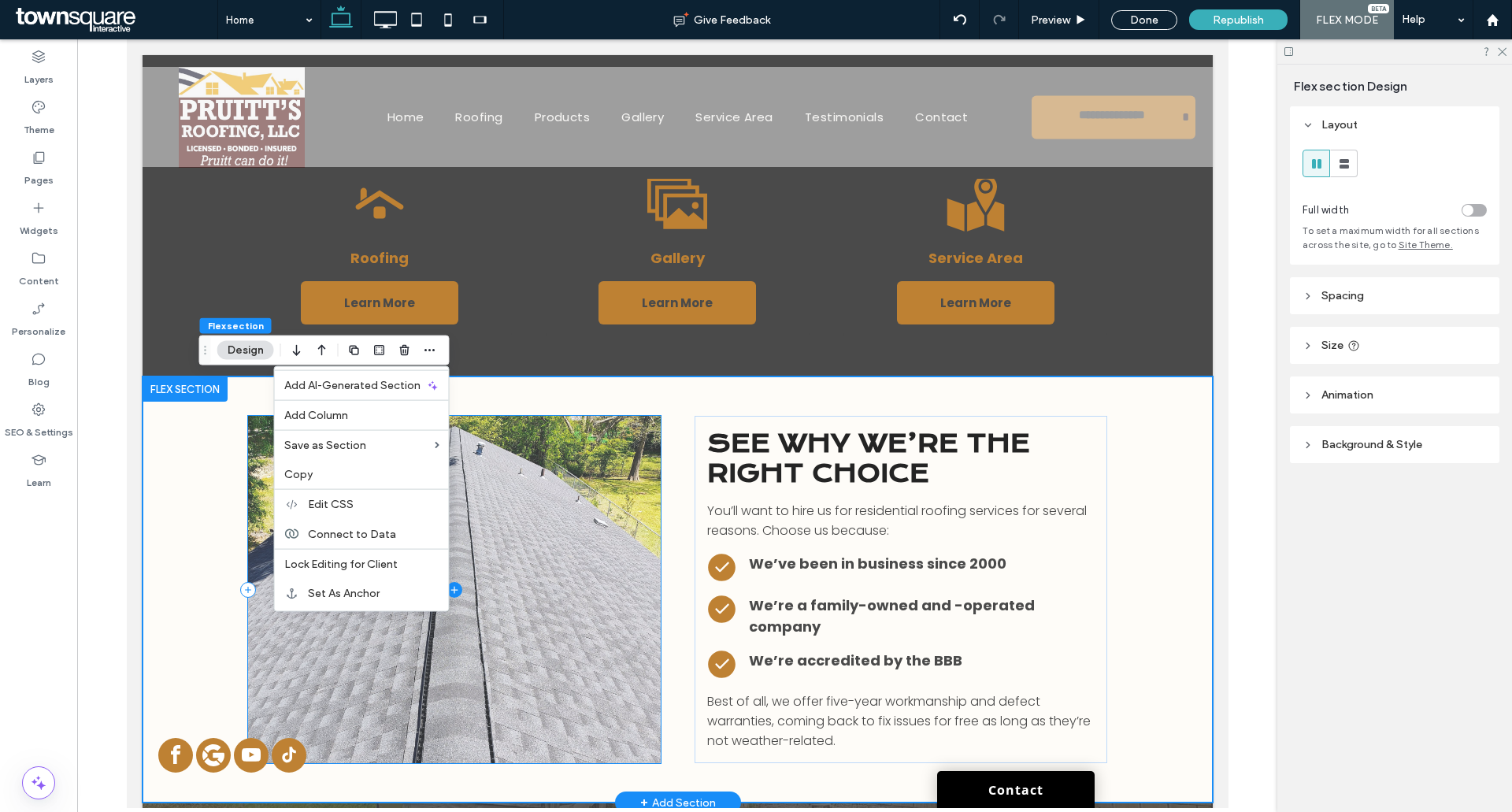 click at bounding box center (454, 589) 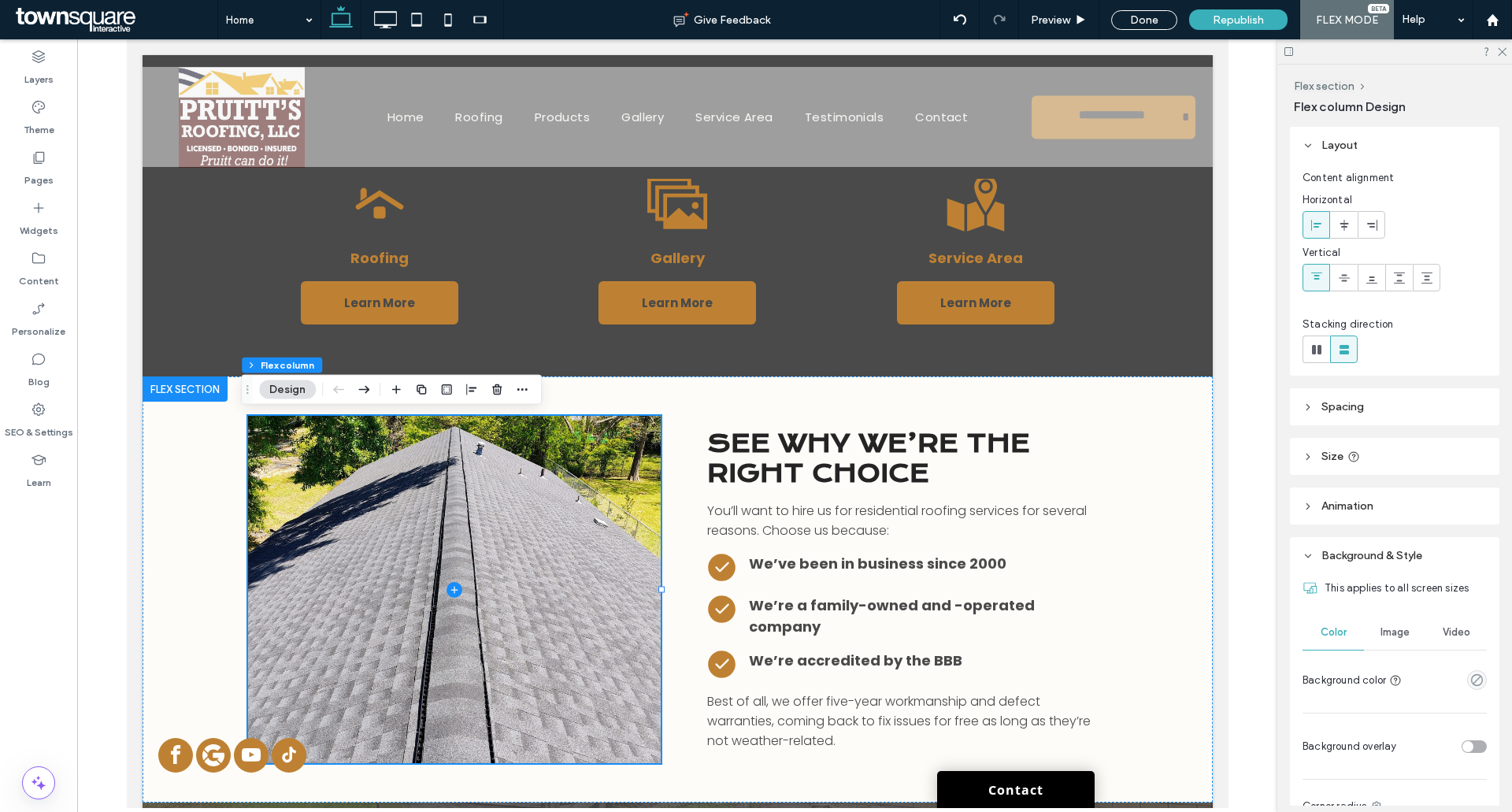 click on "Background & Style" at bounding box center (1372, 555) 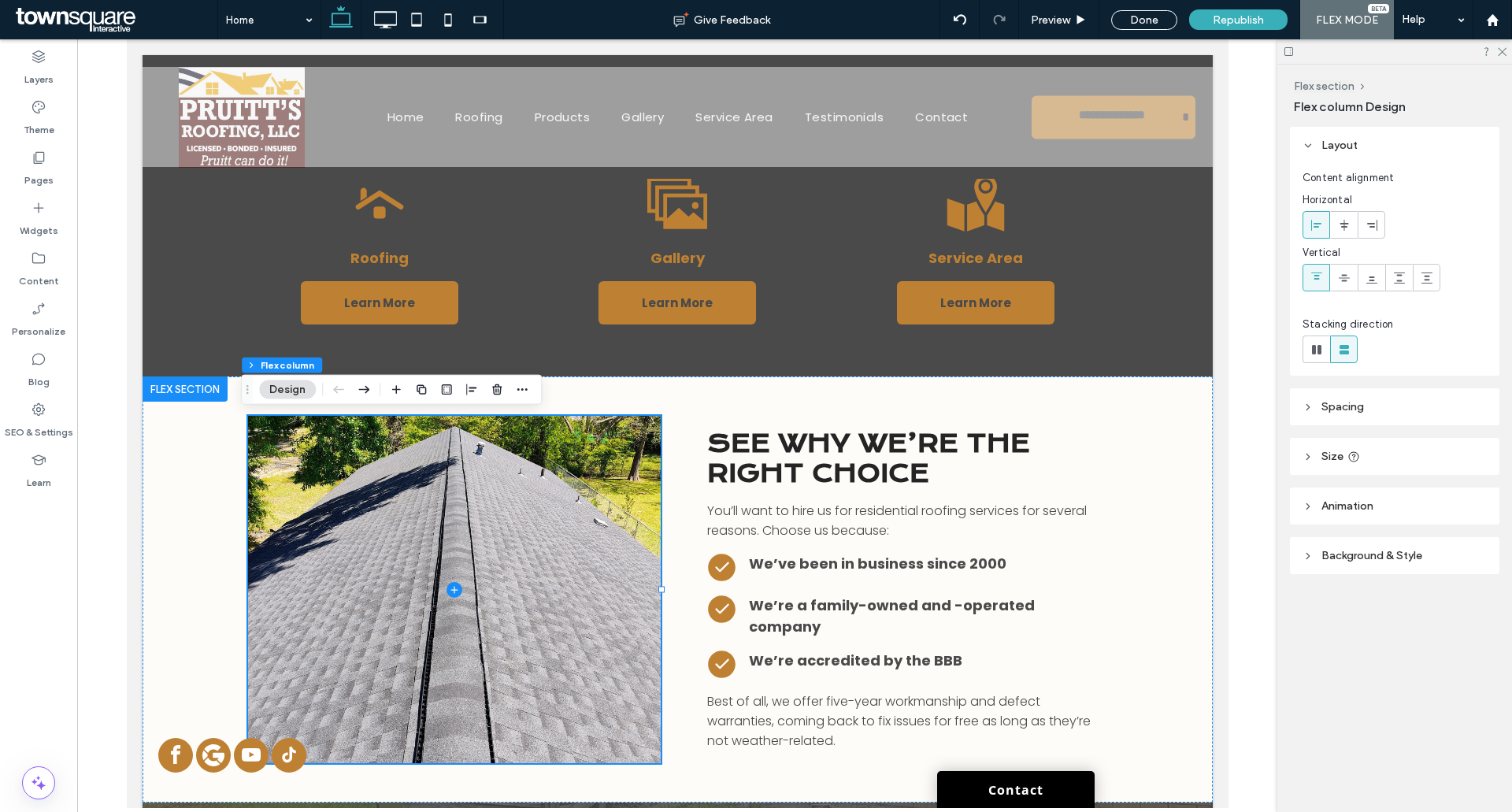 click on "Background & Style" at bounding box center (1395, 555) 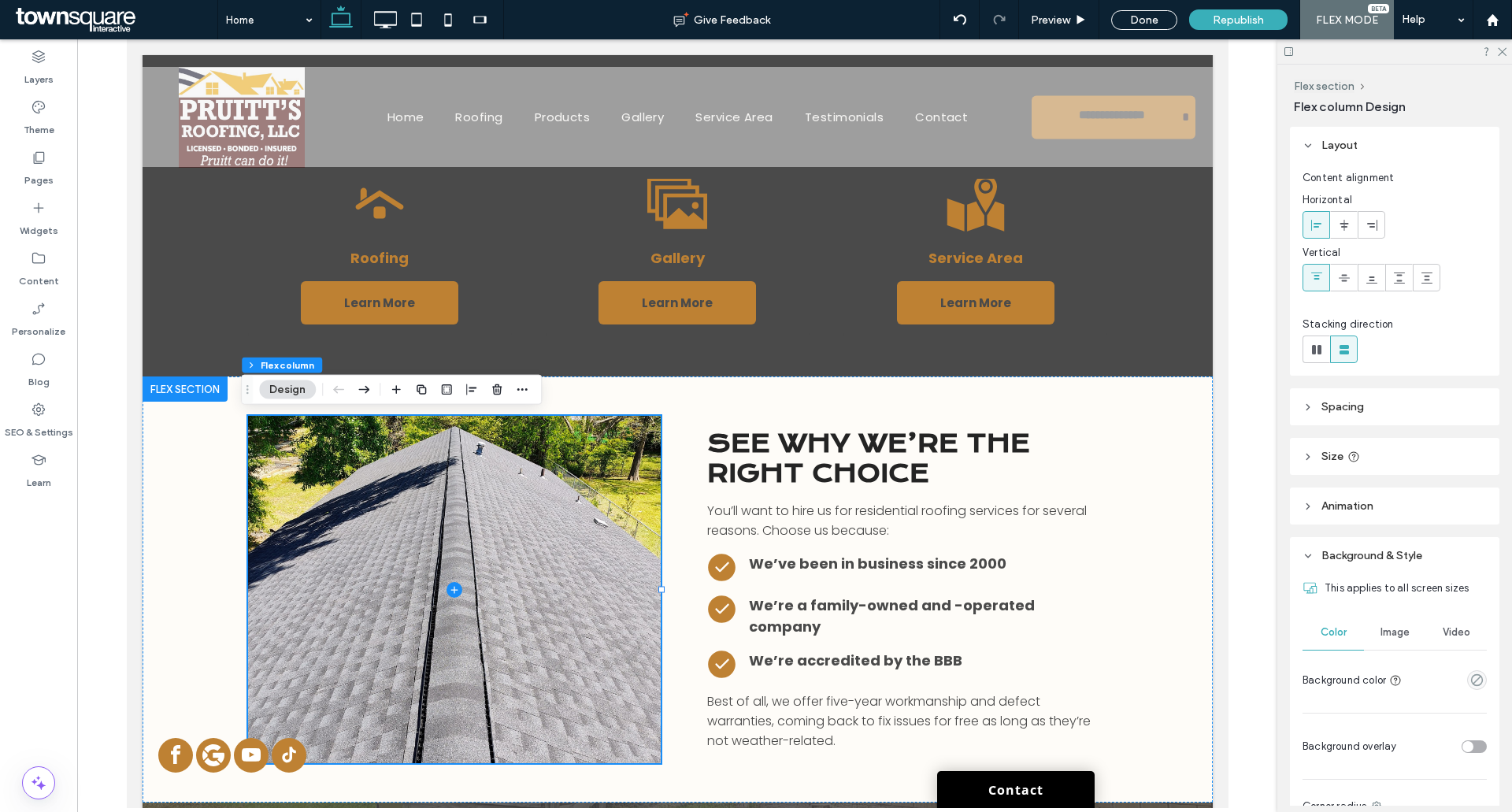 click on "Image" at bounding box center (1395, 632) 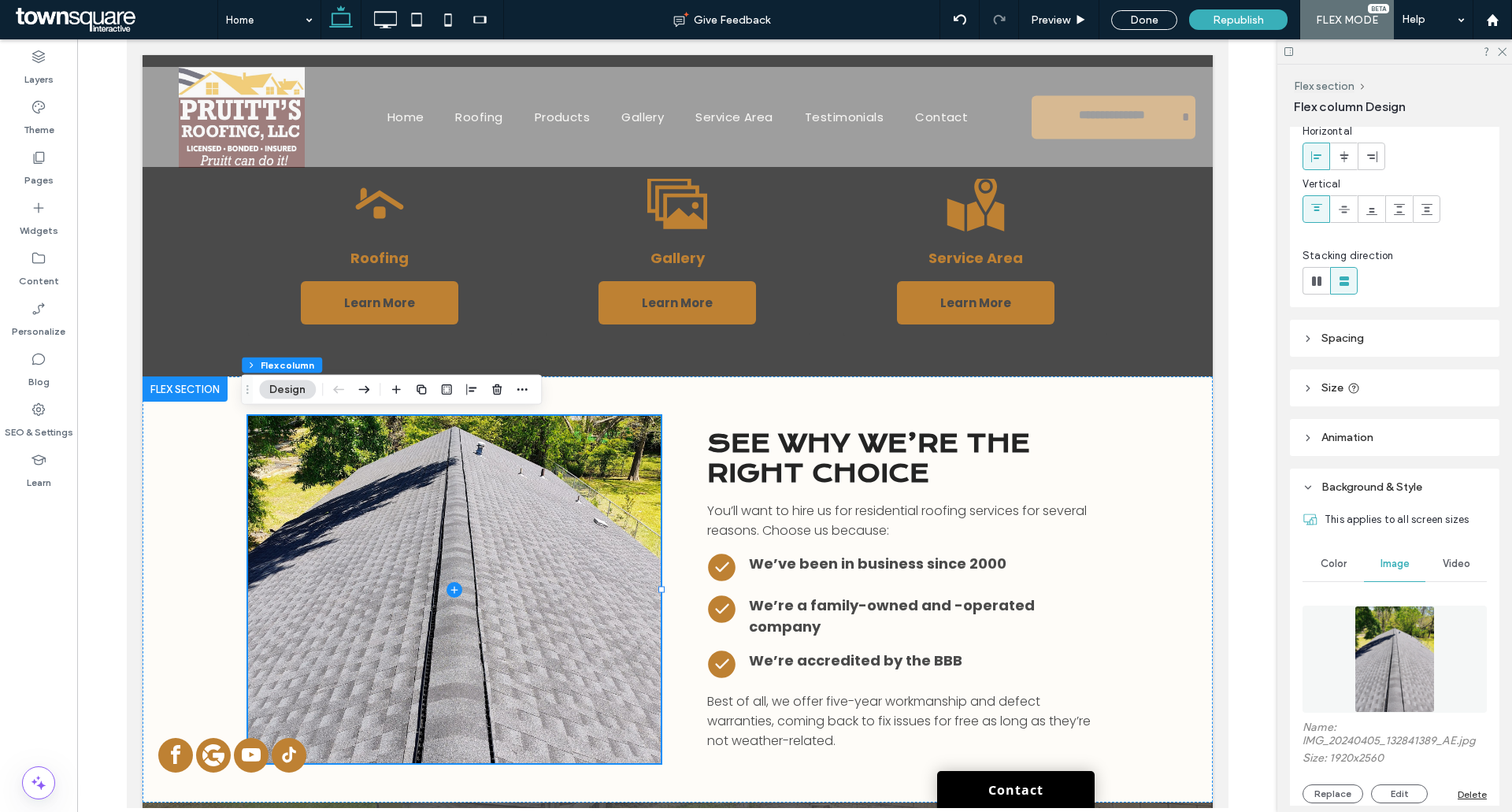 scroll, scrollTop: 158, scrollLeft: 0, axis: vertical 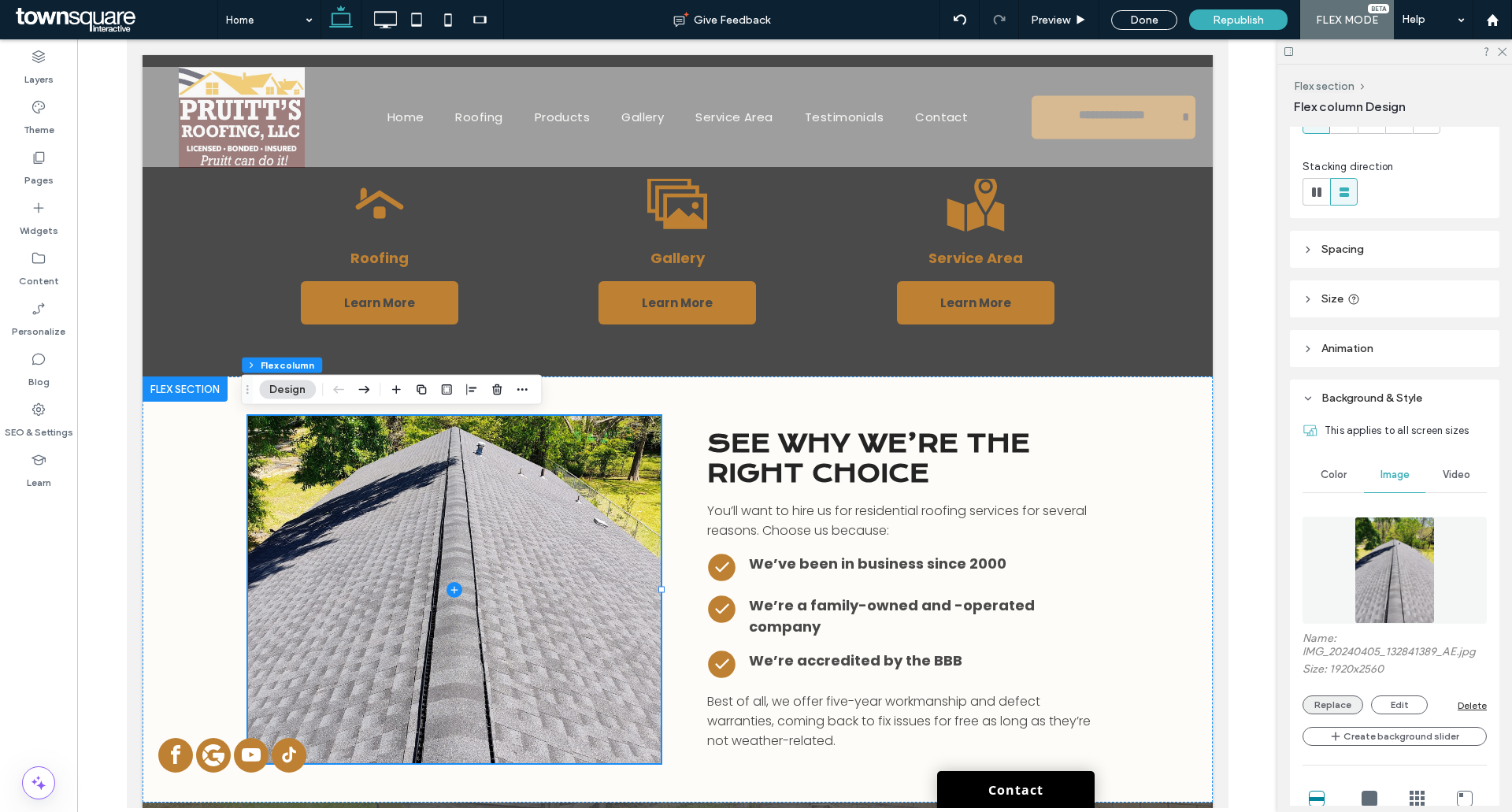 click on "Replace" at bounding box center (1332, 705) 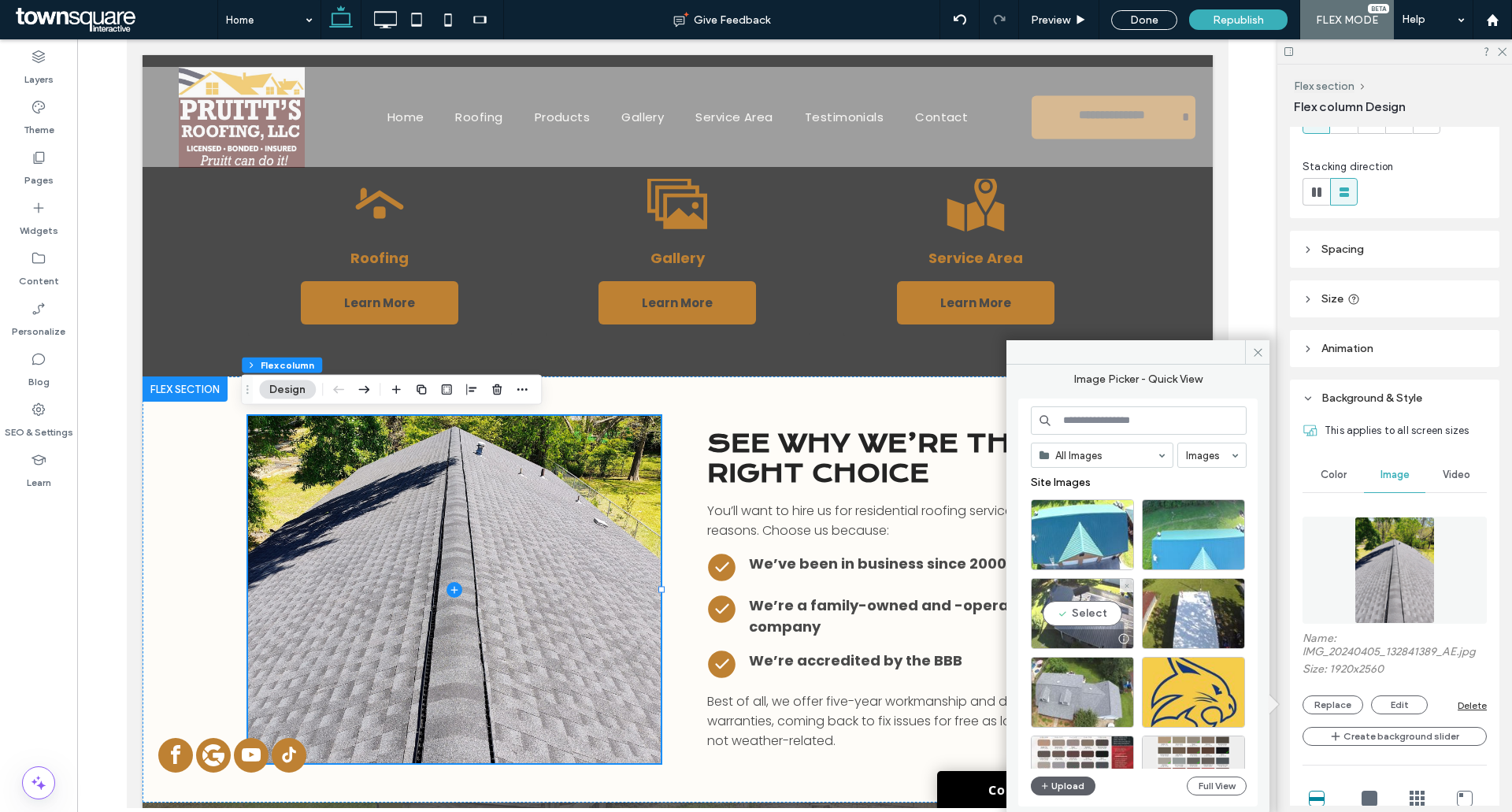 click on "Select" at bounding box center [1082, 614] 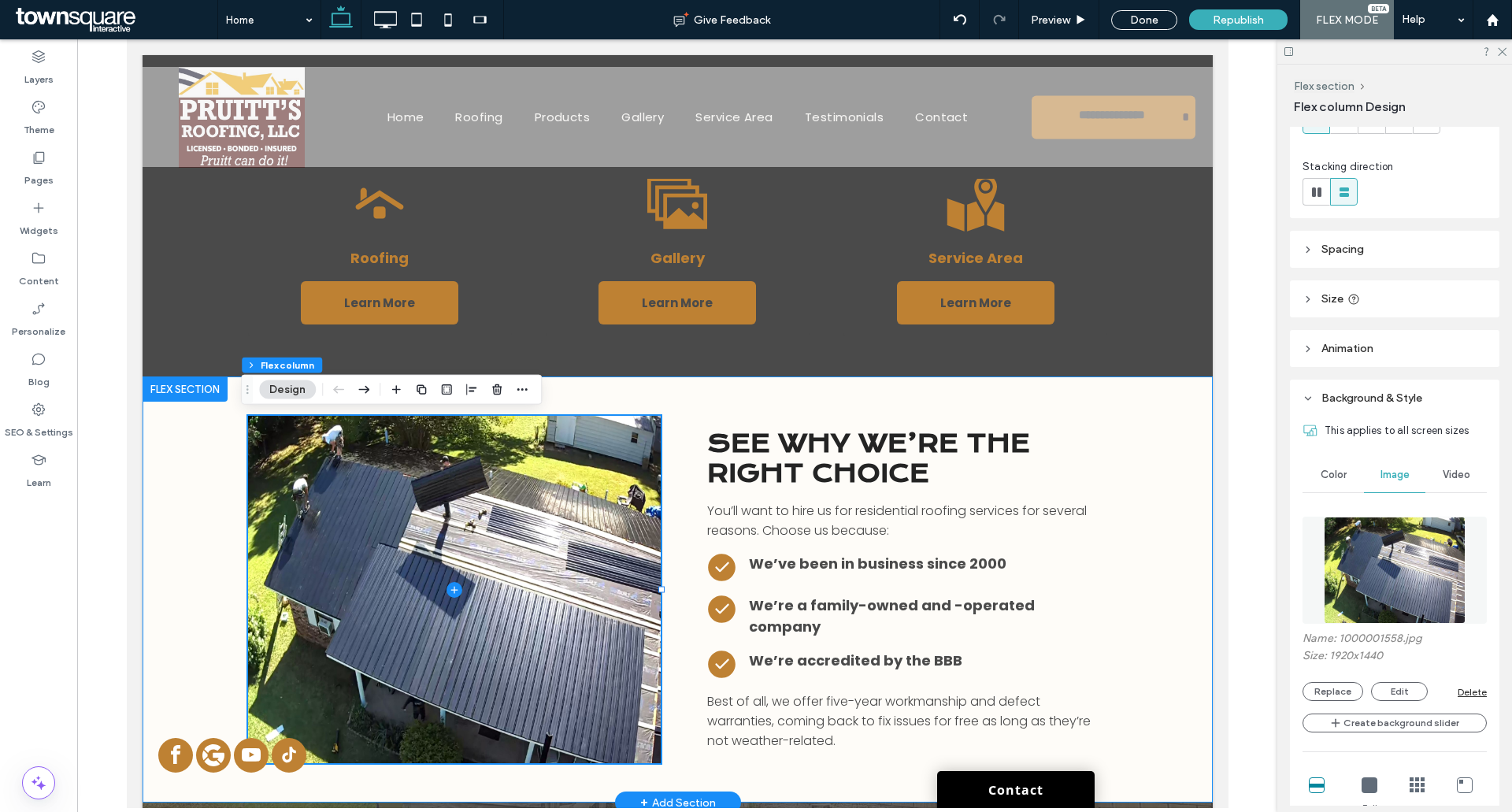 click on "Best of all, we offer five-year workmanship and defect warranties, coming back to fix issues for free as long as they’re not weather-related.
See why we’re the right choice
You’ll want to hire us for residential roofing services for several reasons. Choose us because:
We’ve been in business since [YEAR]
A white check mark in a black circle on a white background.
We’re a family-owned and -operated company
A white check mark in a black circle on a white background.
We’re accredited by the BBB
A white check mark in a black circle on a white background." at bounding box center (676, 589) 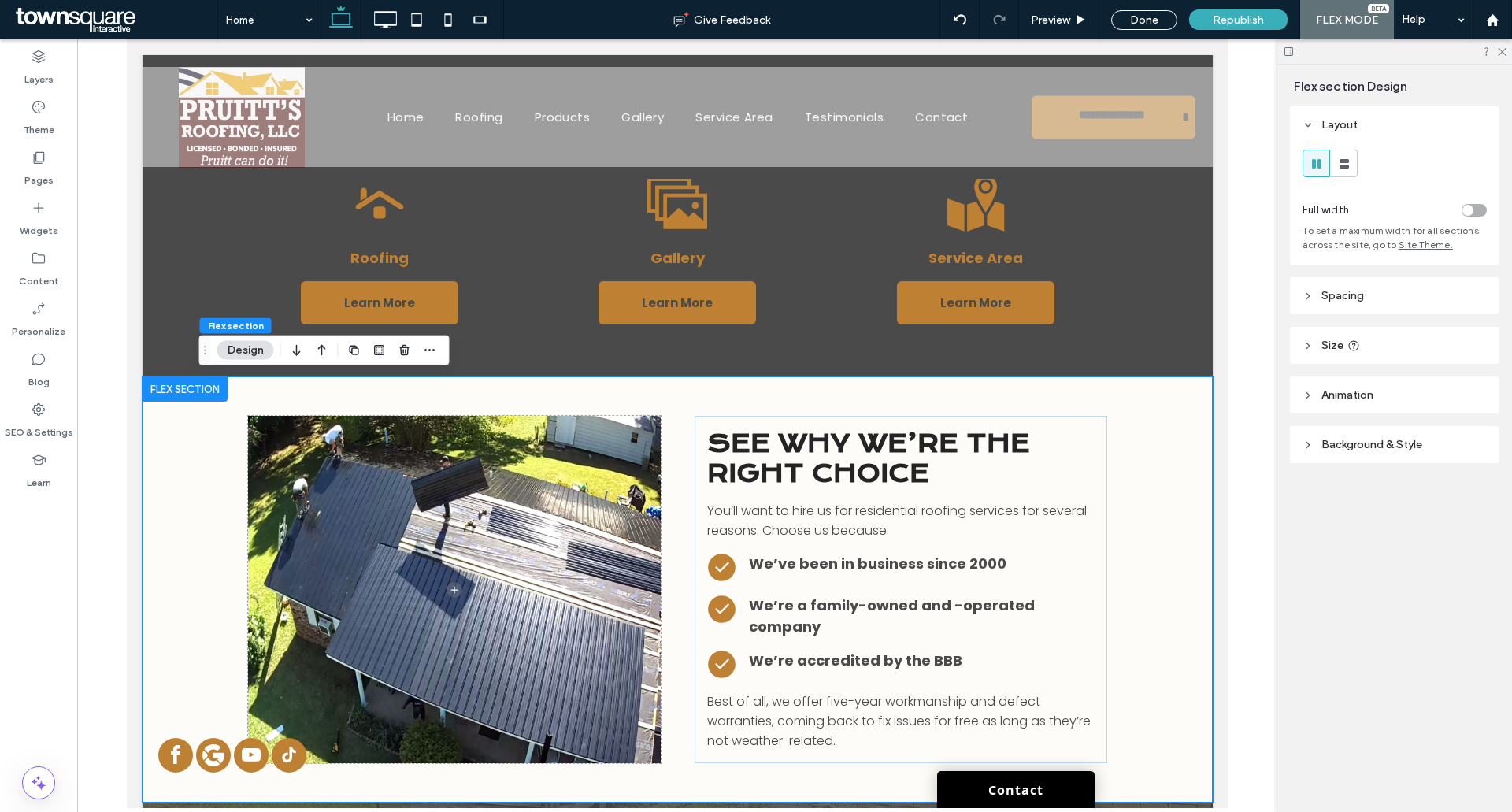 click on "Background & Style" at bounding box center [1395, 444] 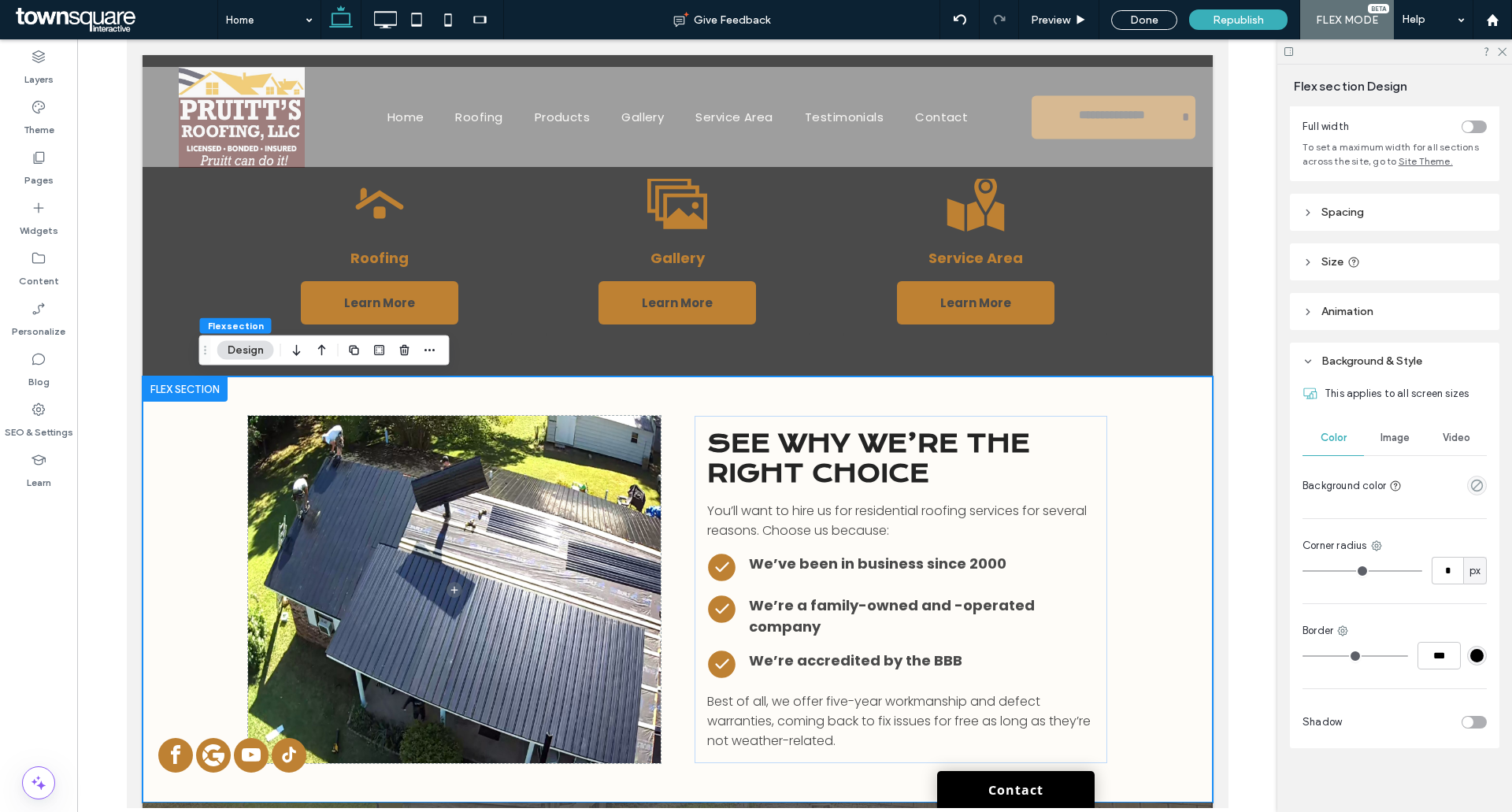 scroll, scrollTop: 89, scrollLeft: 0, axis: vertical 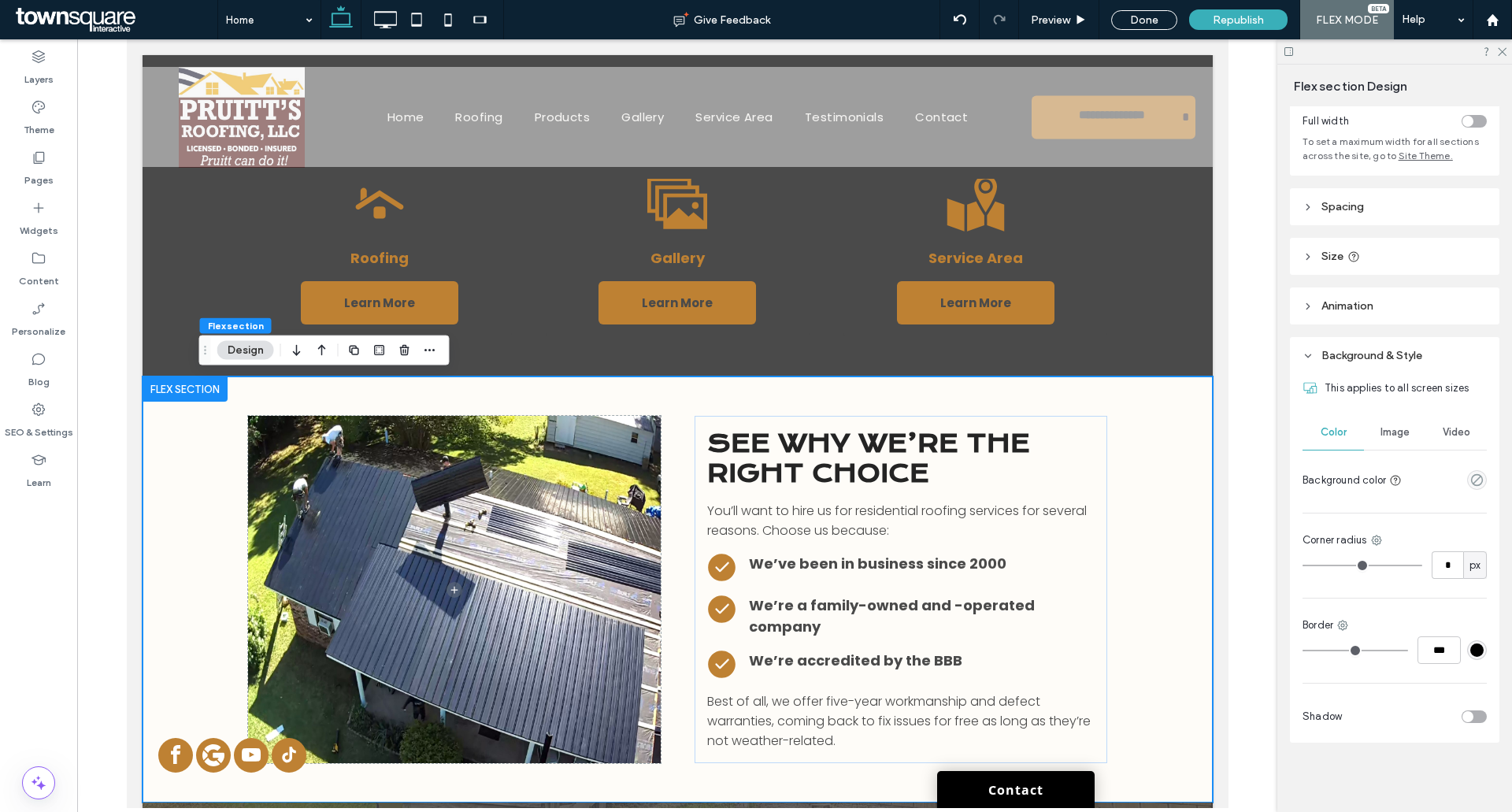 click on "Image" at bounding box center (1395, 432) 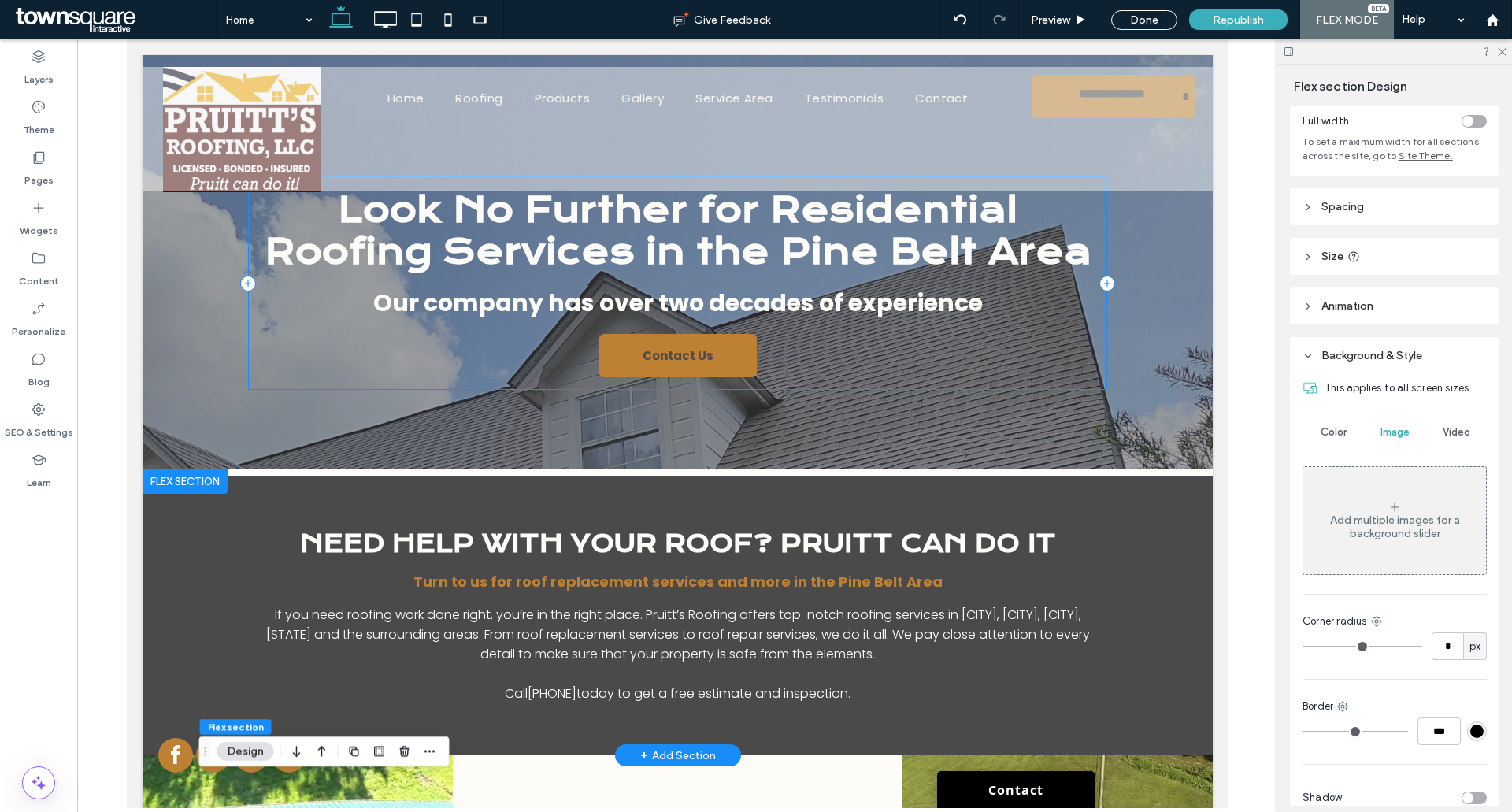 scroll, scrollTop: 315, scrollLeft: 0, axis: vertical 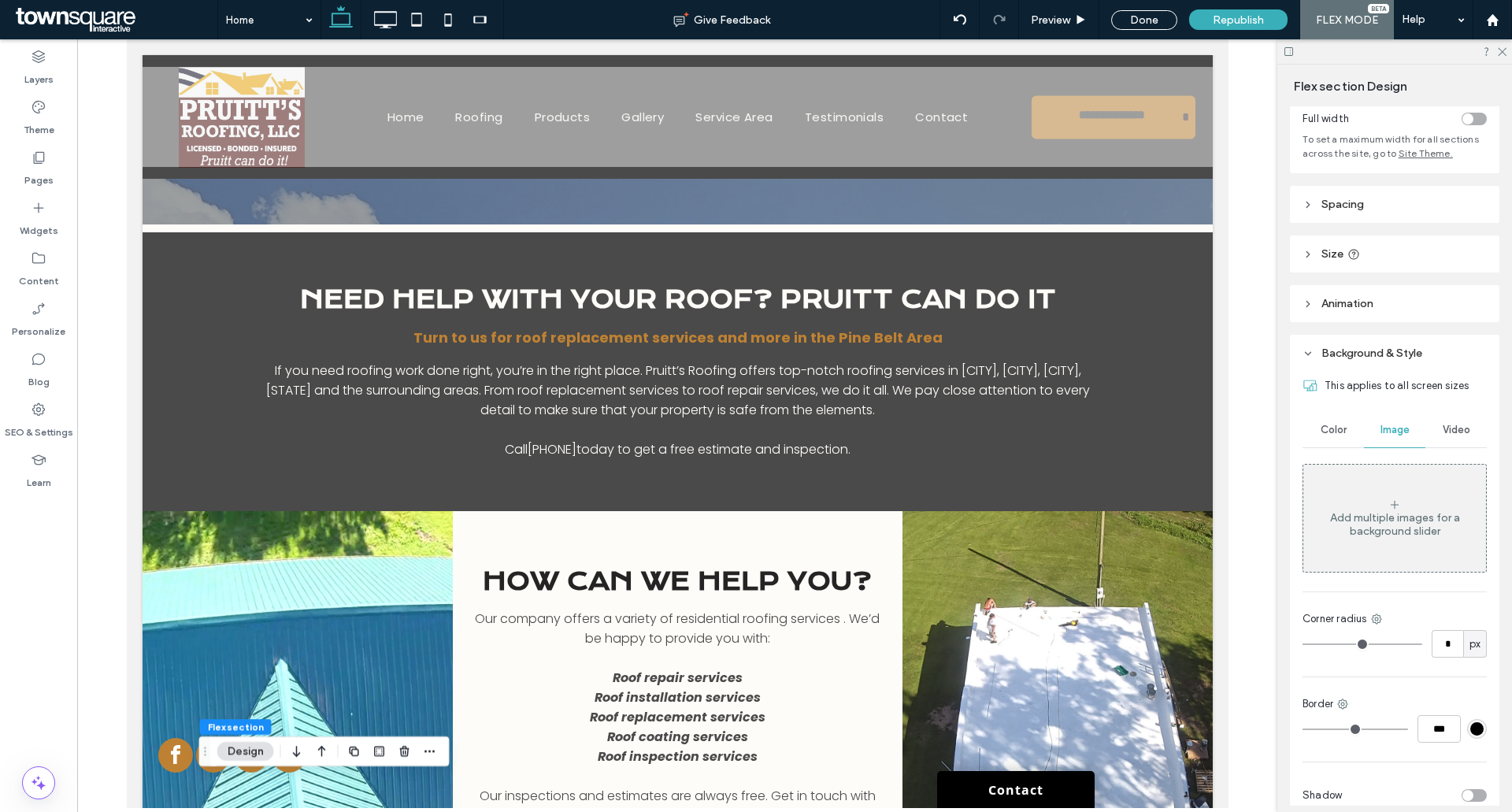 click 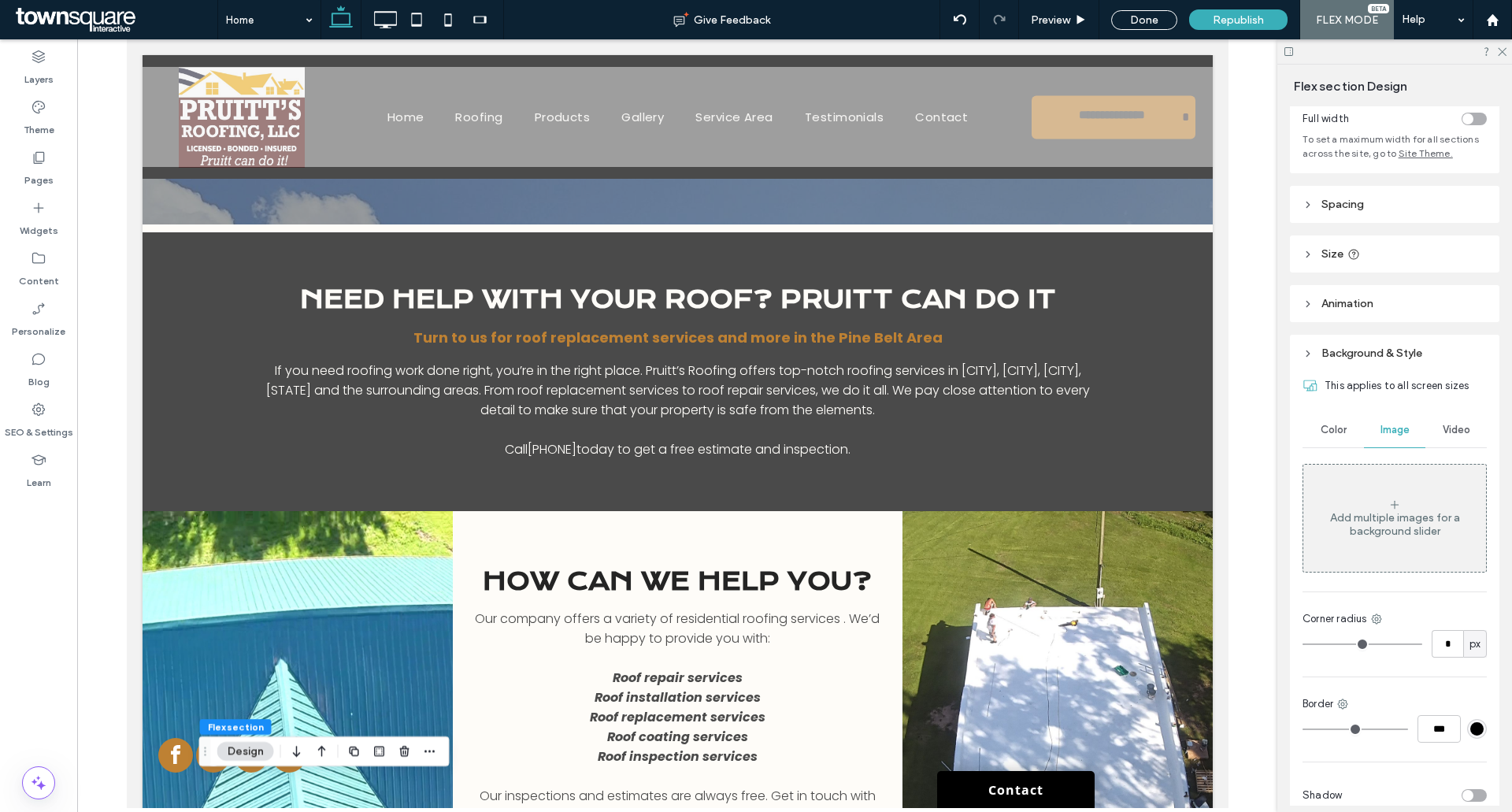 scroll, scrollTop: 0, scrollLeft: 0, axis: both 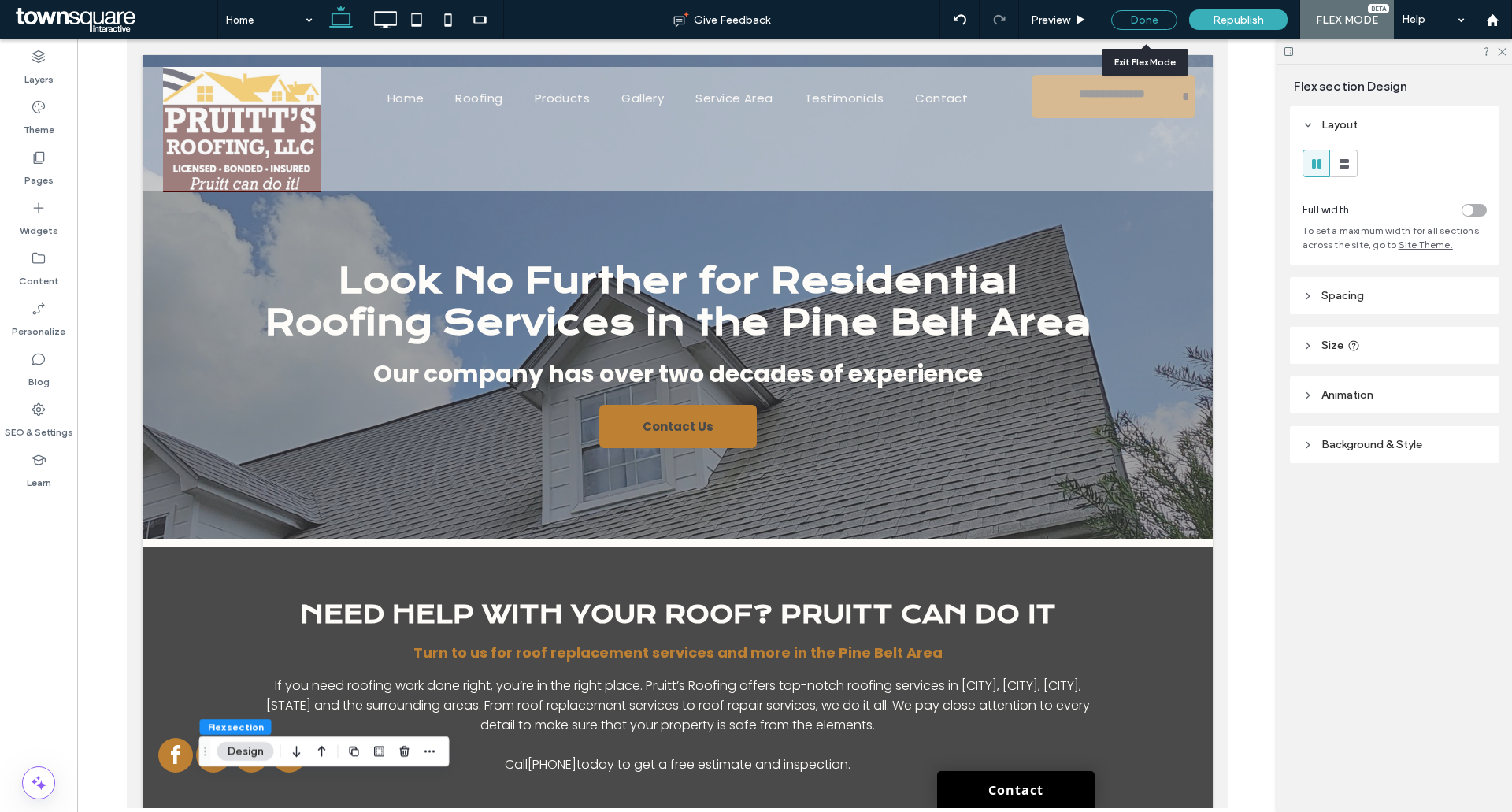 click on "Done" at bounding box center (1144, 20) 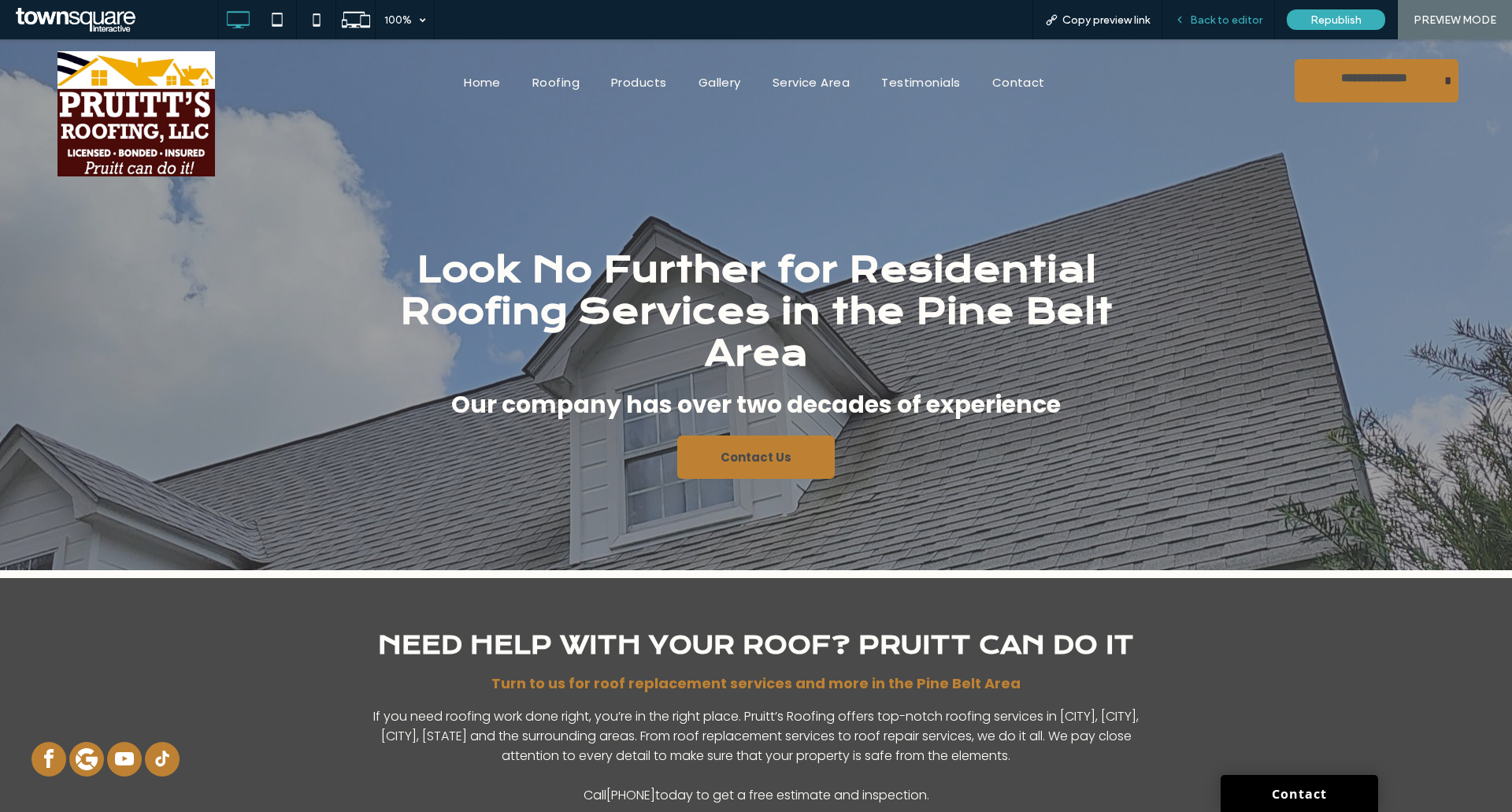 click on "Back to editor" at bounding box center (1226, 20) 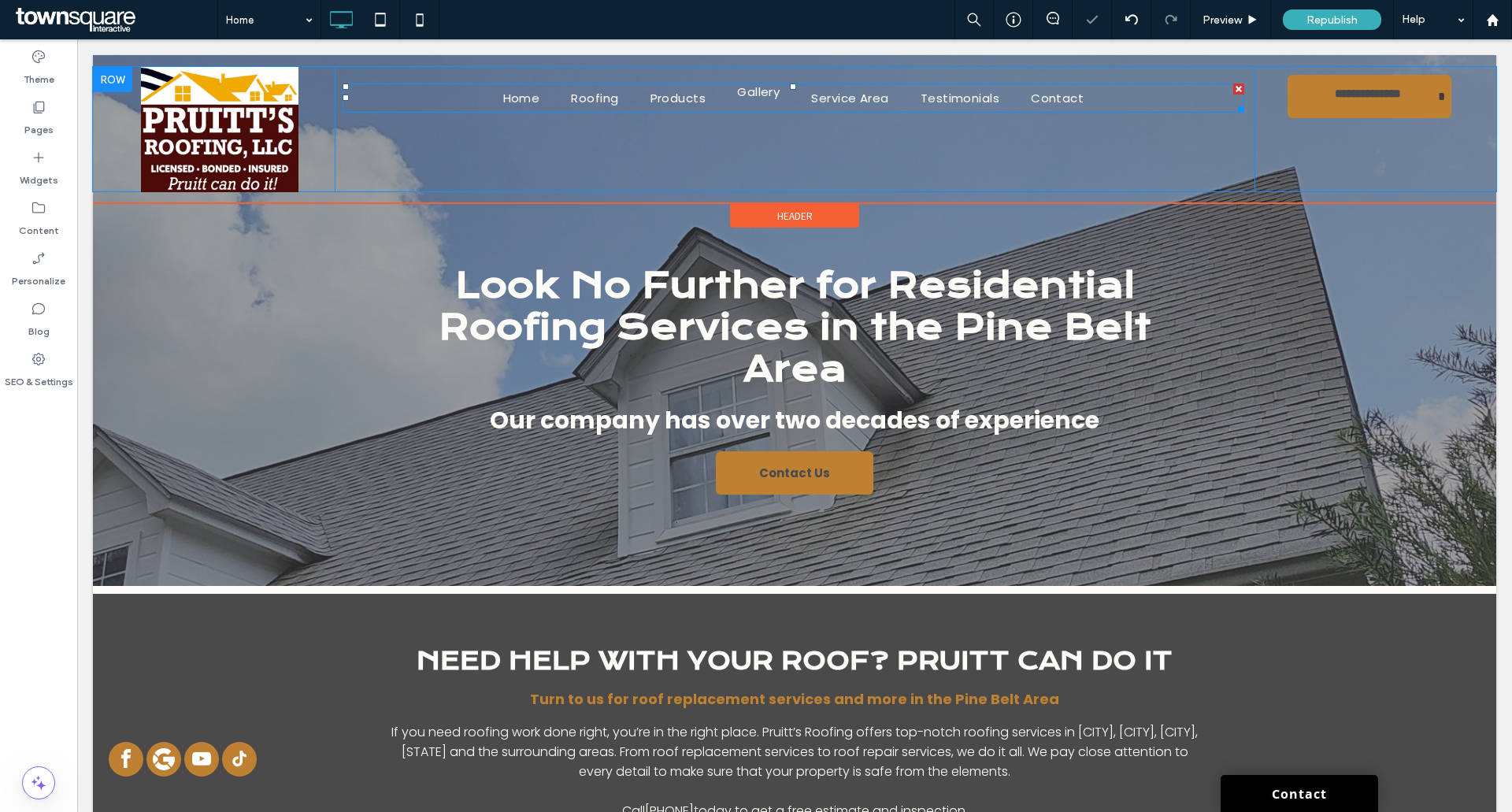 click on "Gallery" at bounding box center (758, 91) 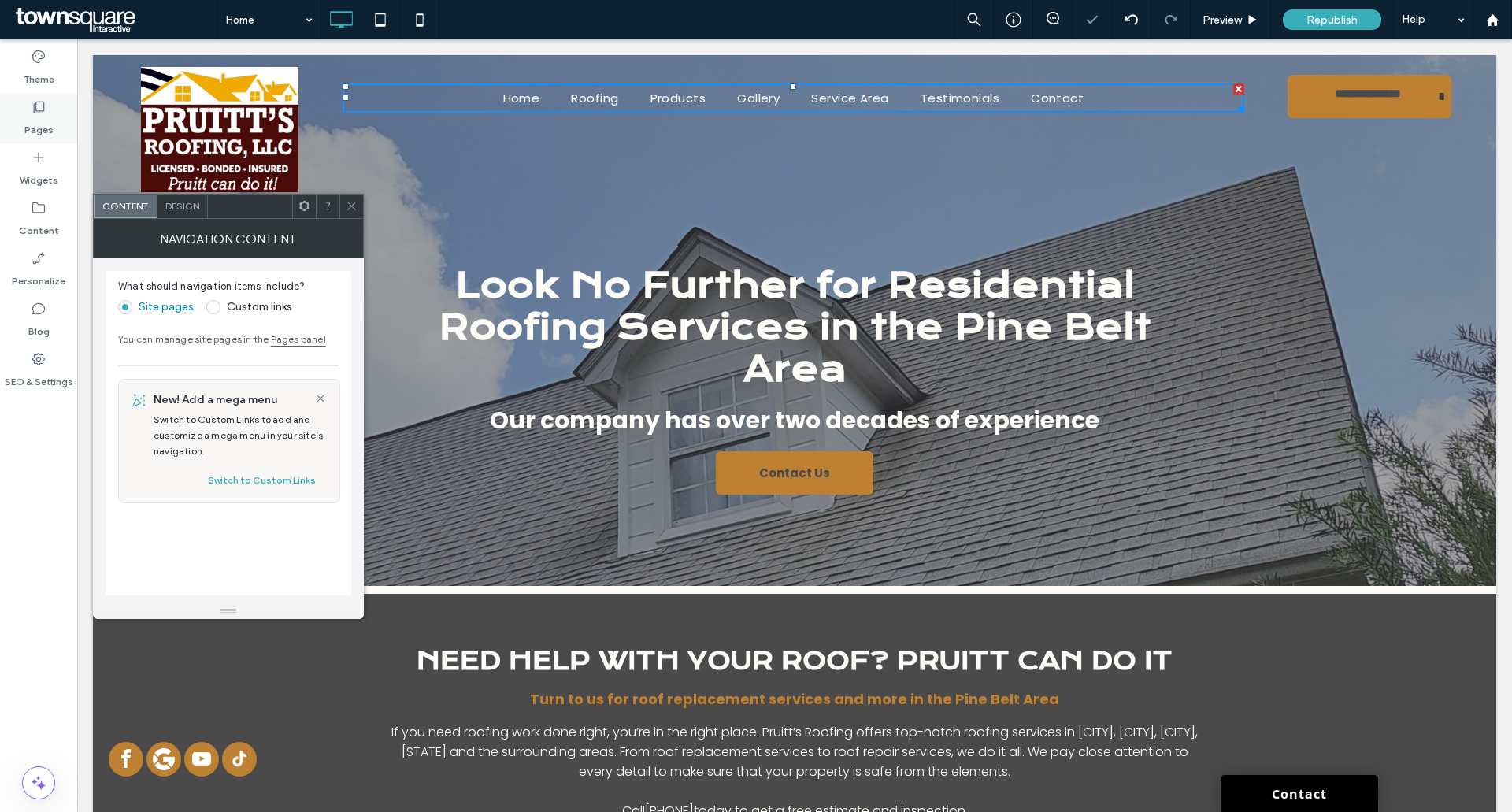 click on "Pages" at bounding box center (39, 118) 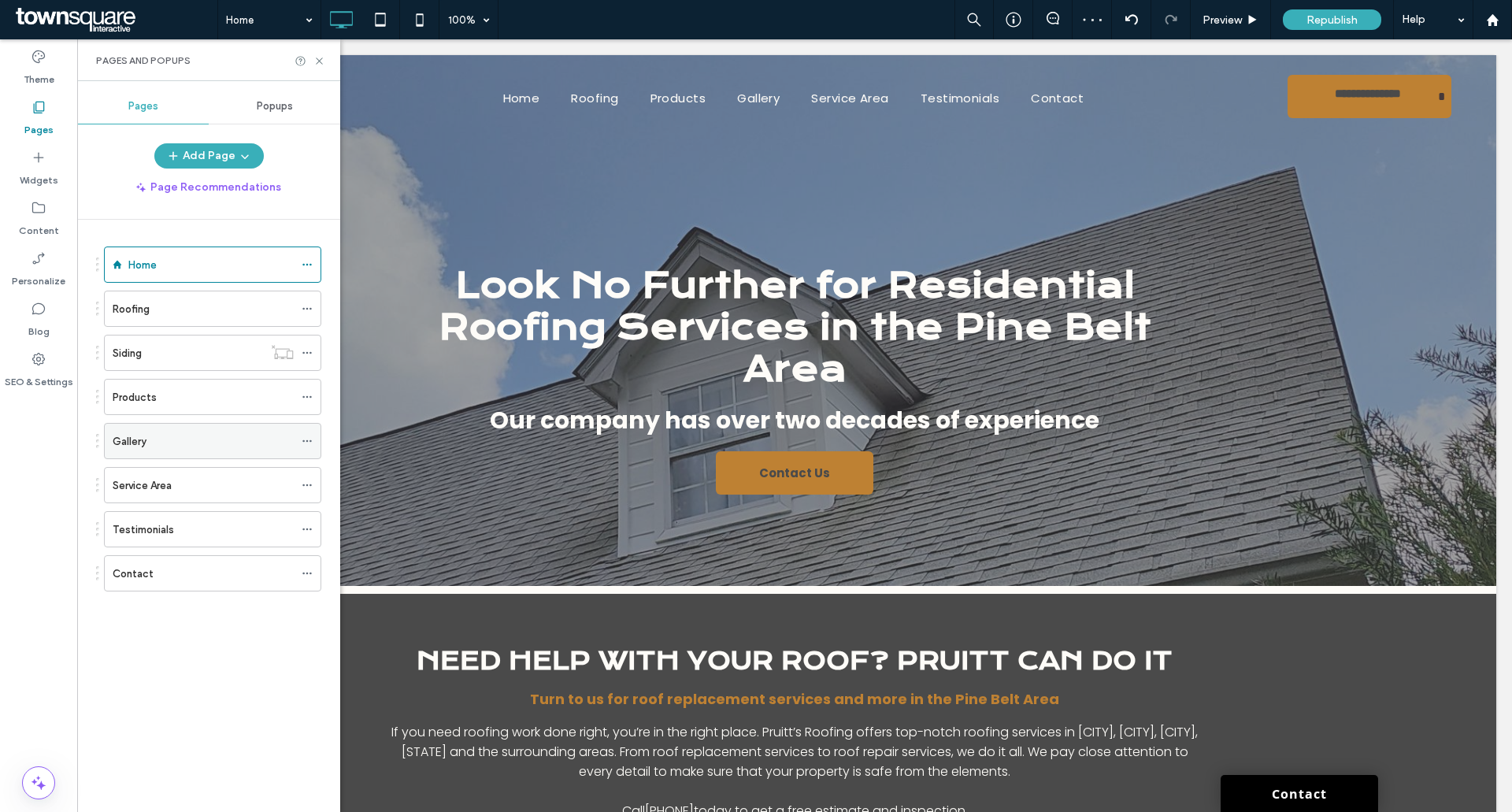 click on "Gallery" at bounding box center [203, 441] 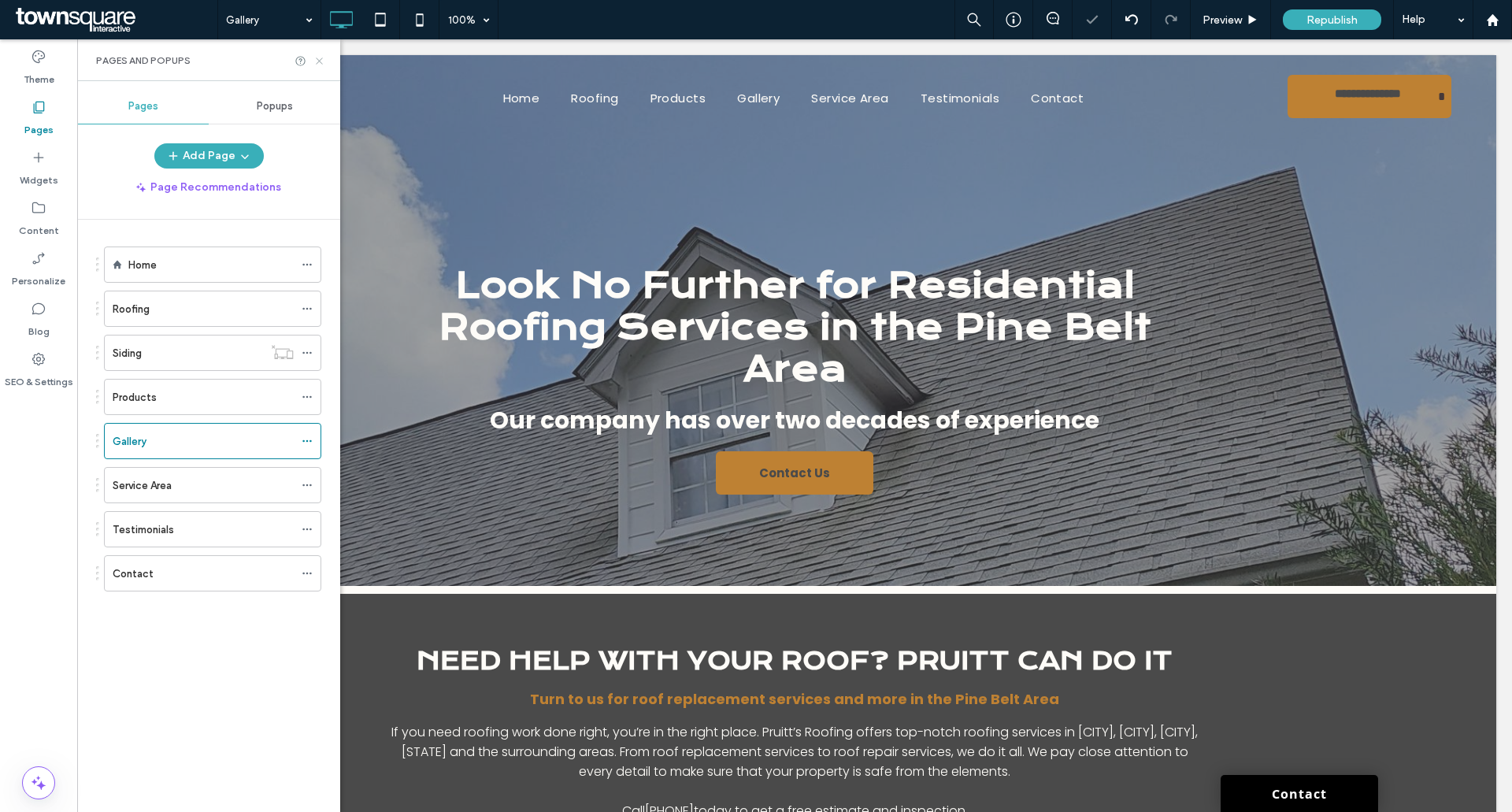 click 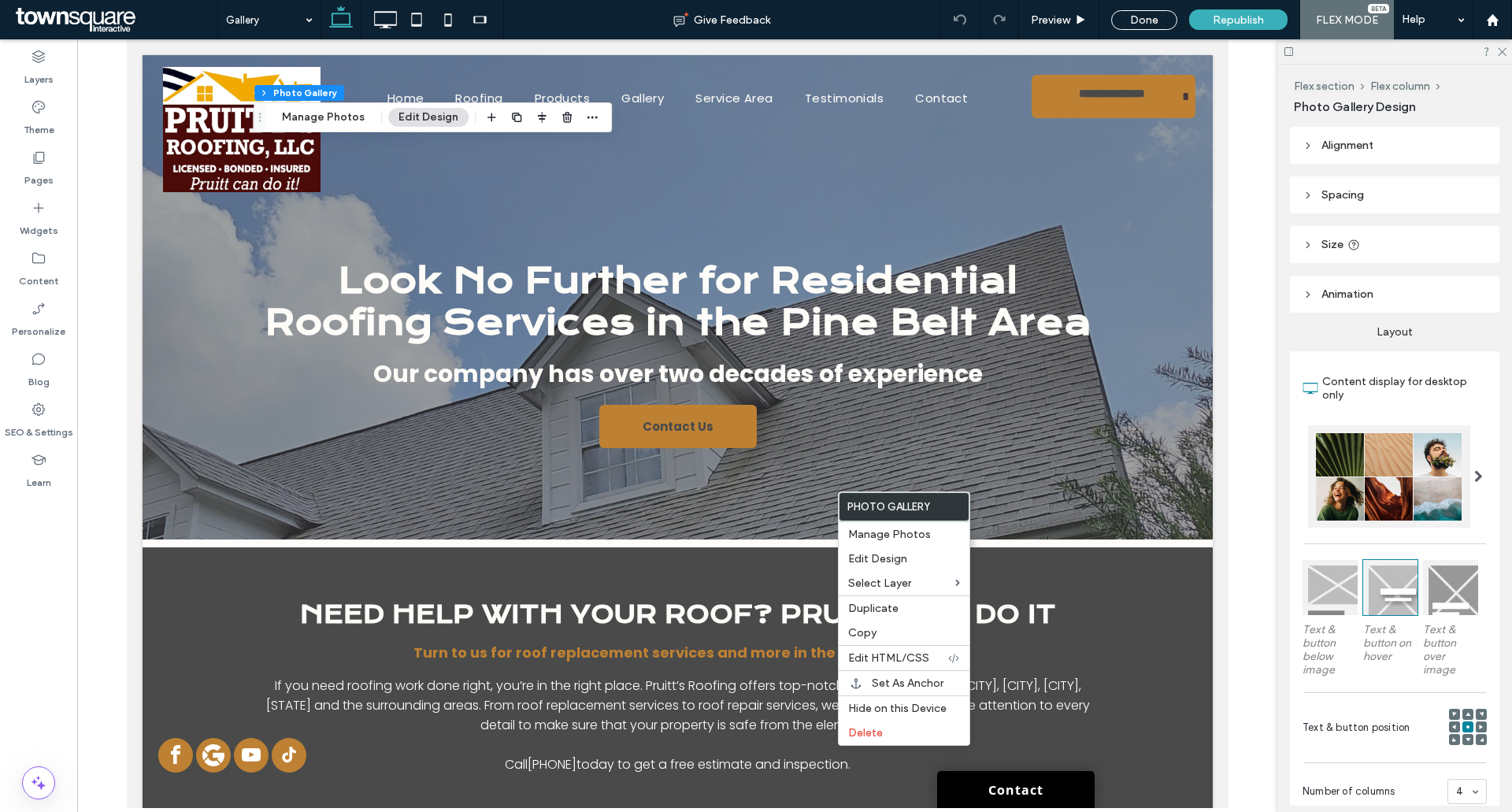 click at bounding box center (1478, 476) 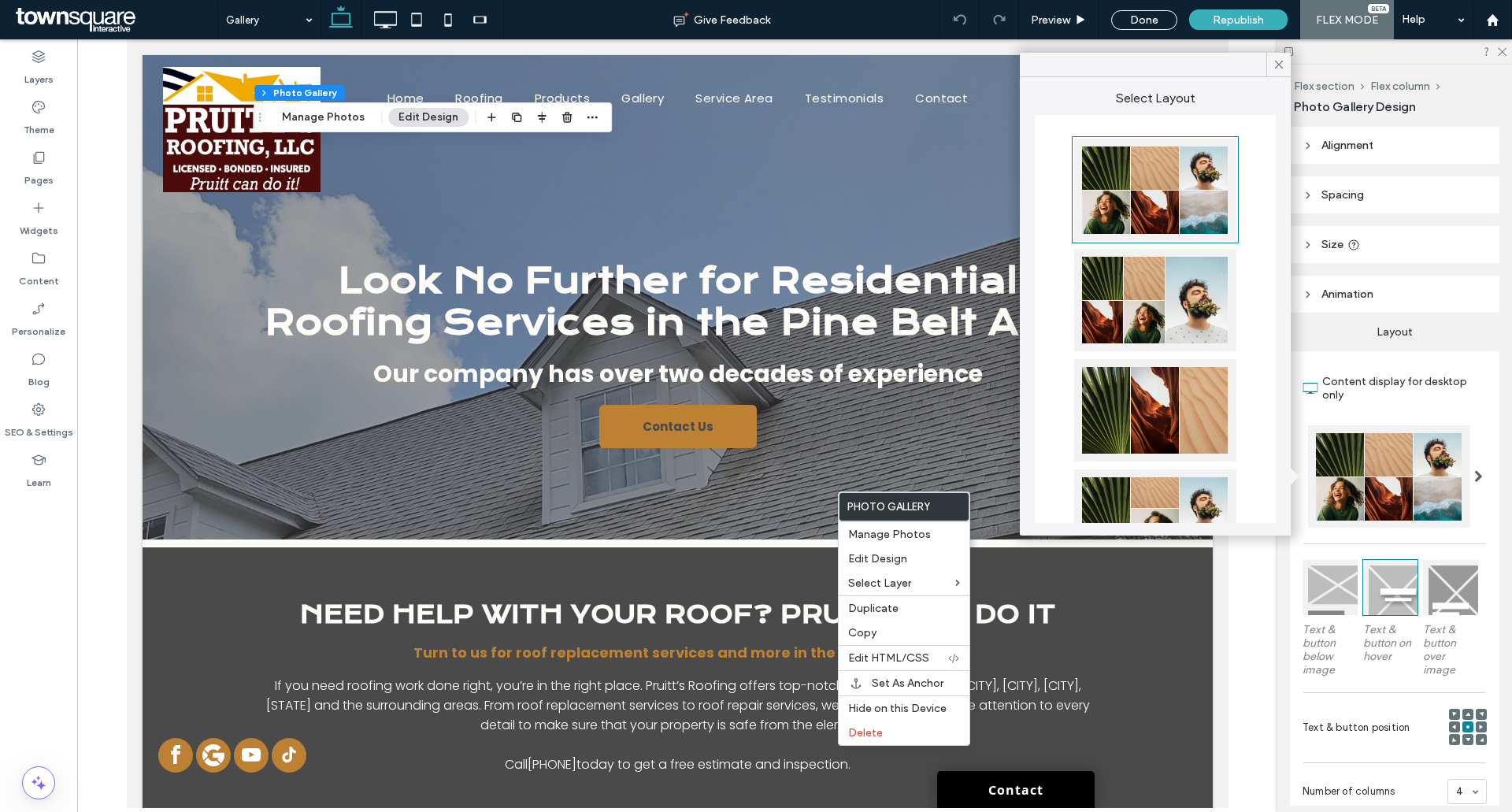 click at bounding box center (1478, 476) 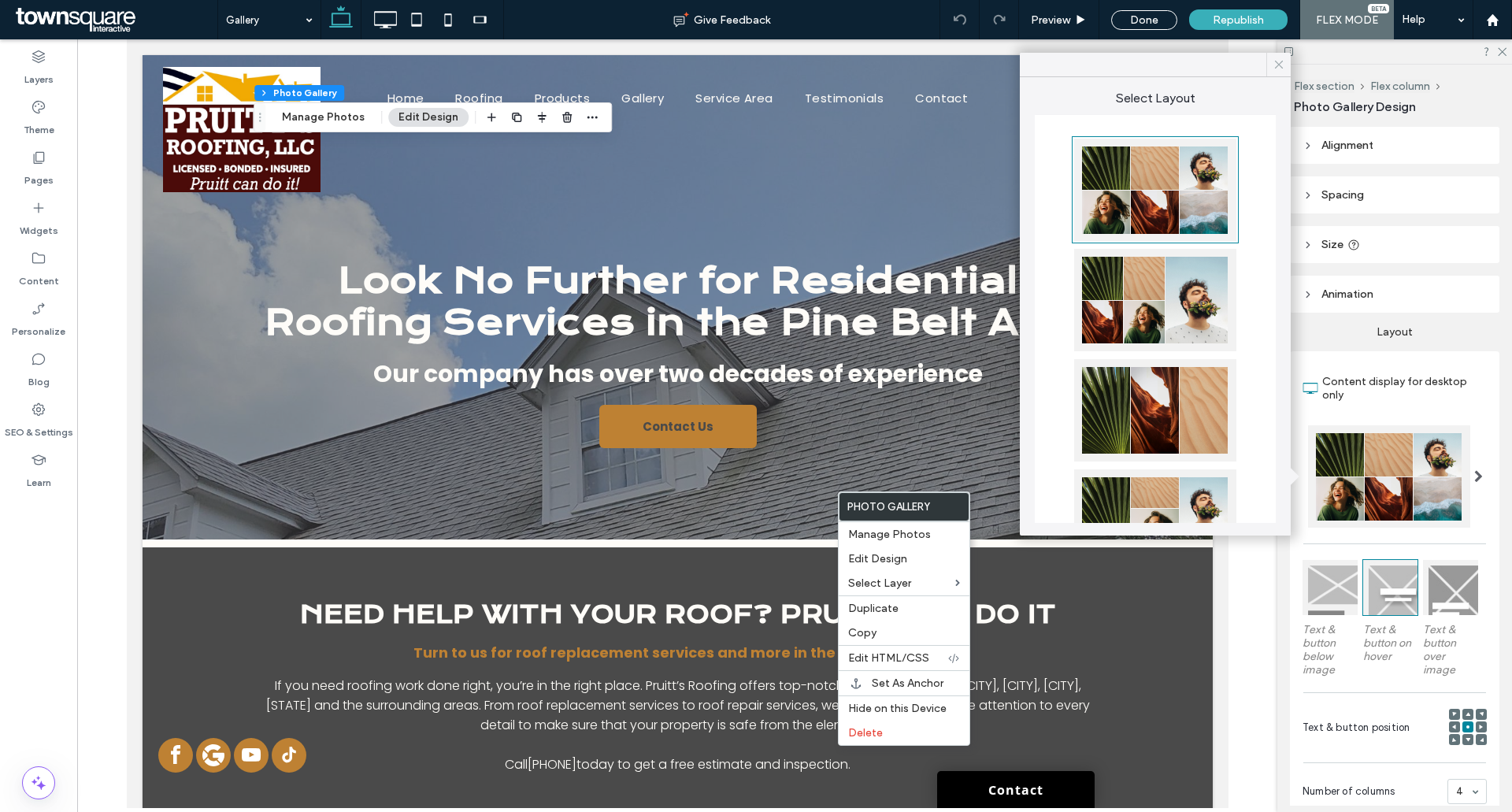 click at bounding box center (1278, 65) 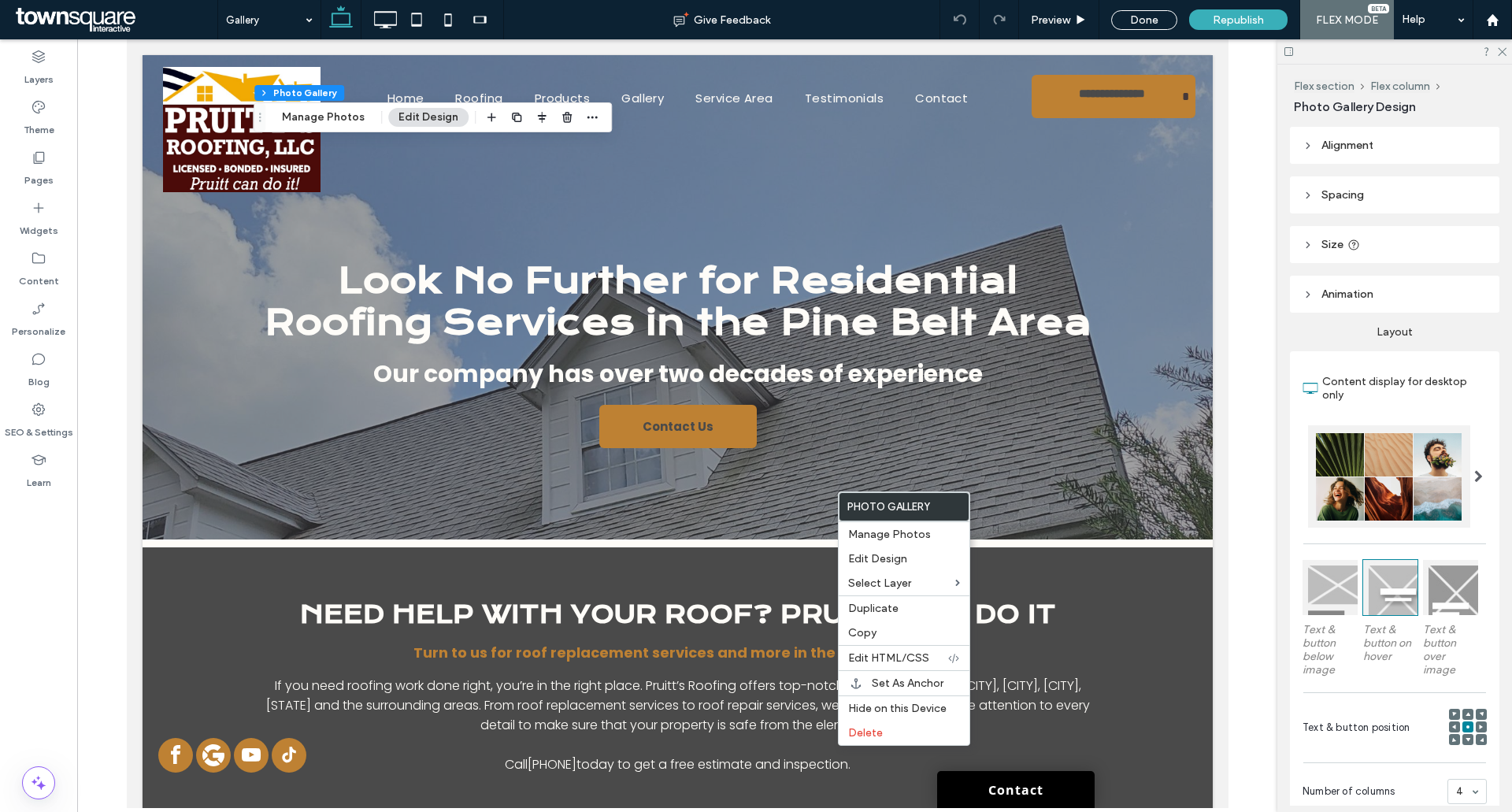 click on "Photo Gallery" at bounding box center [904, 506] 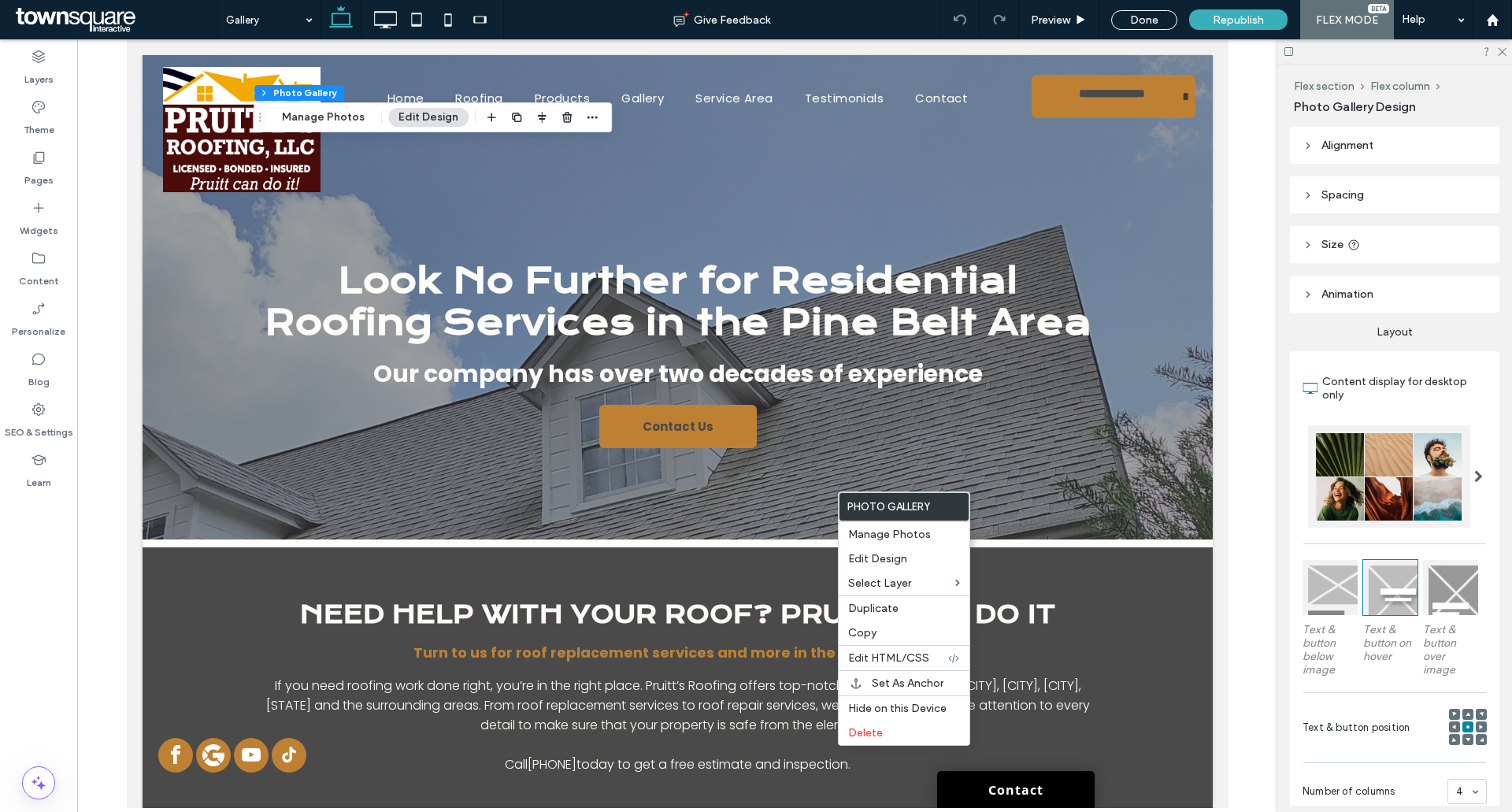 scroll, scrollTop: 322, scrollLeft: 0, axis: vertical 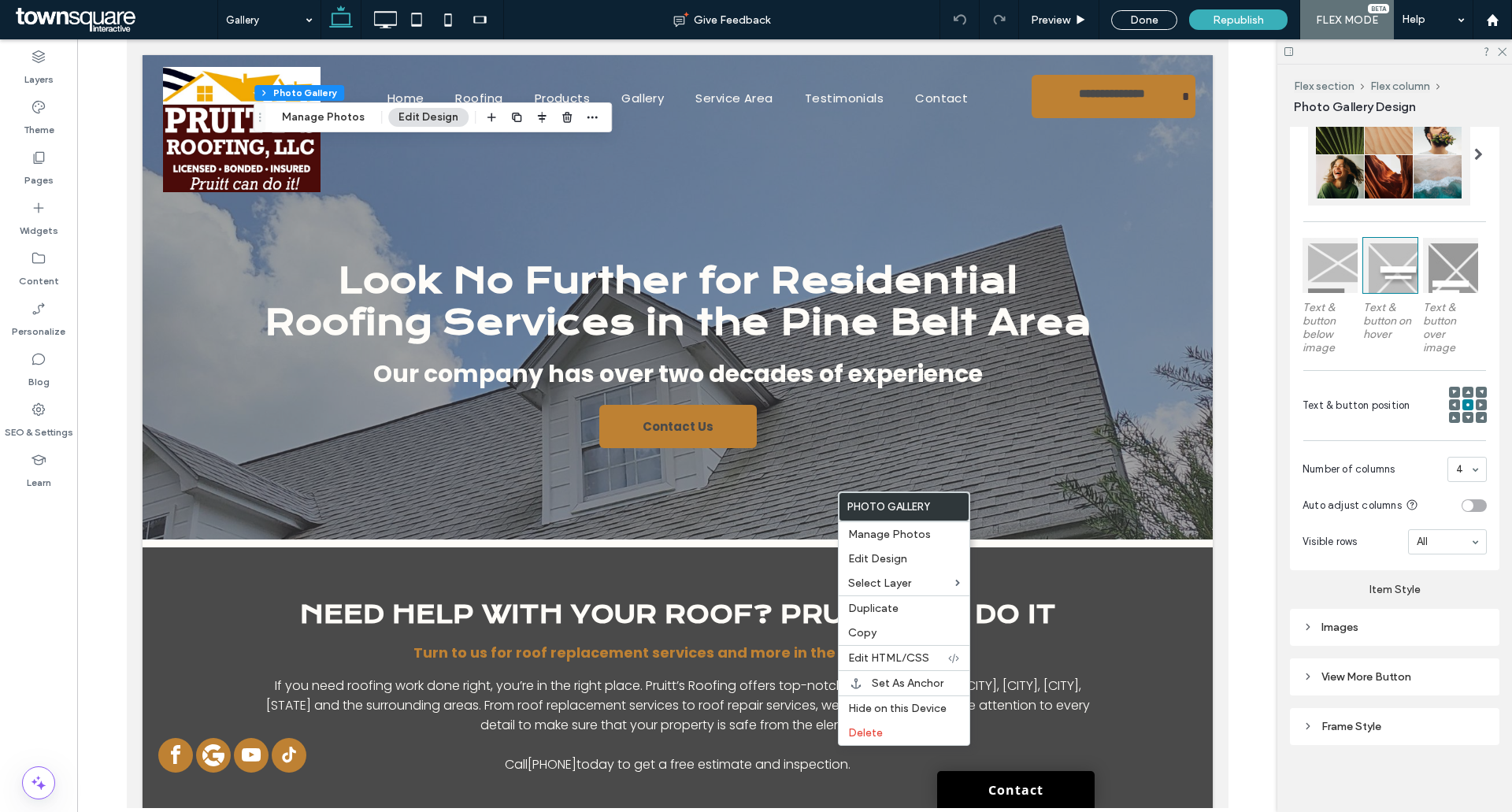 click on "Images" at bounding box center [1395, 627] 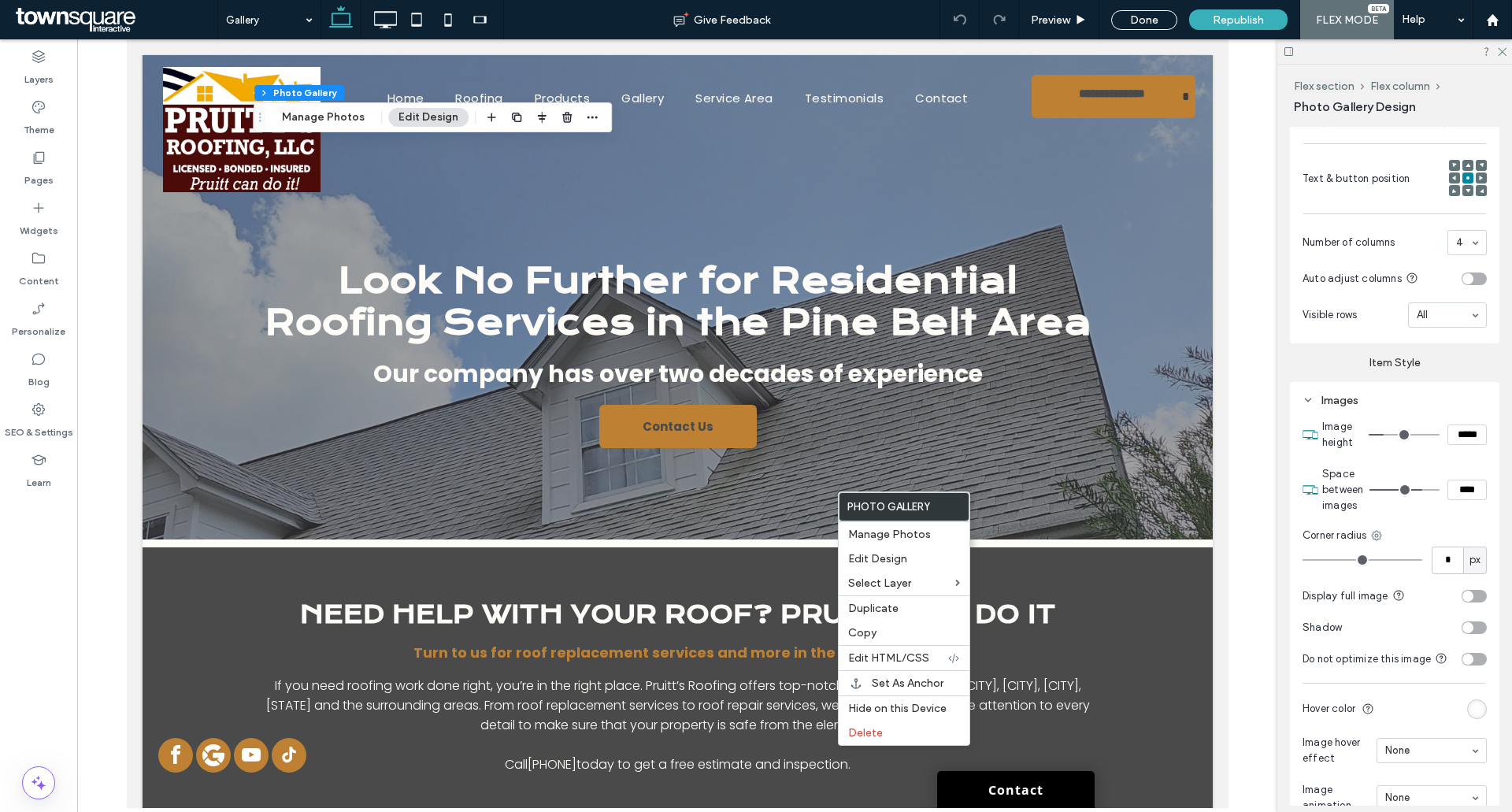 scroll, scrollTop: 433, scrollLeft: 0, axis: vertical 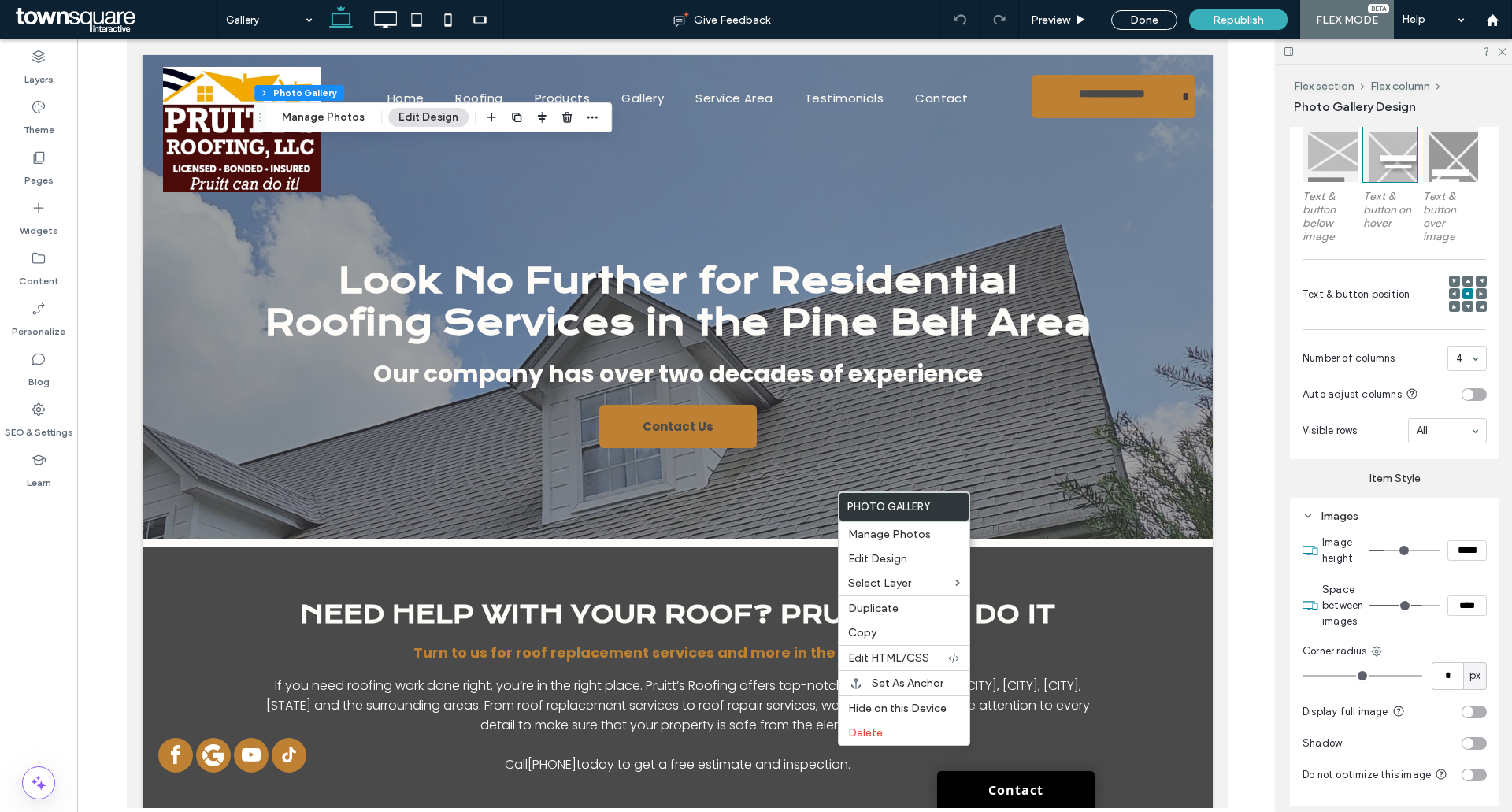 click on "Images" at bounding box center [1395, 516] 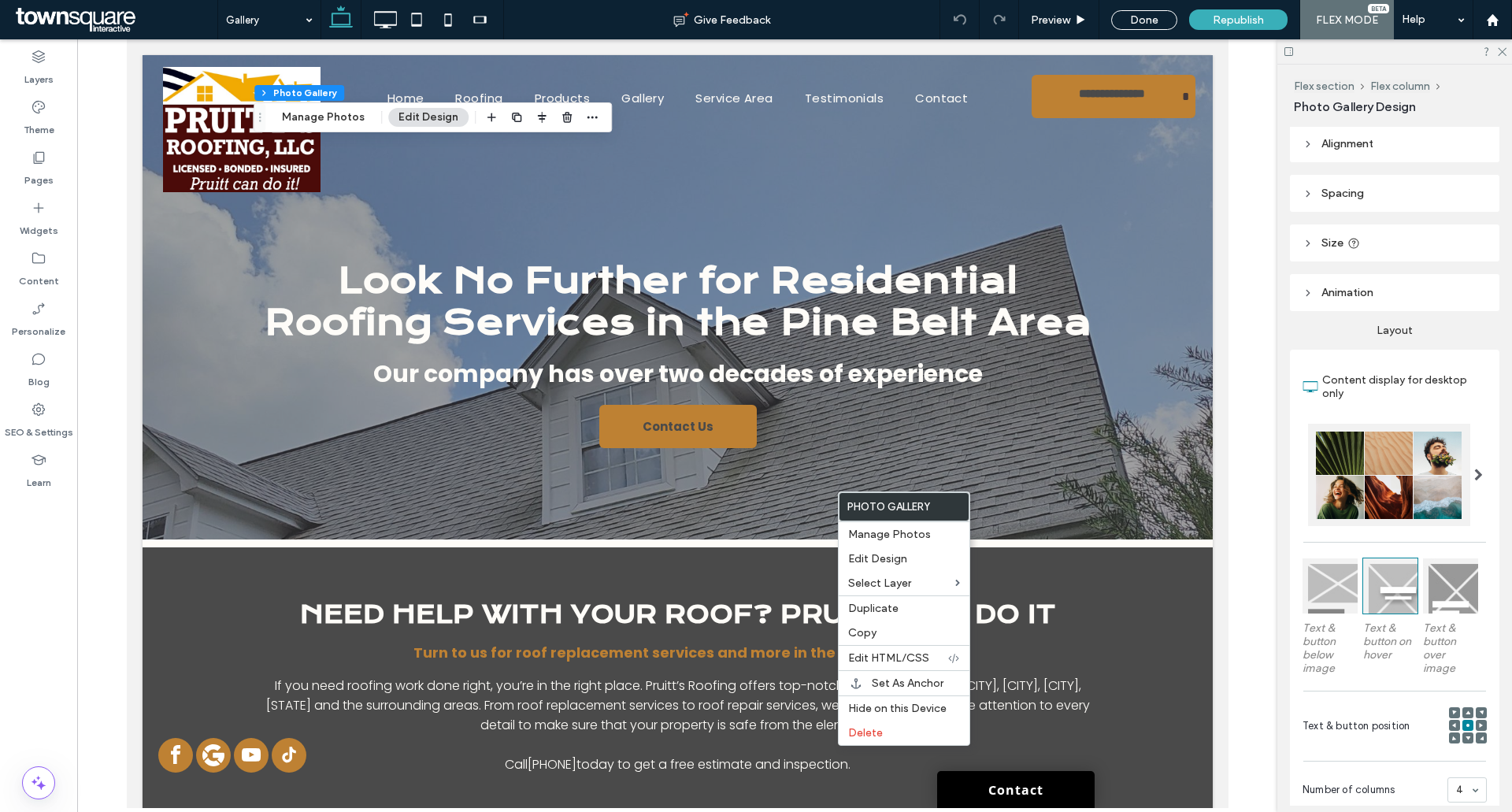 scroll, scrollTop: 0, scrollLeft: 0, axis: both 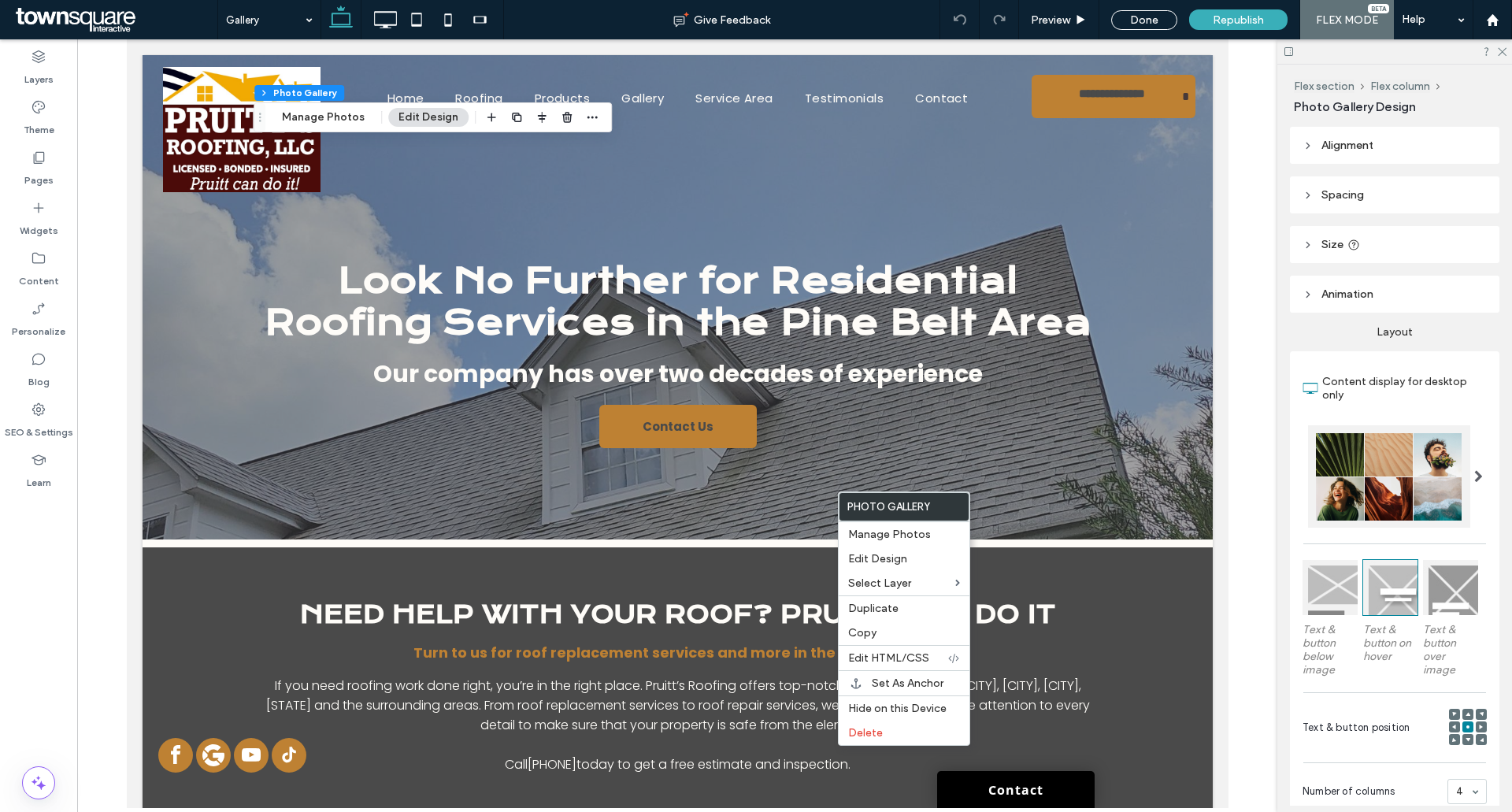 drag, startPoint x: 1304, startPoint y: 291, endPoint x: 1310, endPoint y: 273, distance: 18.97367 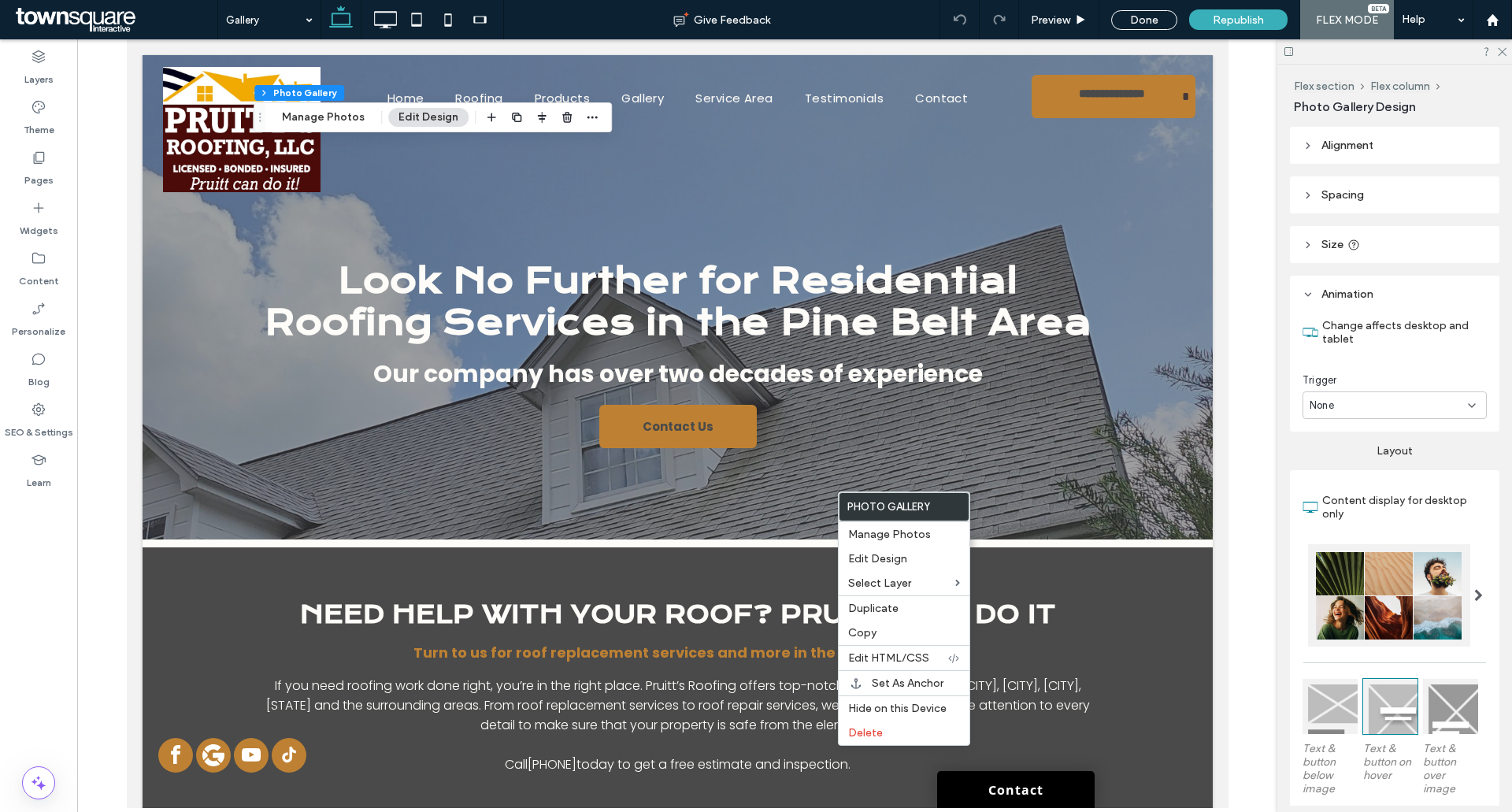 click on "Animation" at bounding box center (1395, 294) 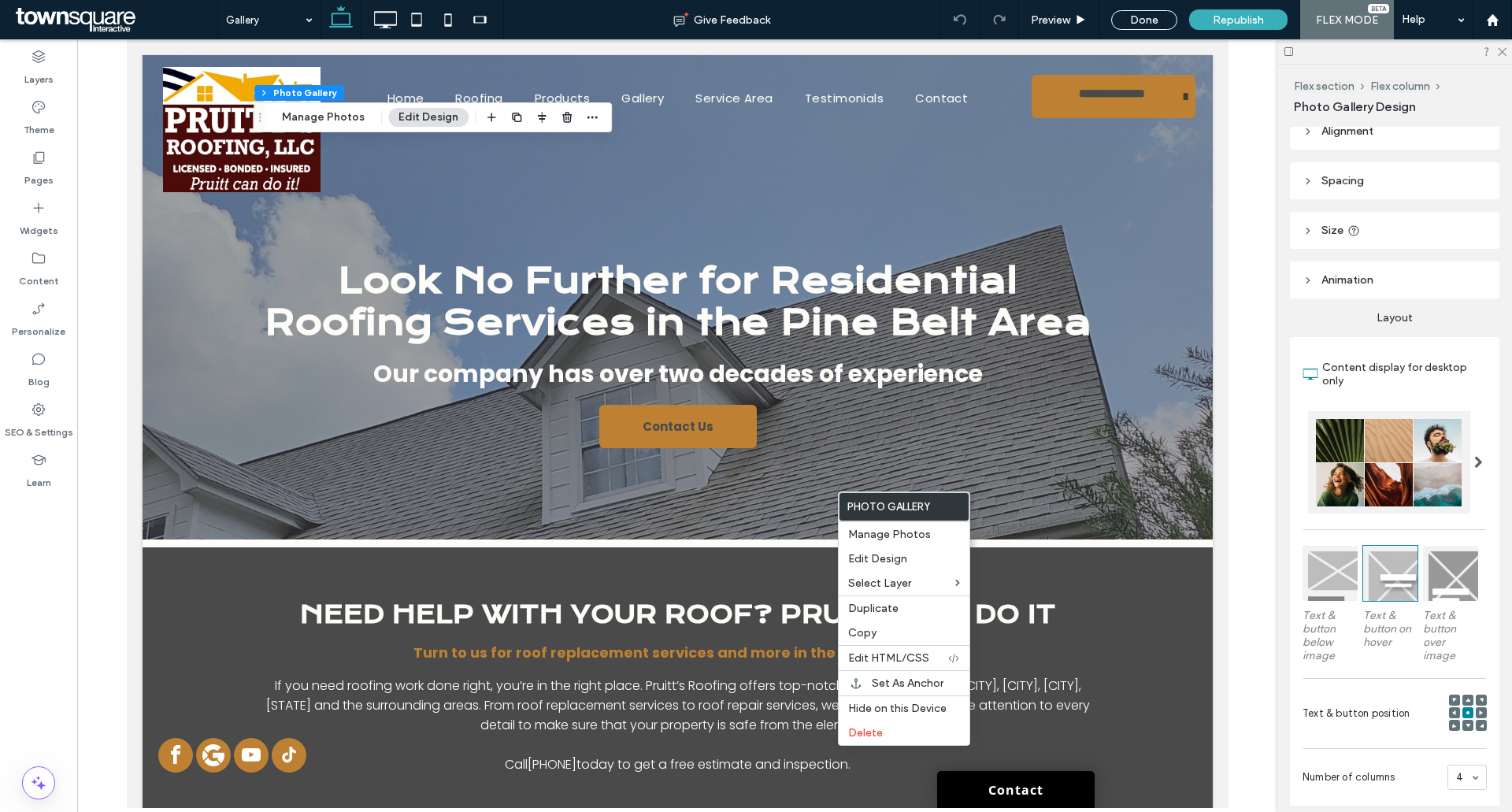 scroll, scrollTop: 0, scrollLeft: 0, axis: both 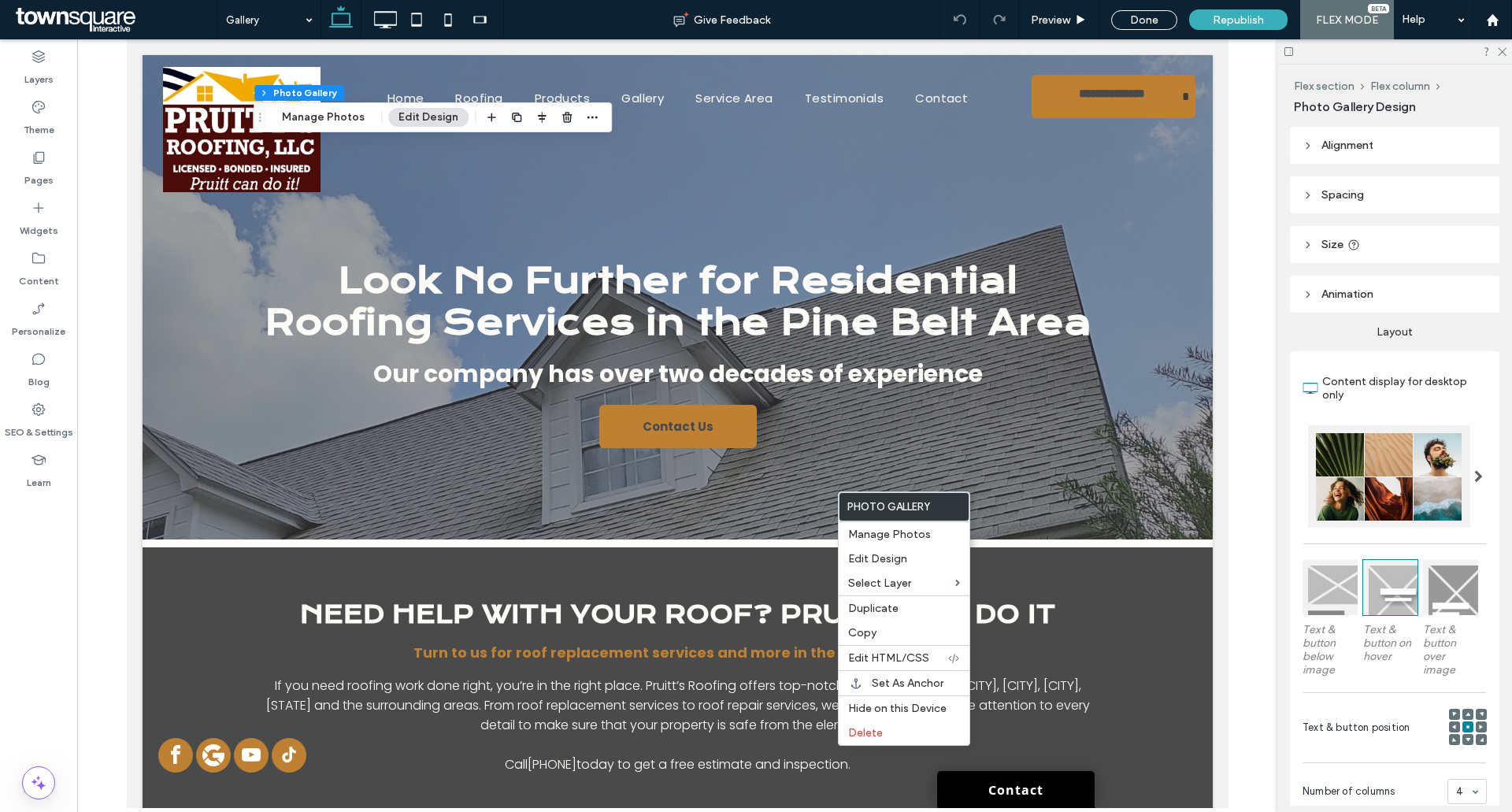 click at bounding box center [1389, 476] 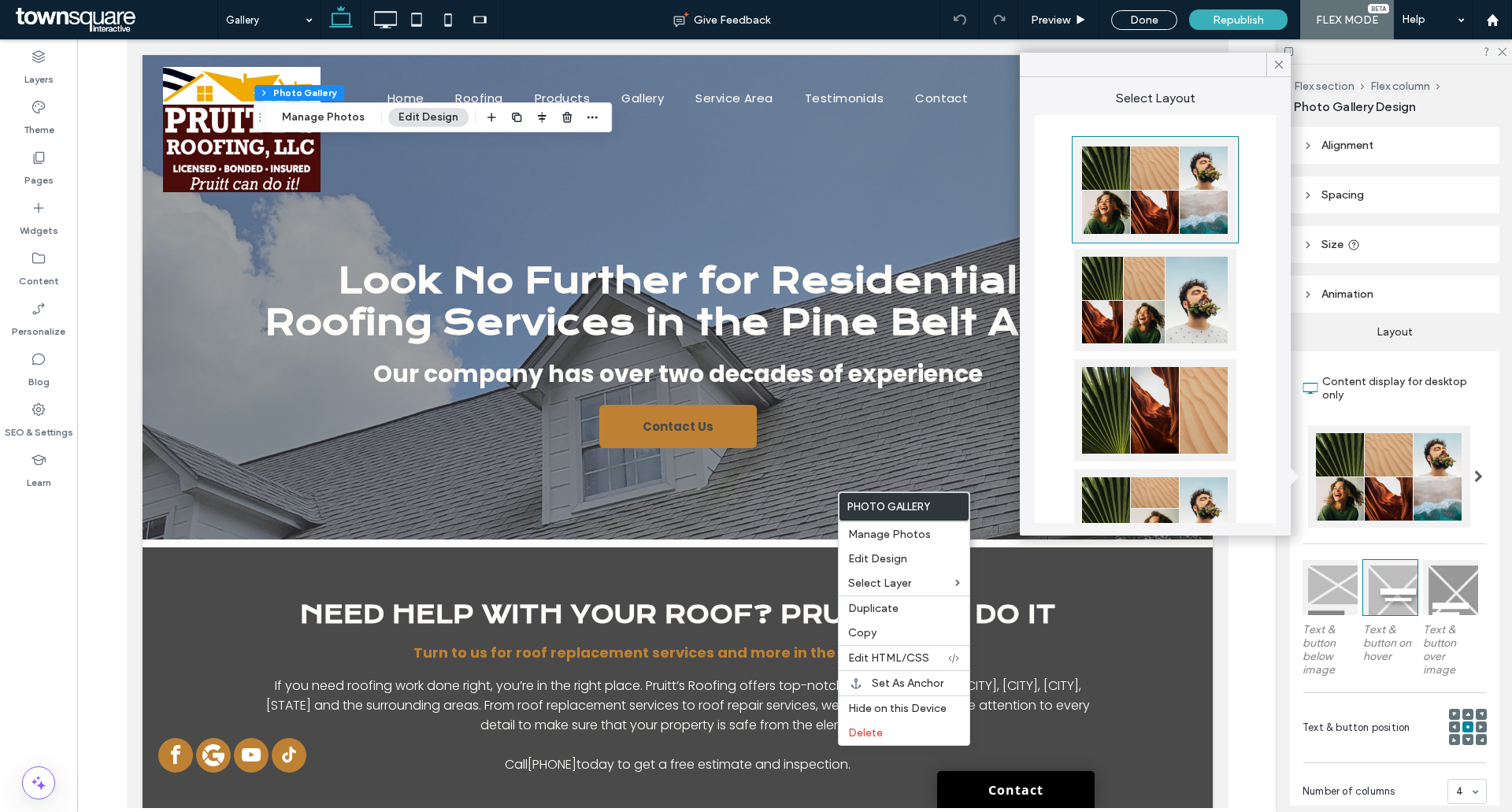 click at bounding box center (1155, 190) 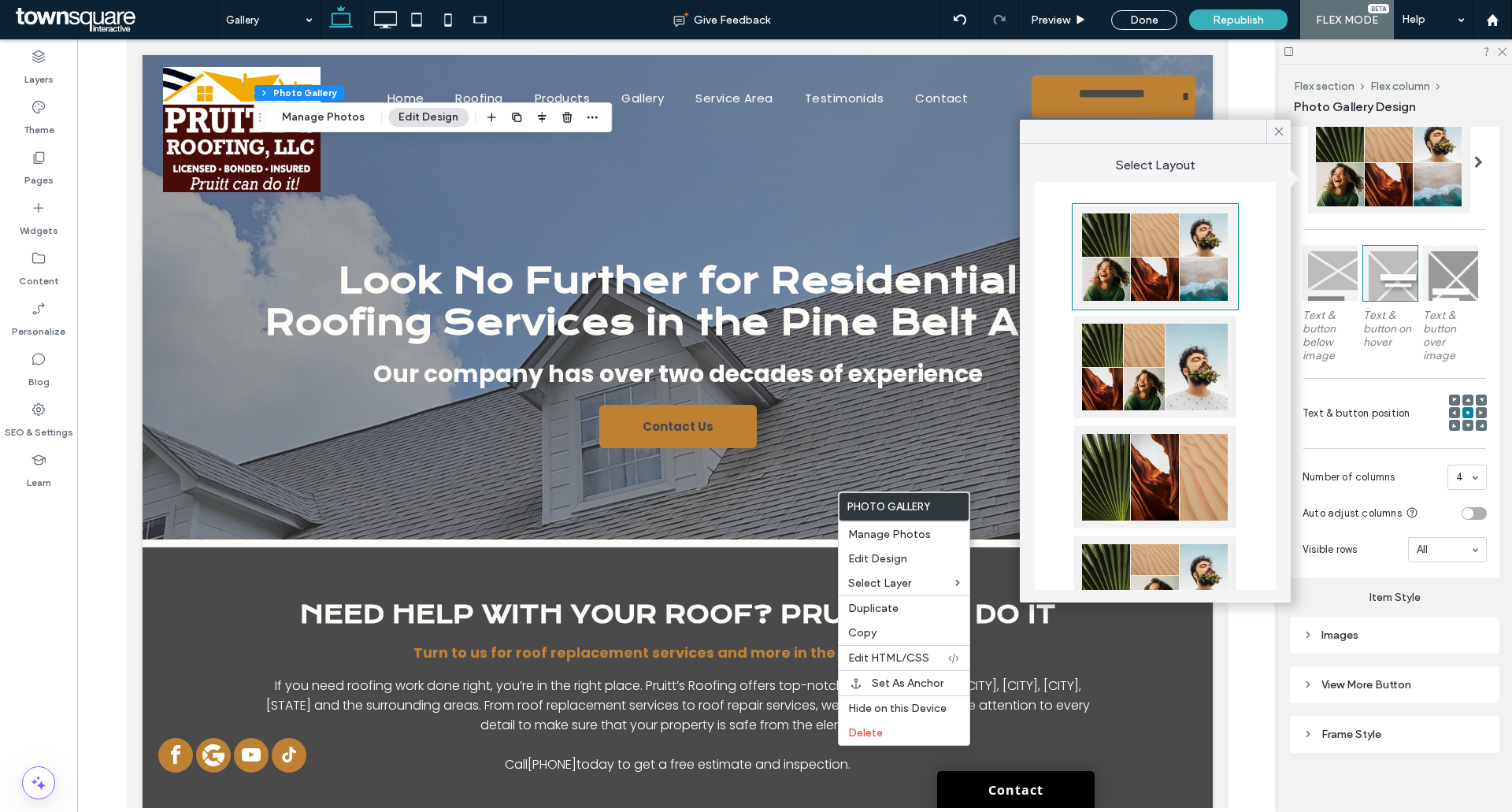 scroll, scrollTop: 315, scrollLeft: 0, axis: vertical 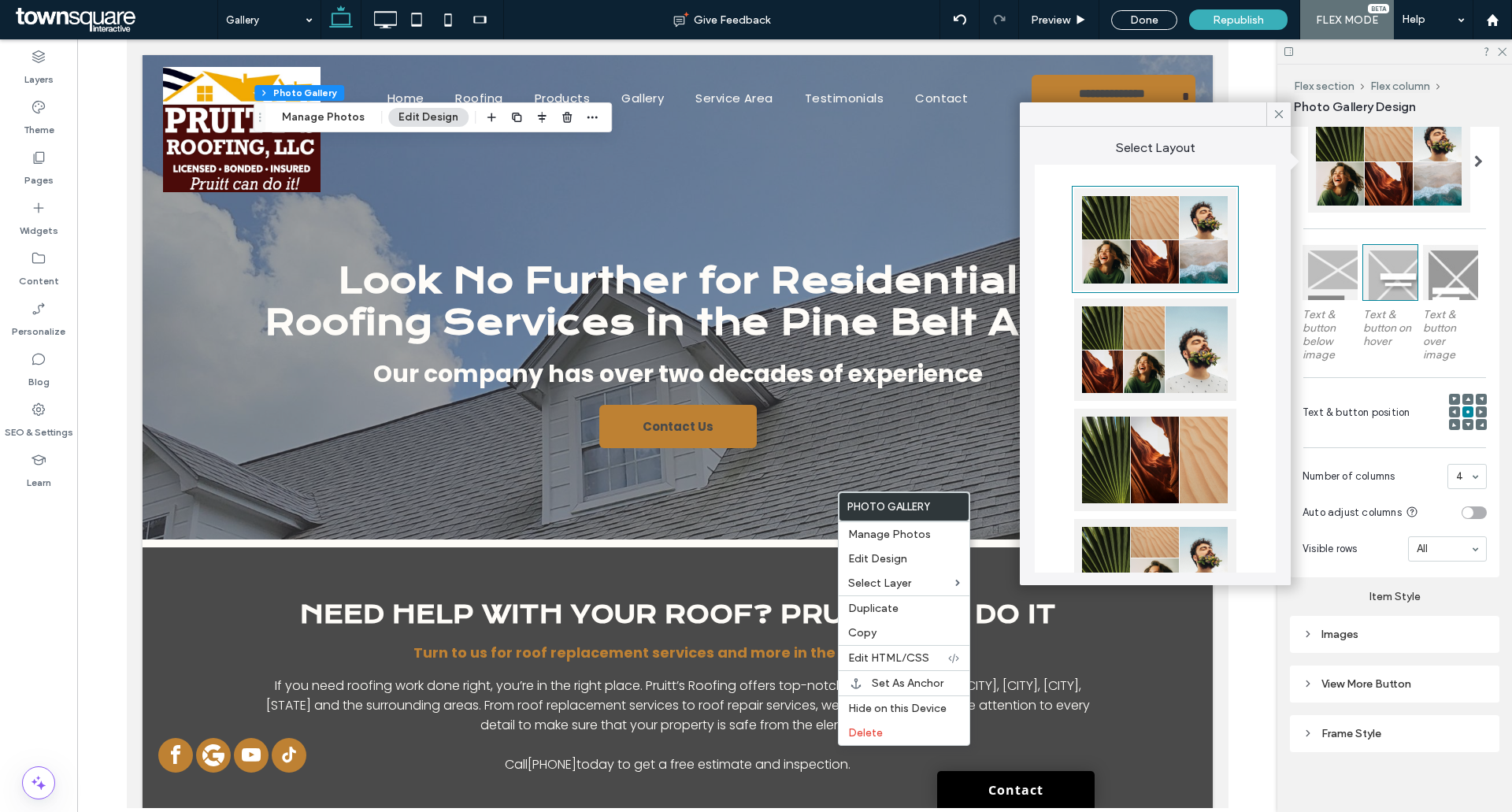 click on "Images" at bounding box center (1395, 634) 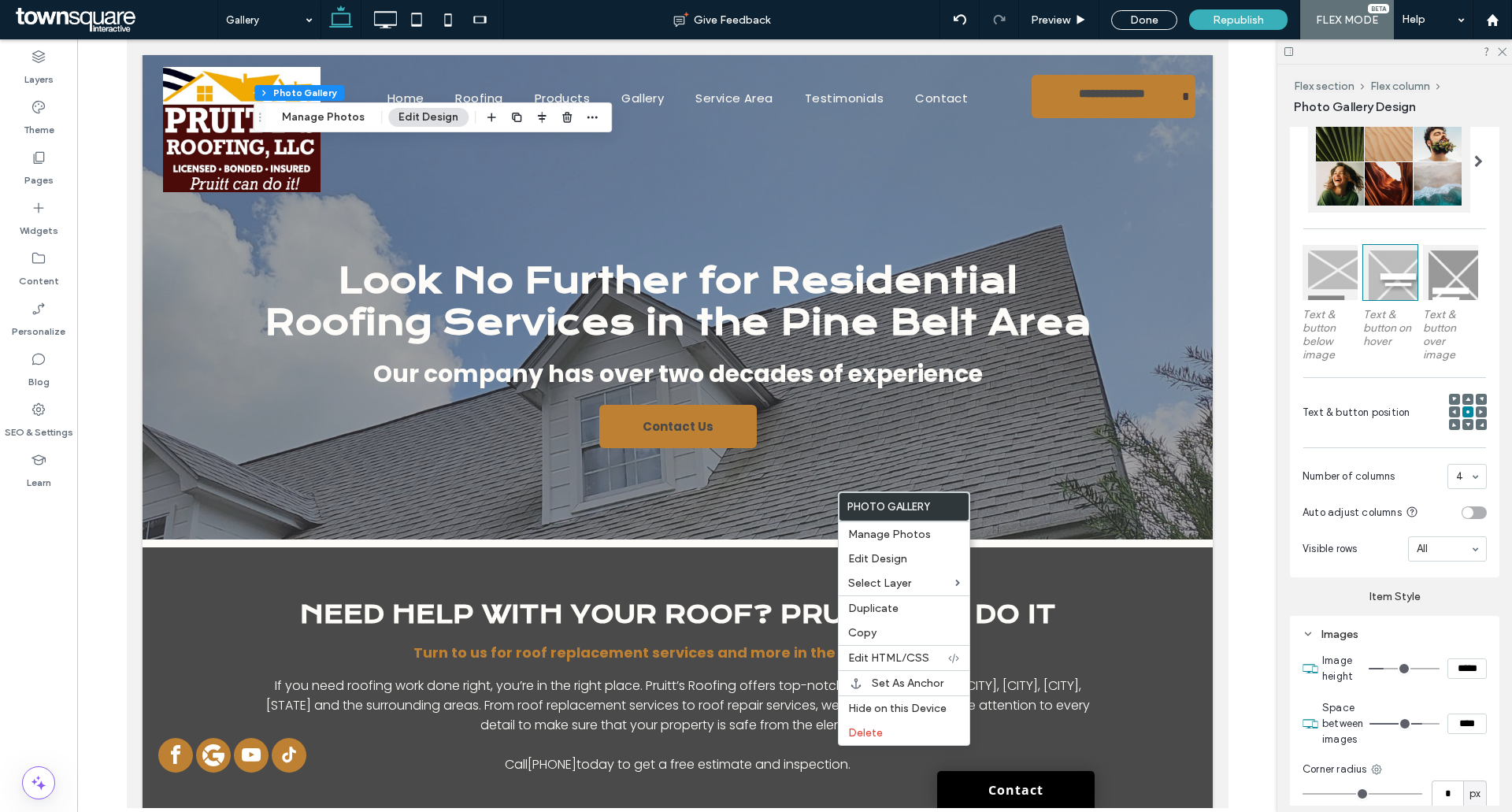 scroll, scrollTop: 79, scrollLeft: 0, axis: vertical 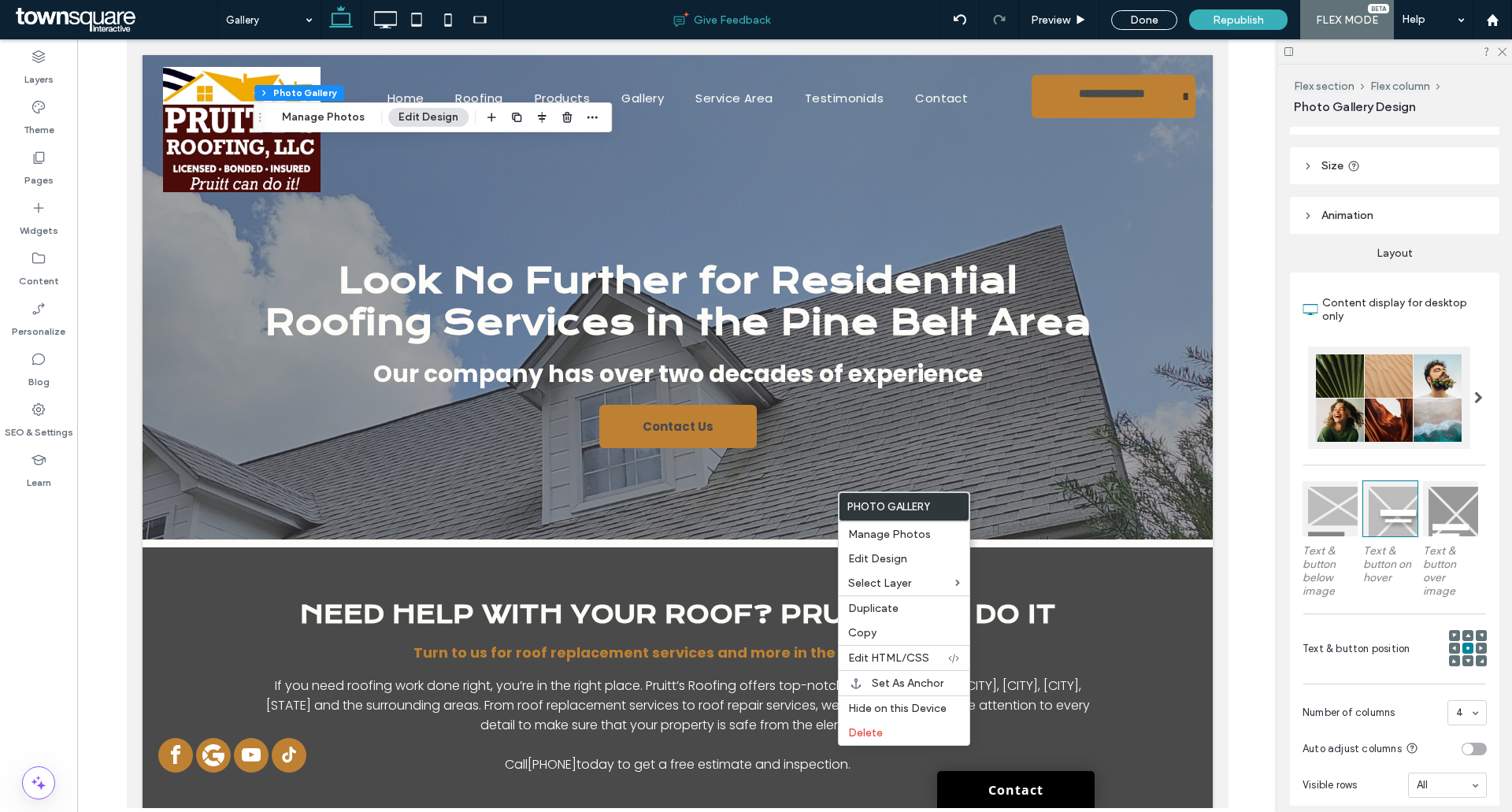 click on "Give Feedback" at bounding box center [721, 20] 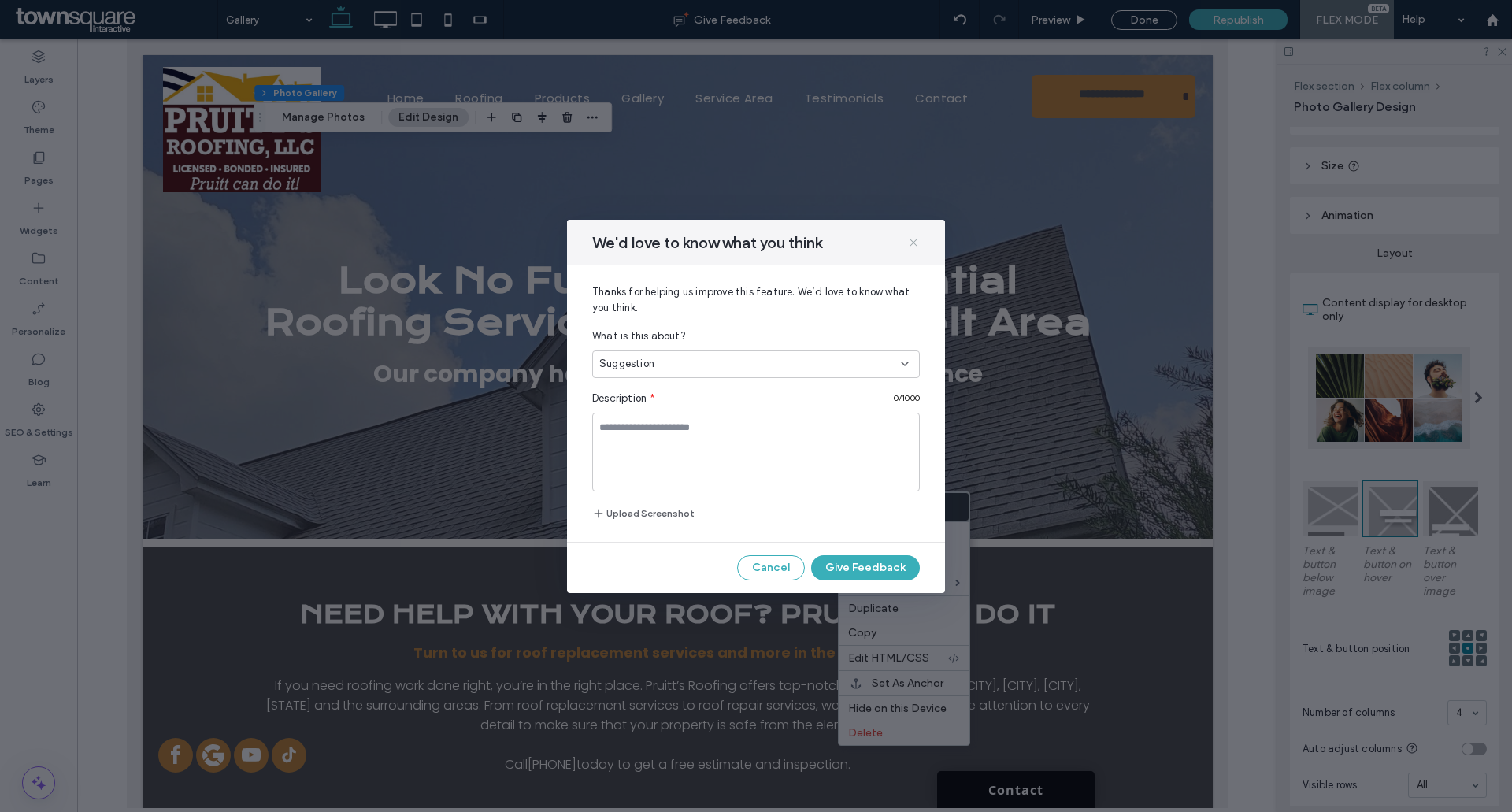 click 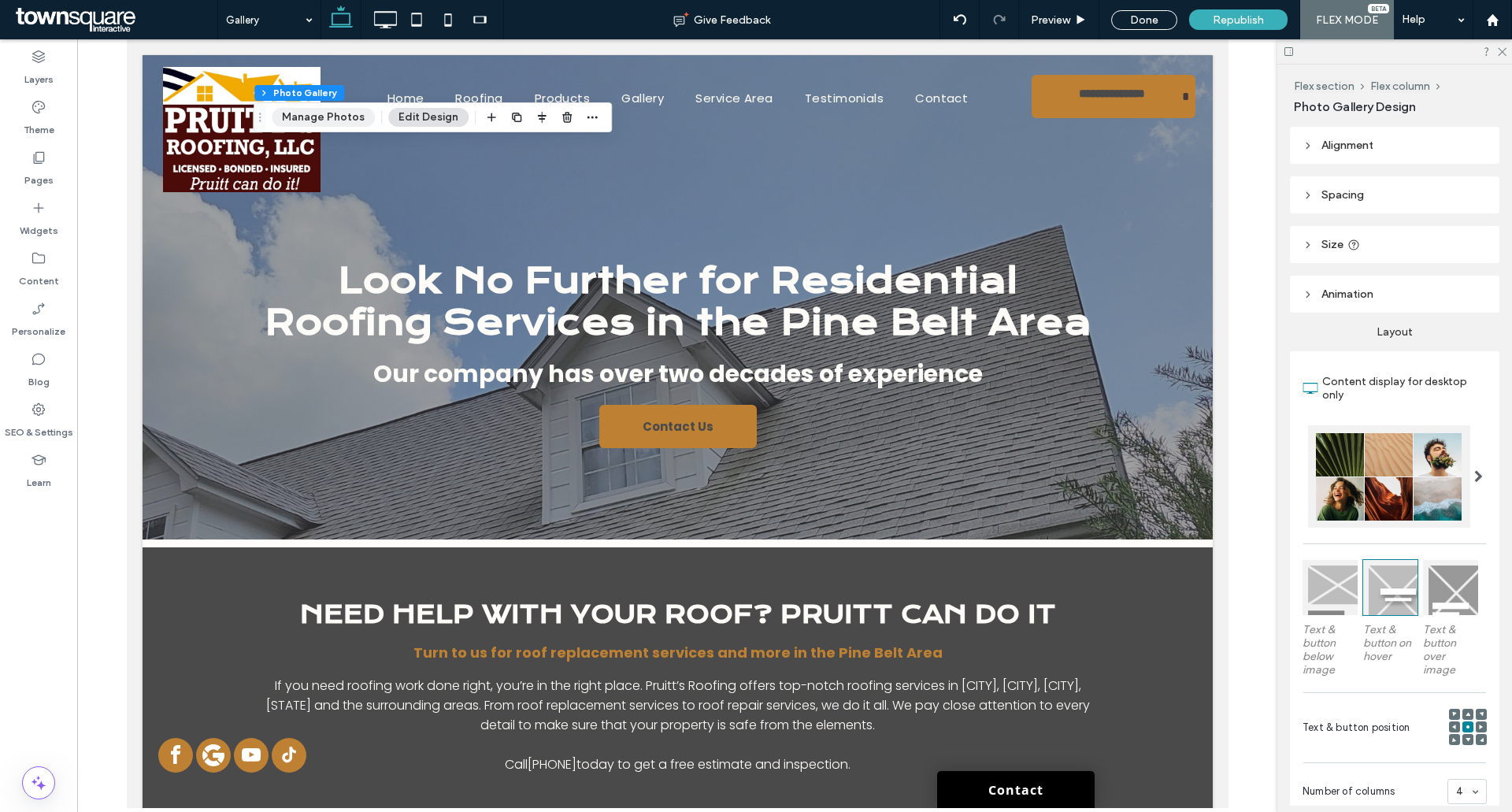 click on "Manage Photos" at bounding box center [323, 117] 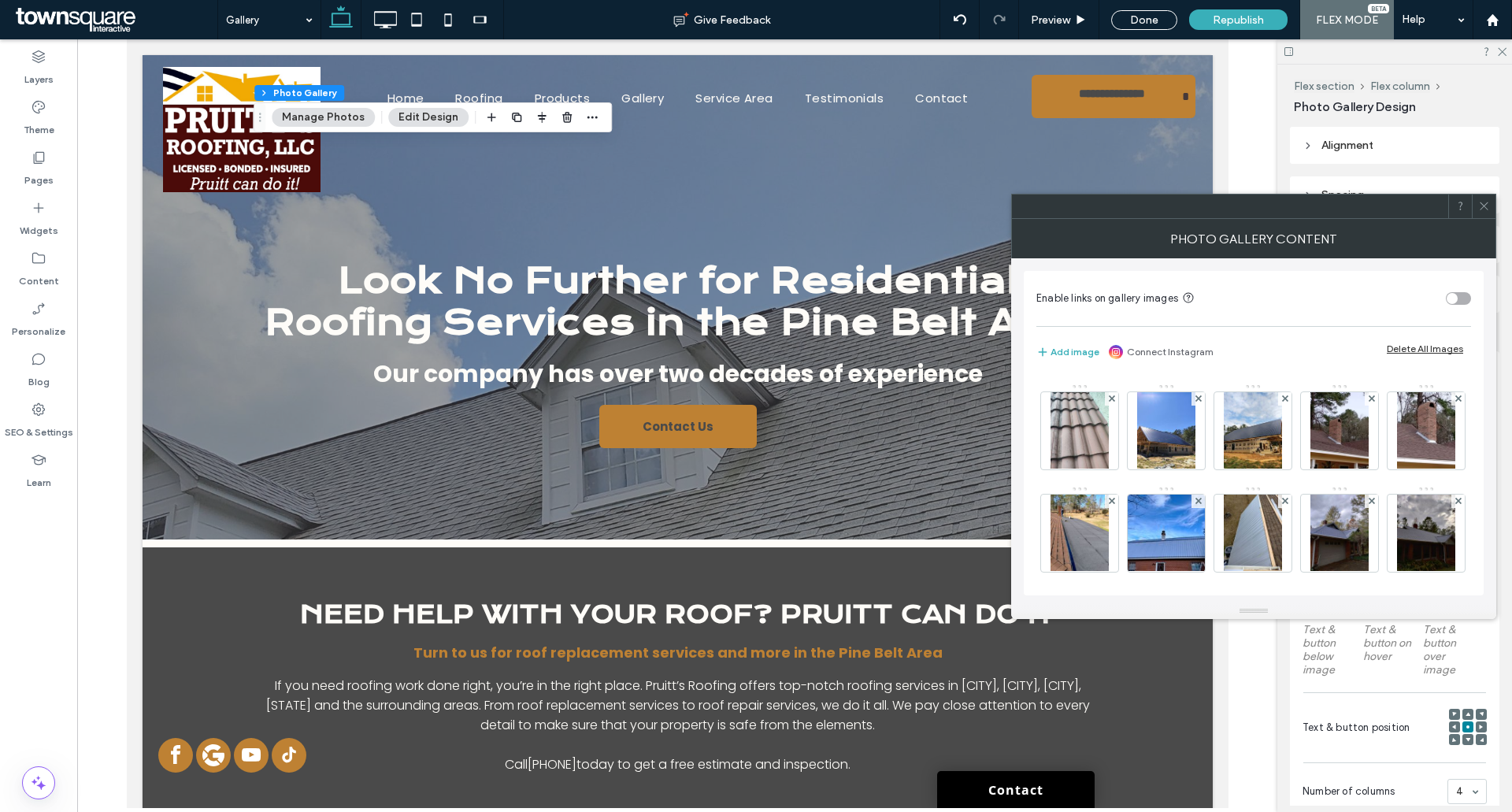 scroll, scrollTop: 500, scrollLeft: 0, axis: vertical 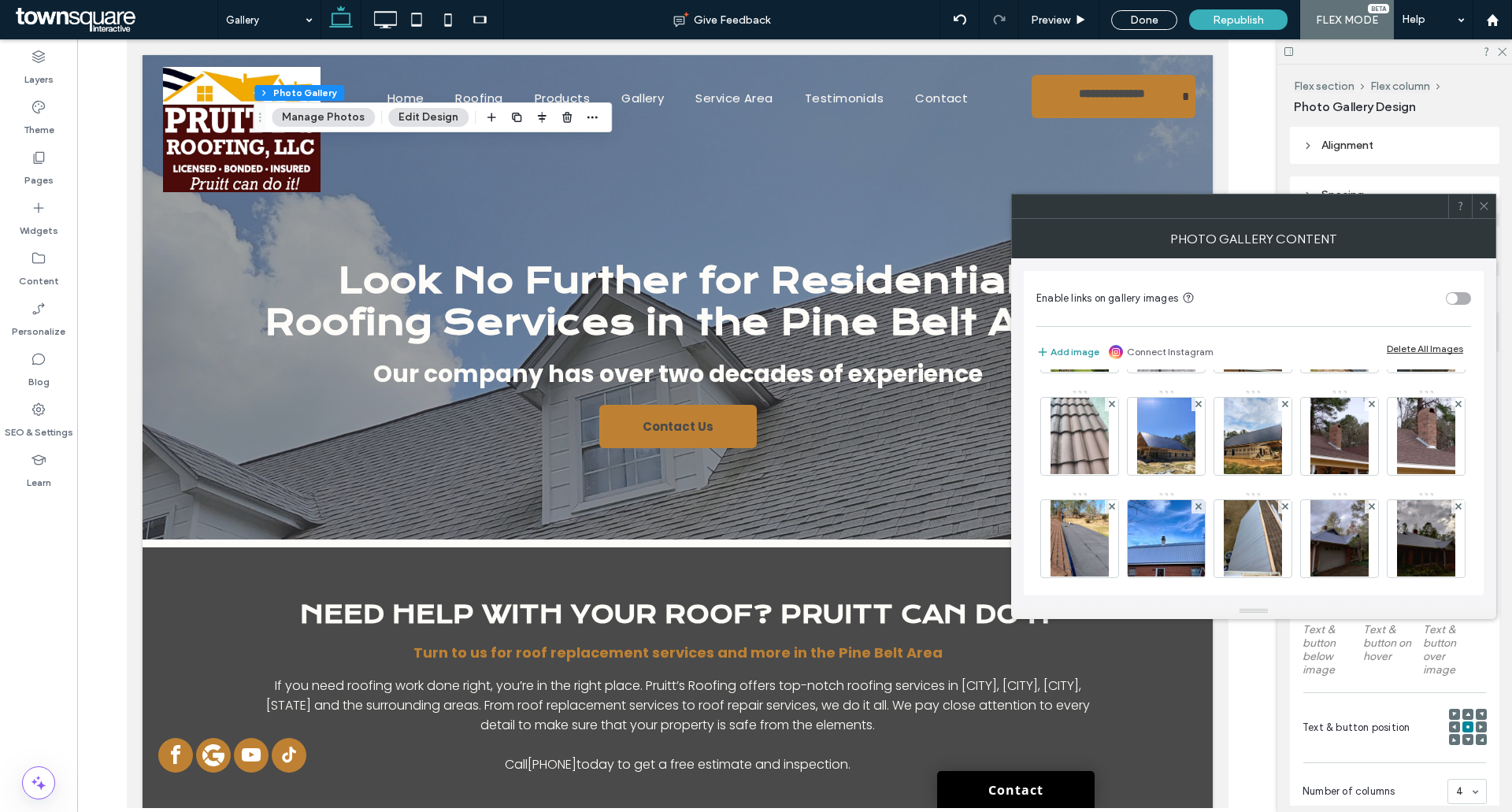 drag, startPoint x: 1049, startPoint y: 350, endPoint x: 1147, endPoint y: 380, distance: 102.48902 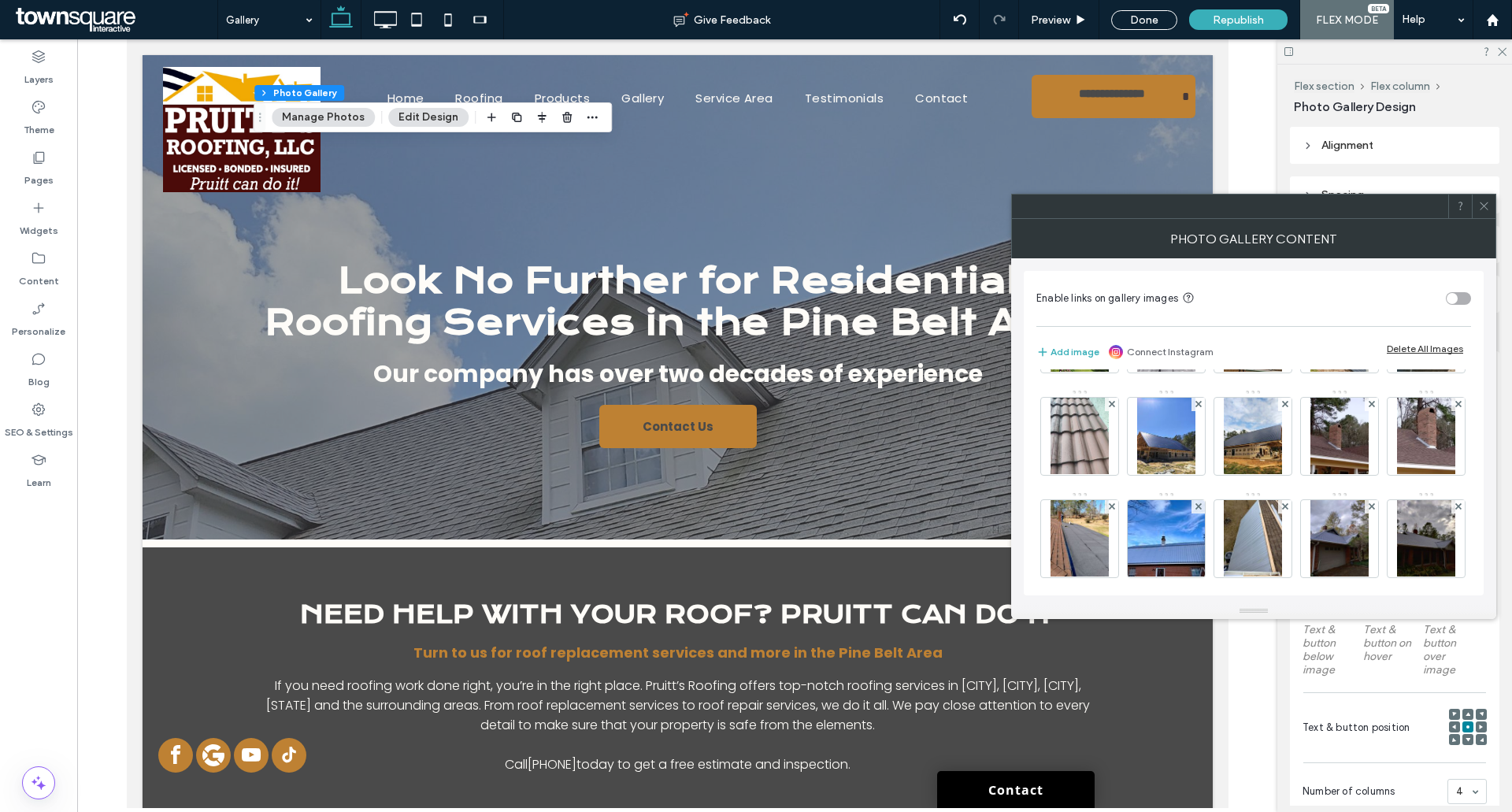 click at bounding box center (1043, 352) 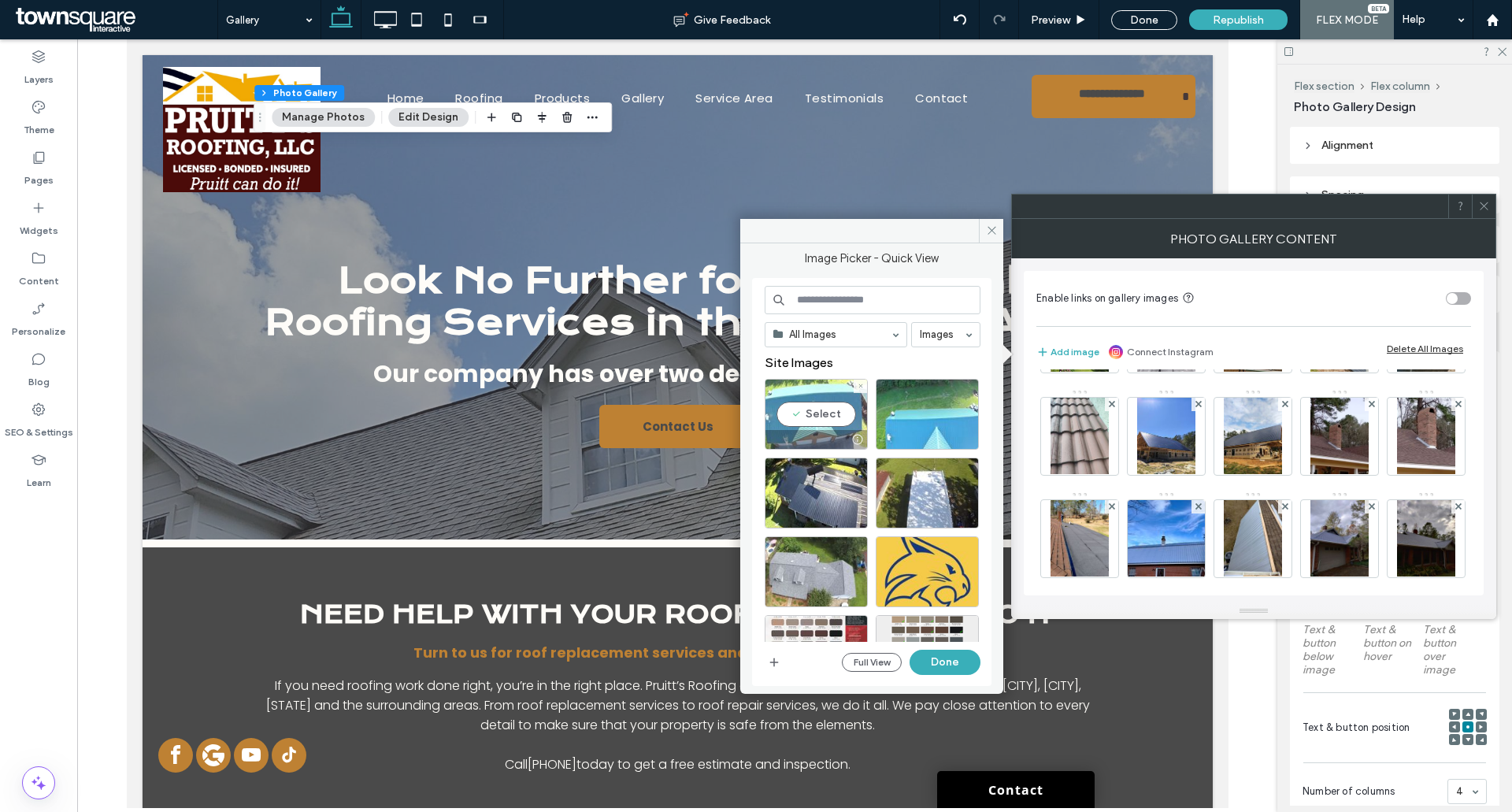 click on "Select" at bounding box center [816, 414] 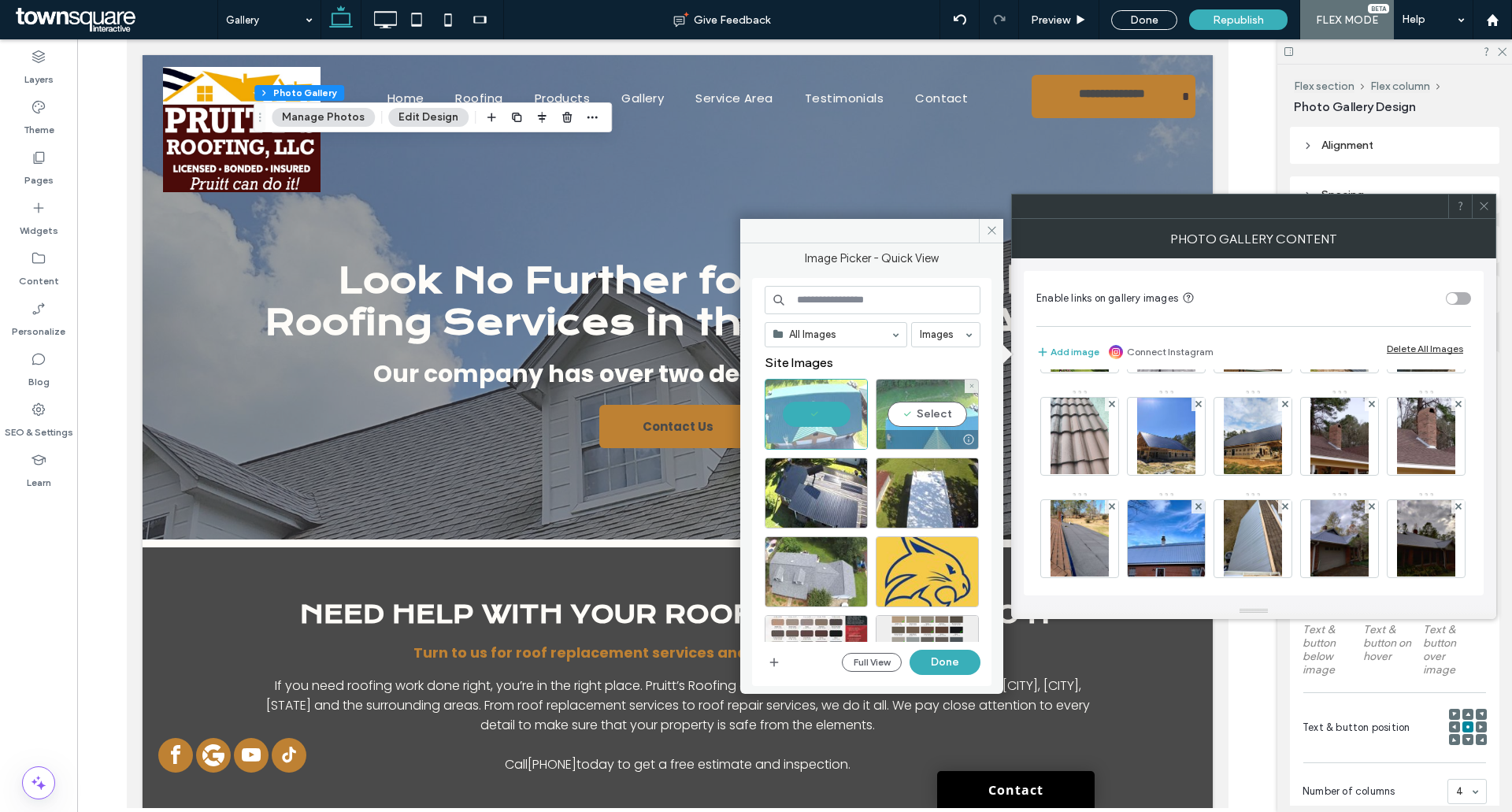 click on "Select" at bounding box center (927, 414) 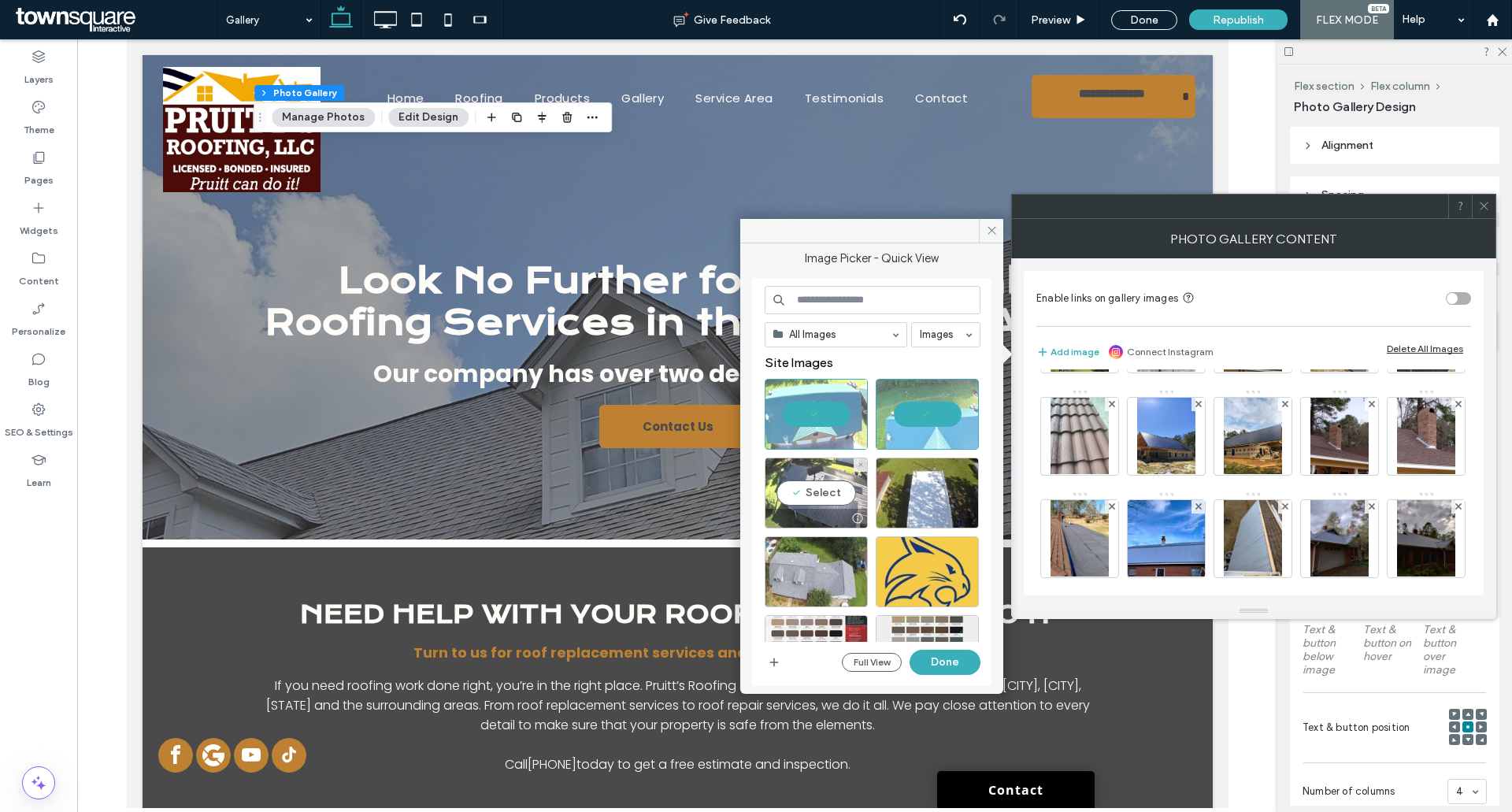 click on "Select" at bounding box center (816, 493) 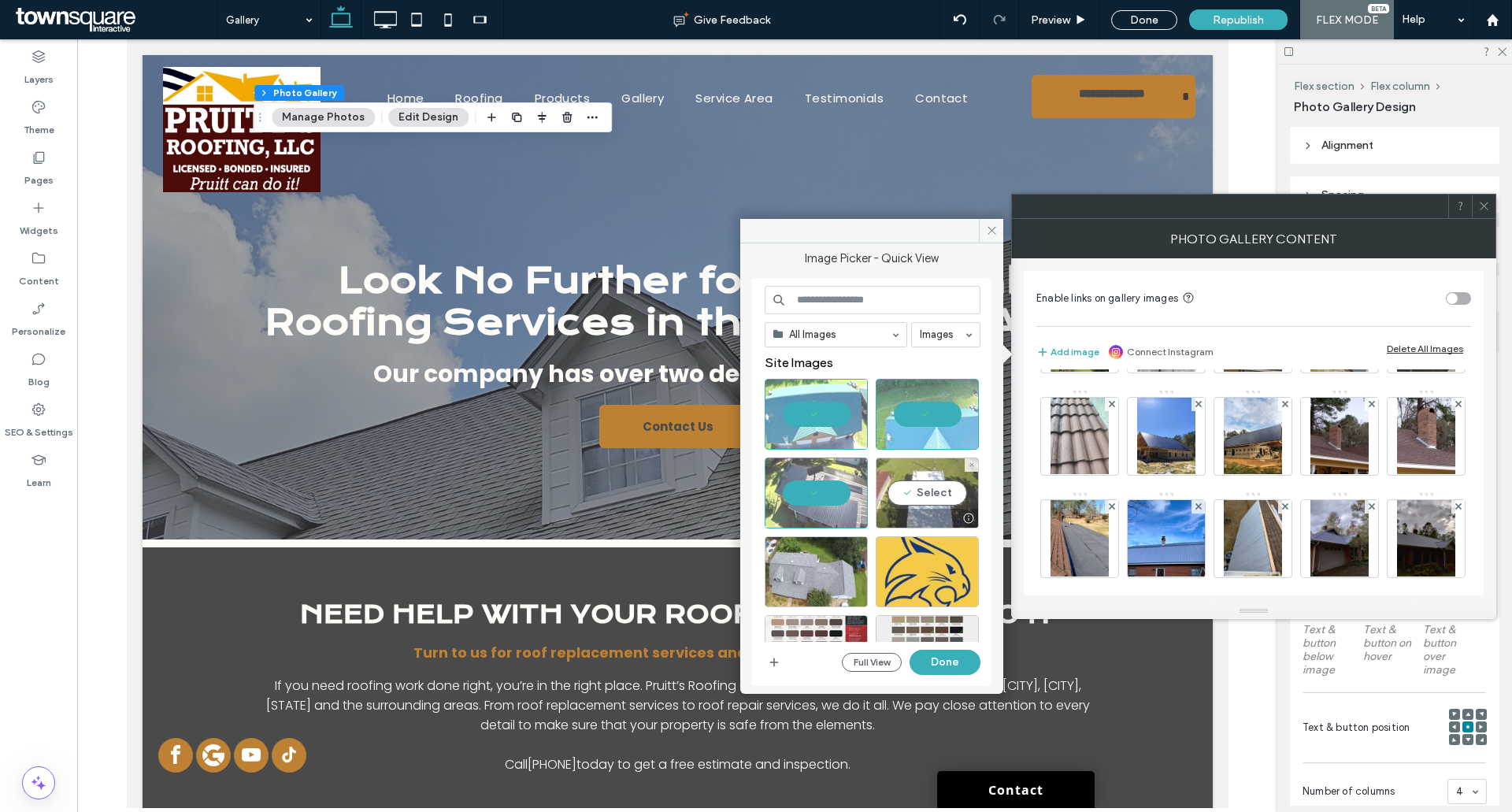click on "Select" at bounding box center [927, 493] 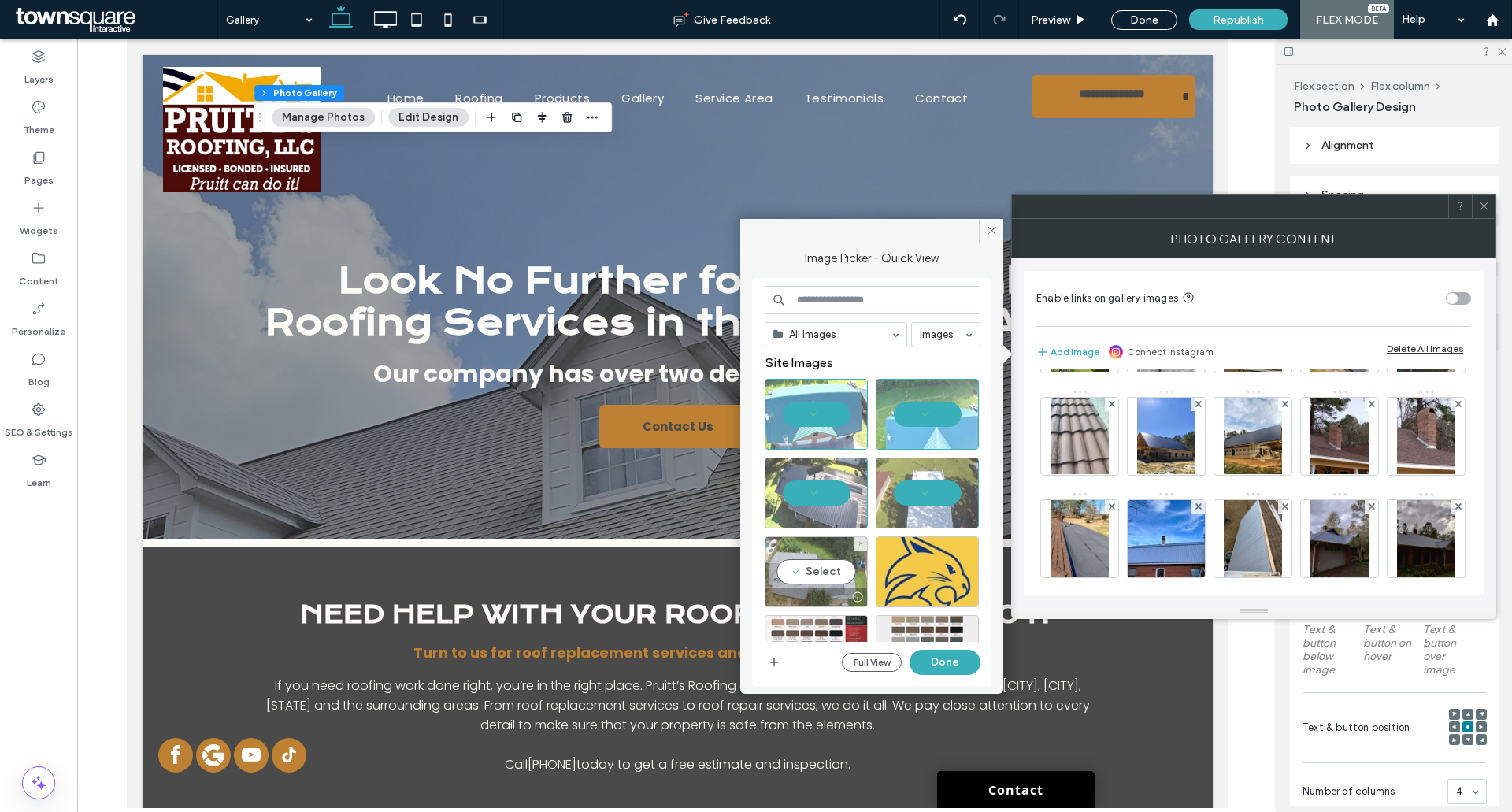 click on "Select" at bounding box center (816, 572) 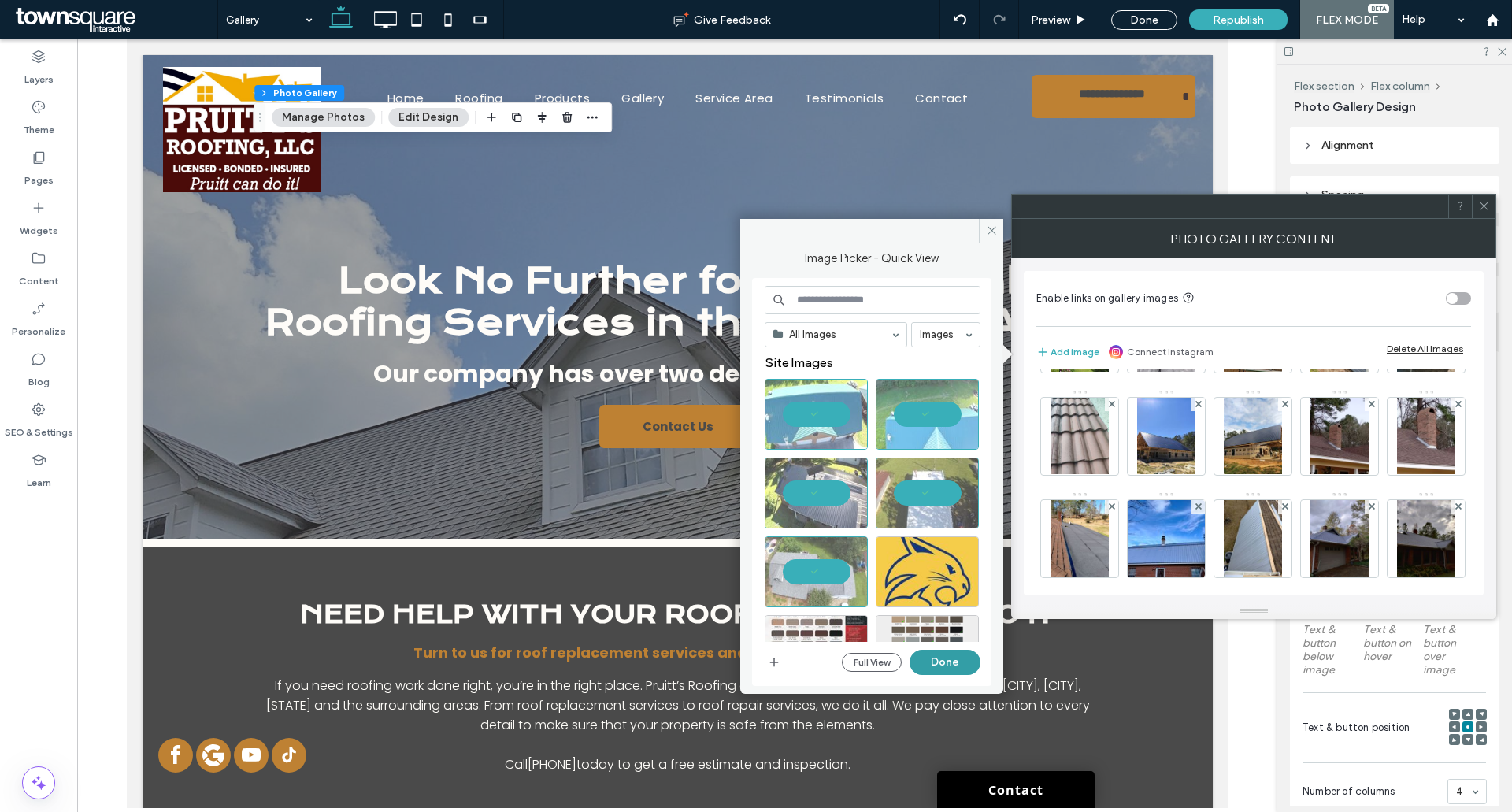 click on "Done" at bounding box center (945, 662) 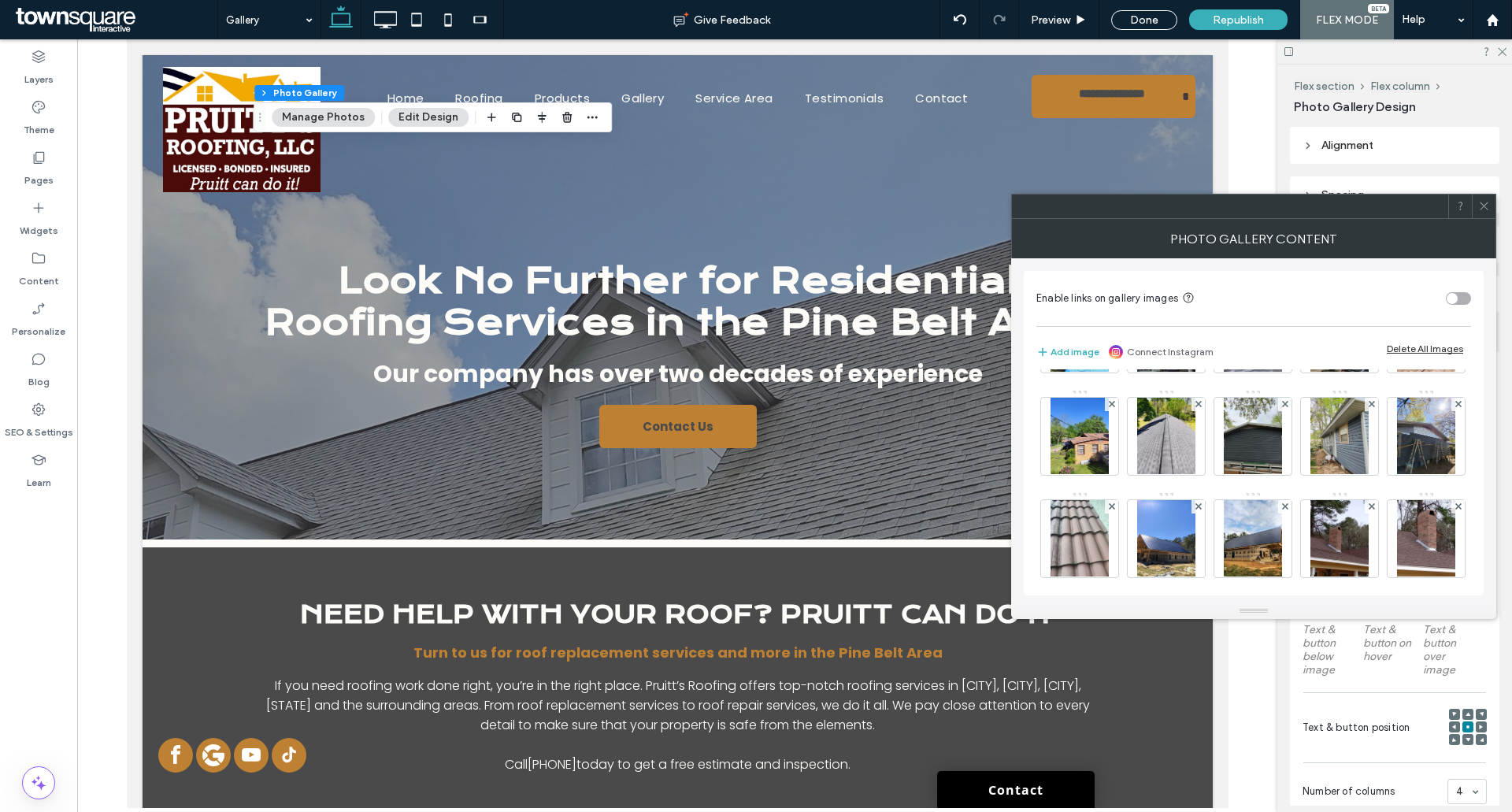 scroll, scrollTop: 603, scrollLeft: 0, axis: vertical 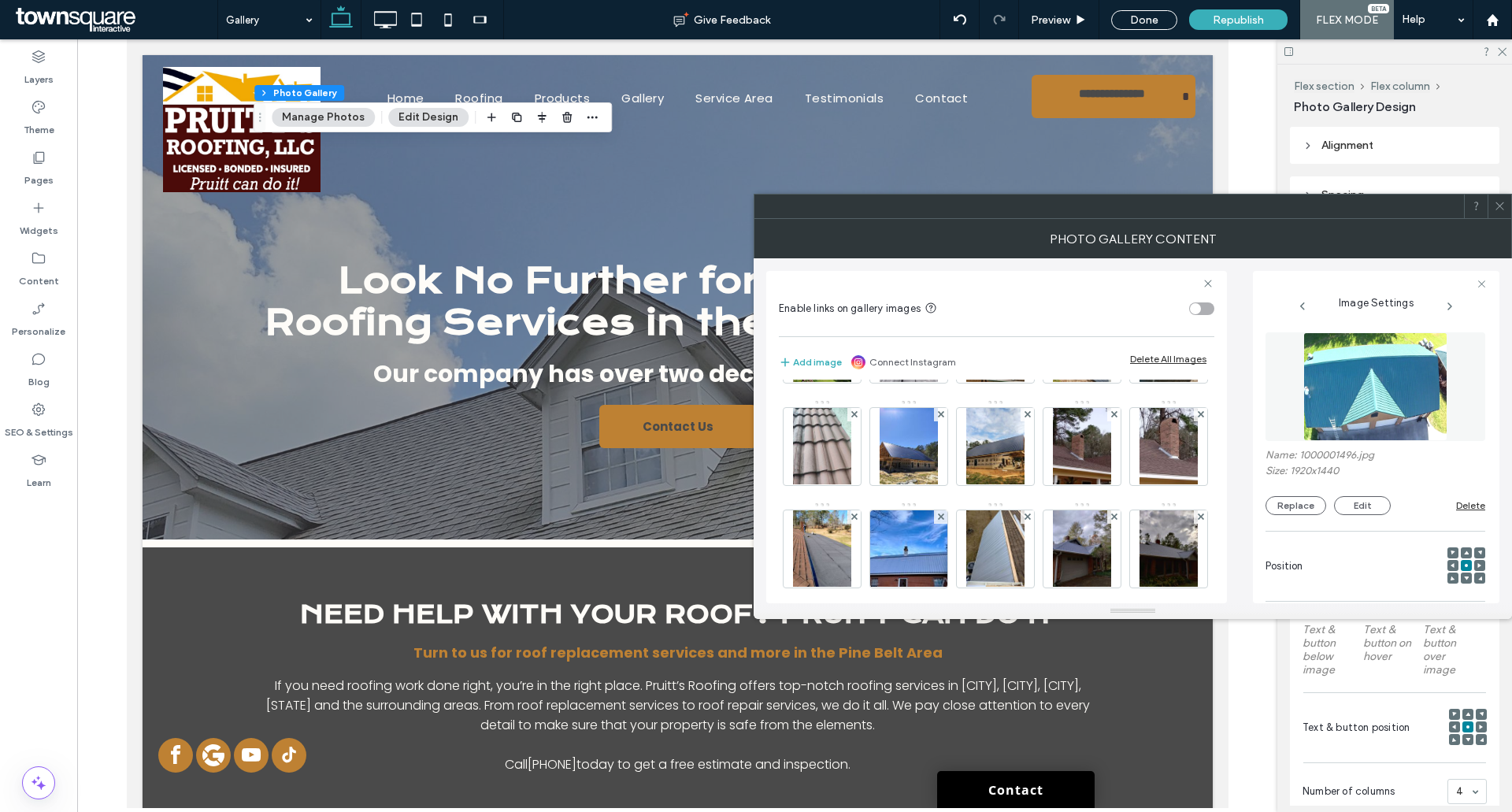 drag, startPoint x: 1503, startPoint y: 212, endPoint x: 1470, endPoint y: 228, distance: 36.67424 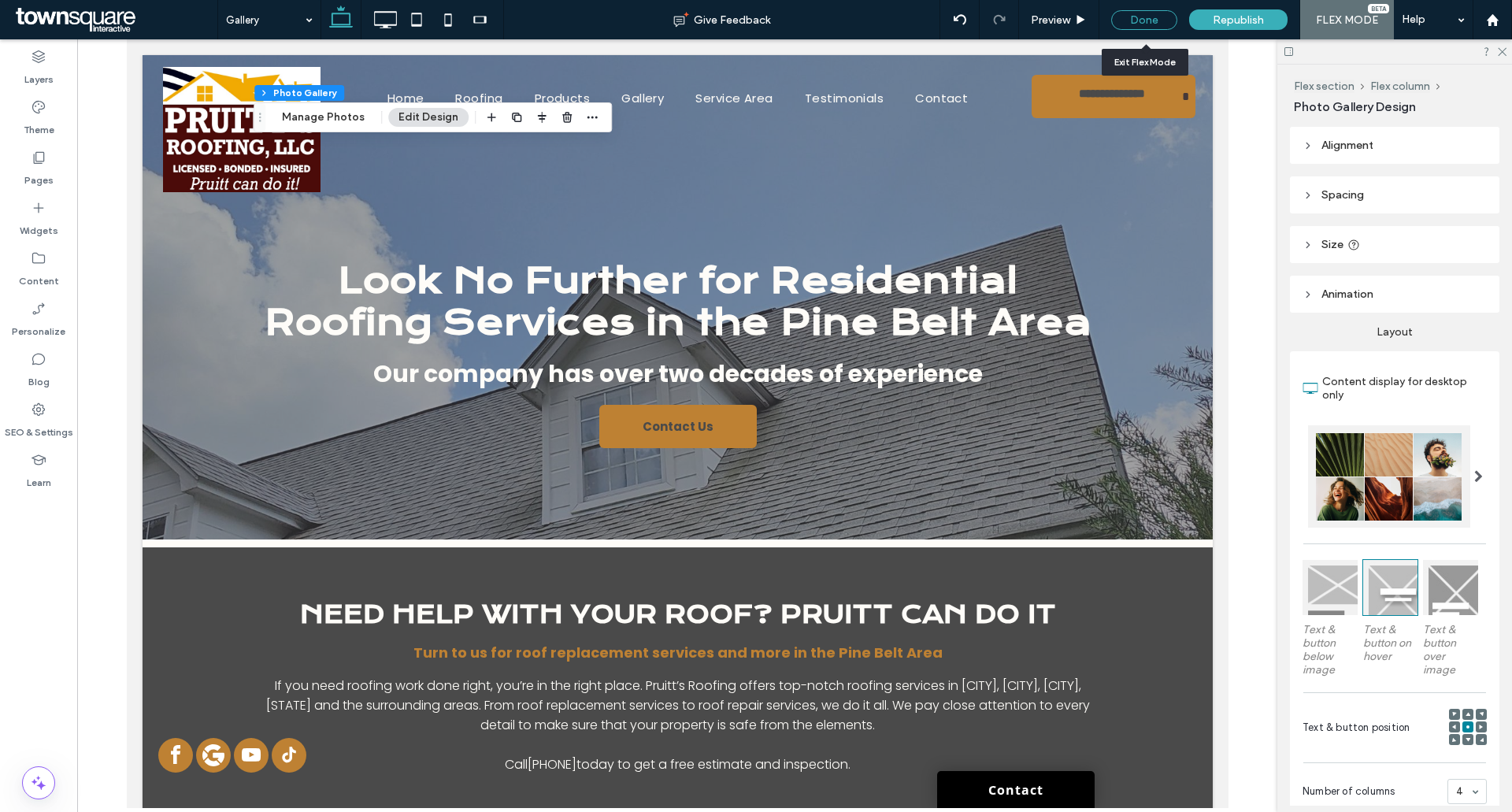 click on "Done" at bounding box center [1144, 20] 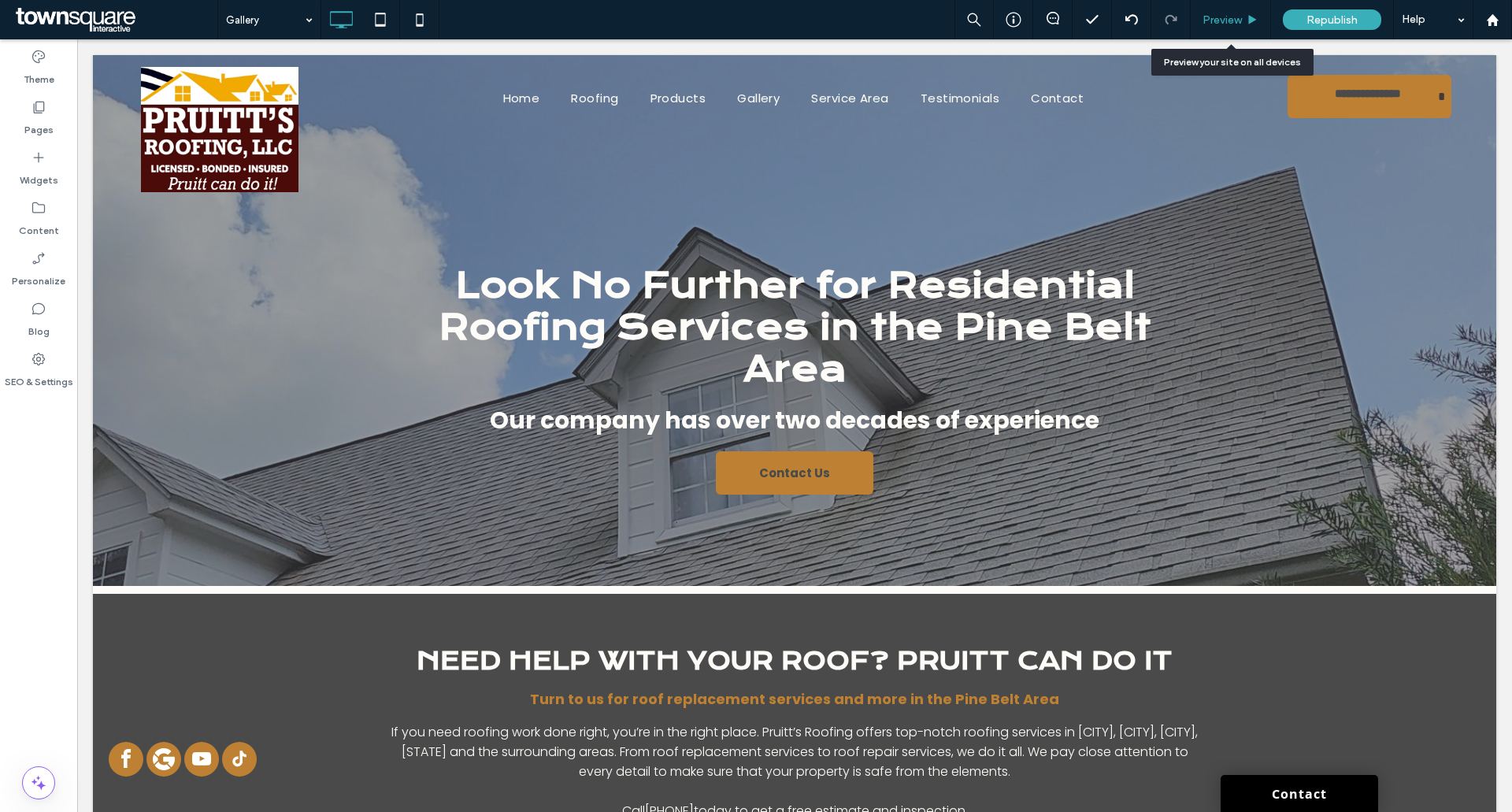 click on "Preview" at bounding box center [1222, 20] 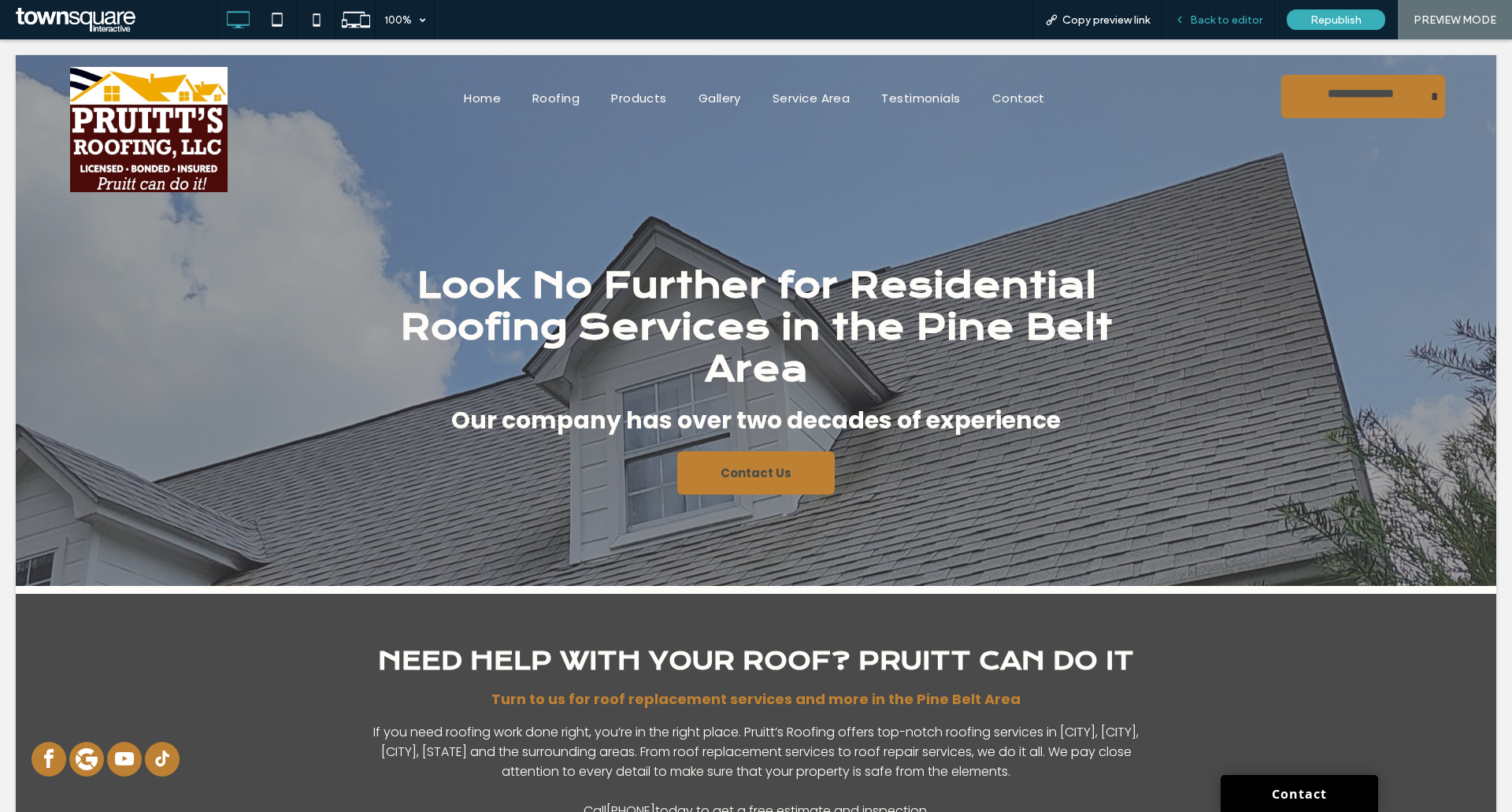 click on "Back to editor" at bounding box center (1226, 20) 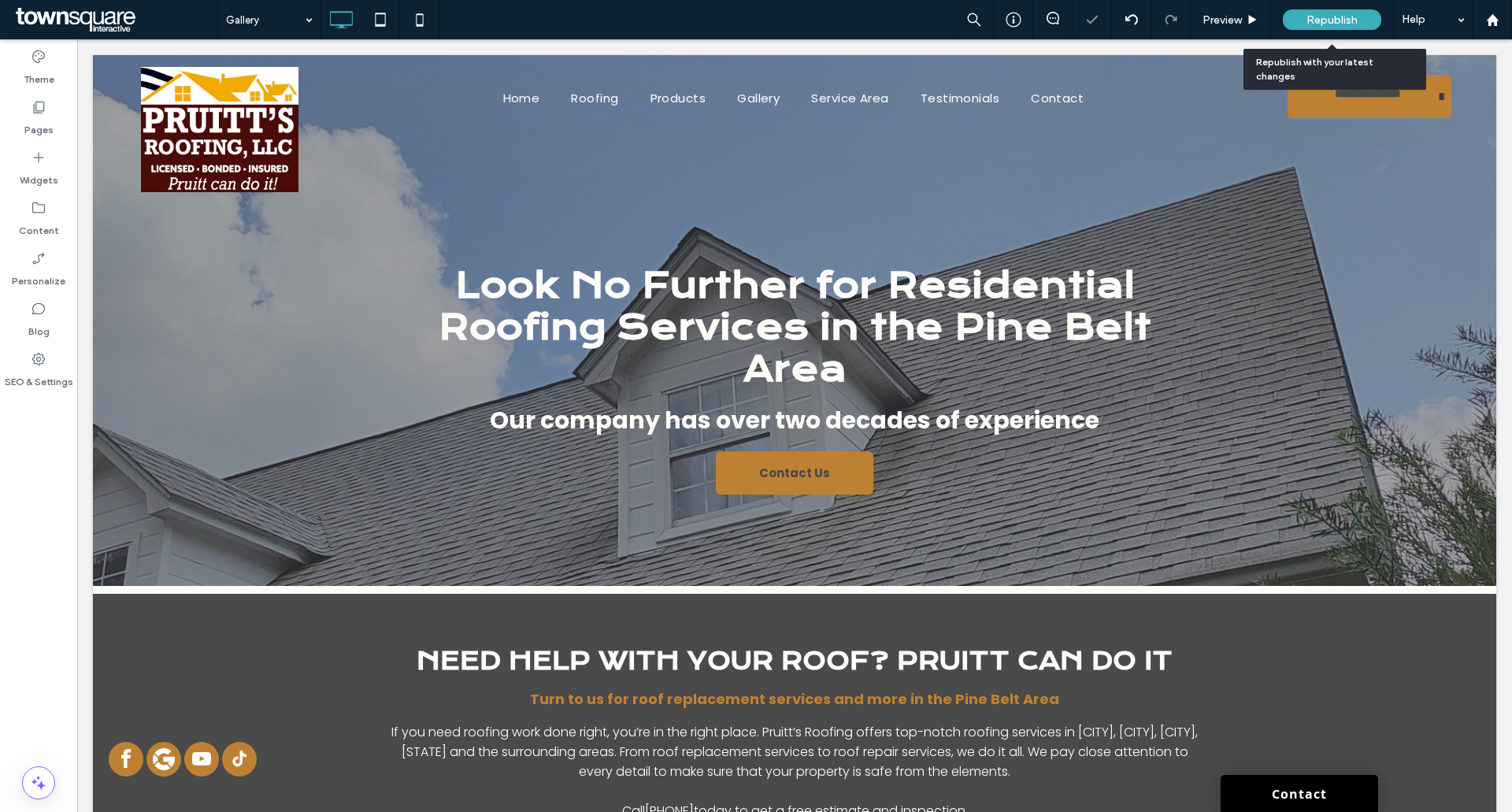 click on "Republish" at bounding box center (1332, 20) 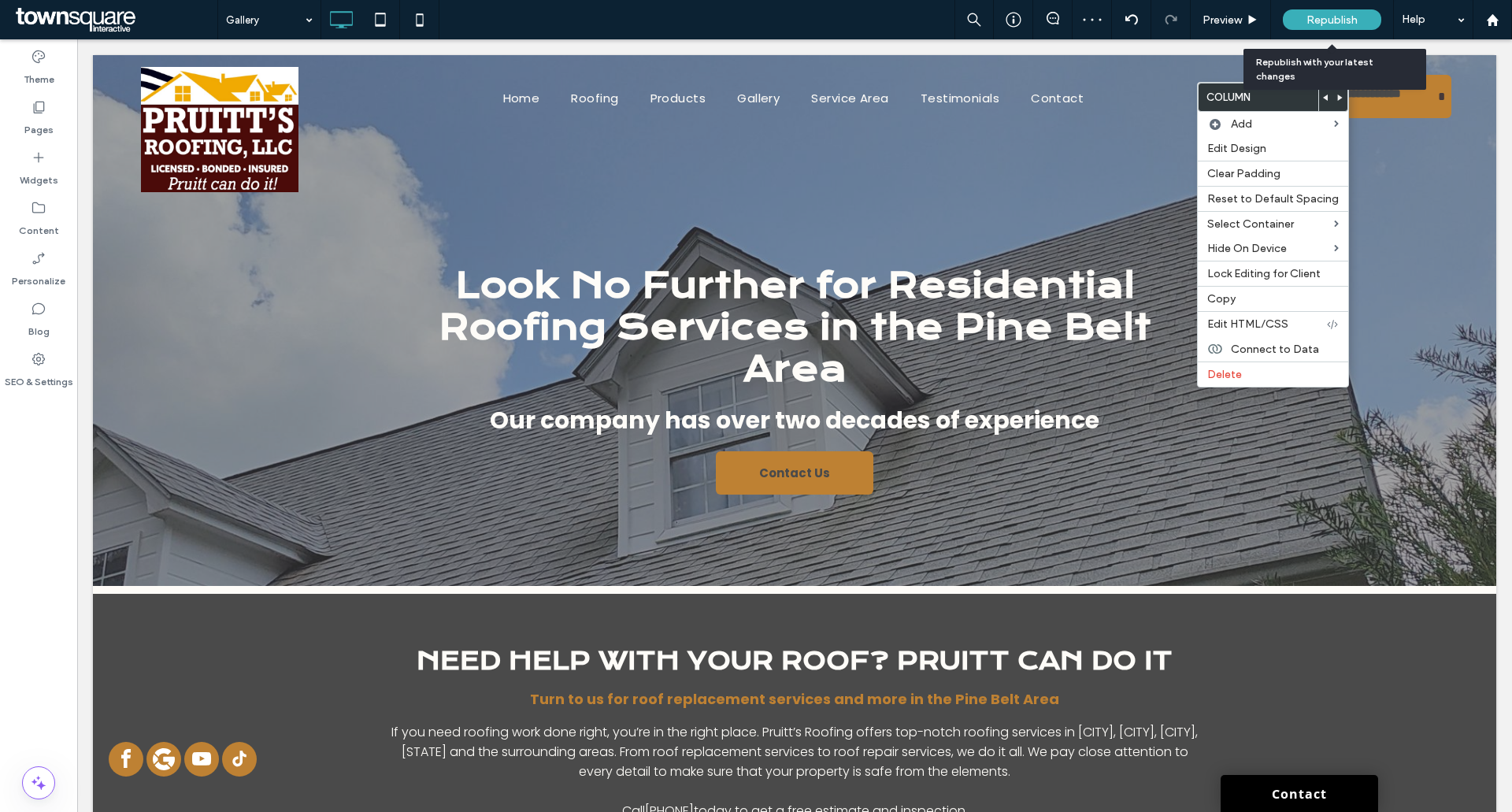 click on "Republish" at bounding box center [1332, 20] 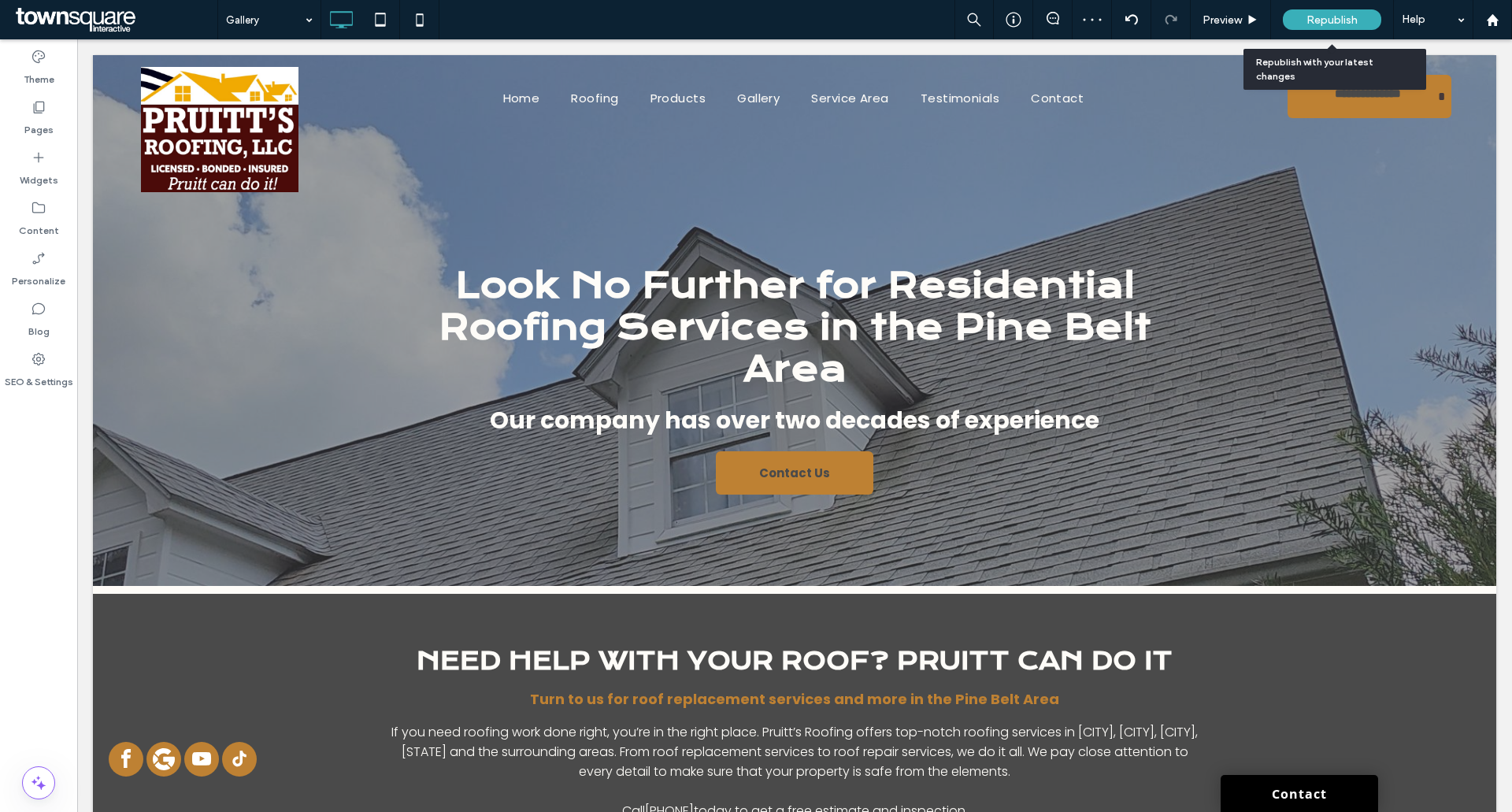 click on "Republish" at bounding box center [1332, 20] 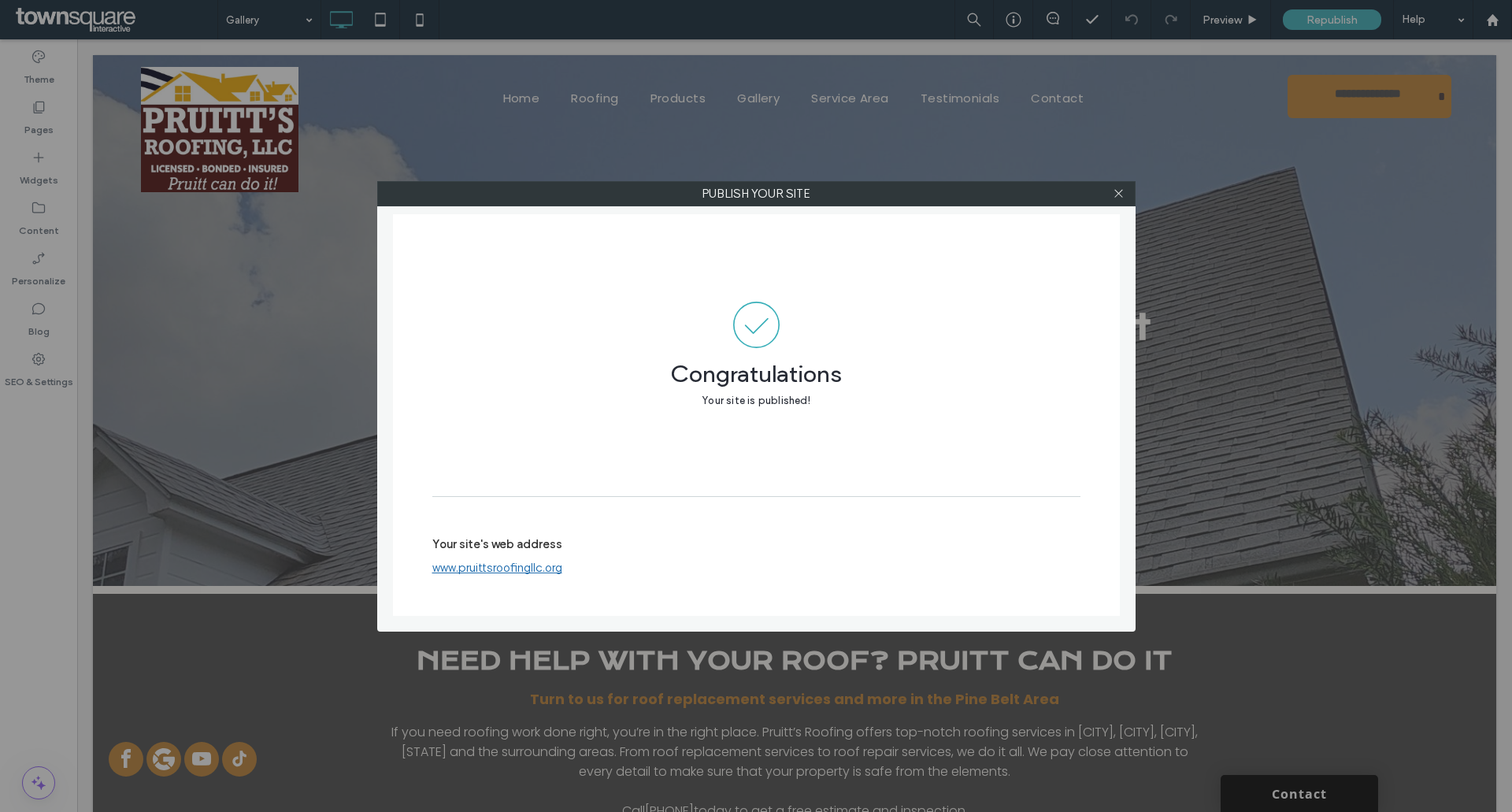drag, startPoint x: 1126, startPoint y: 193, endPoint x: 1154, endPoint y: 219, distance: 38.20995 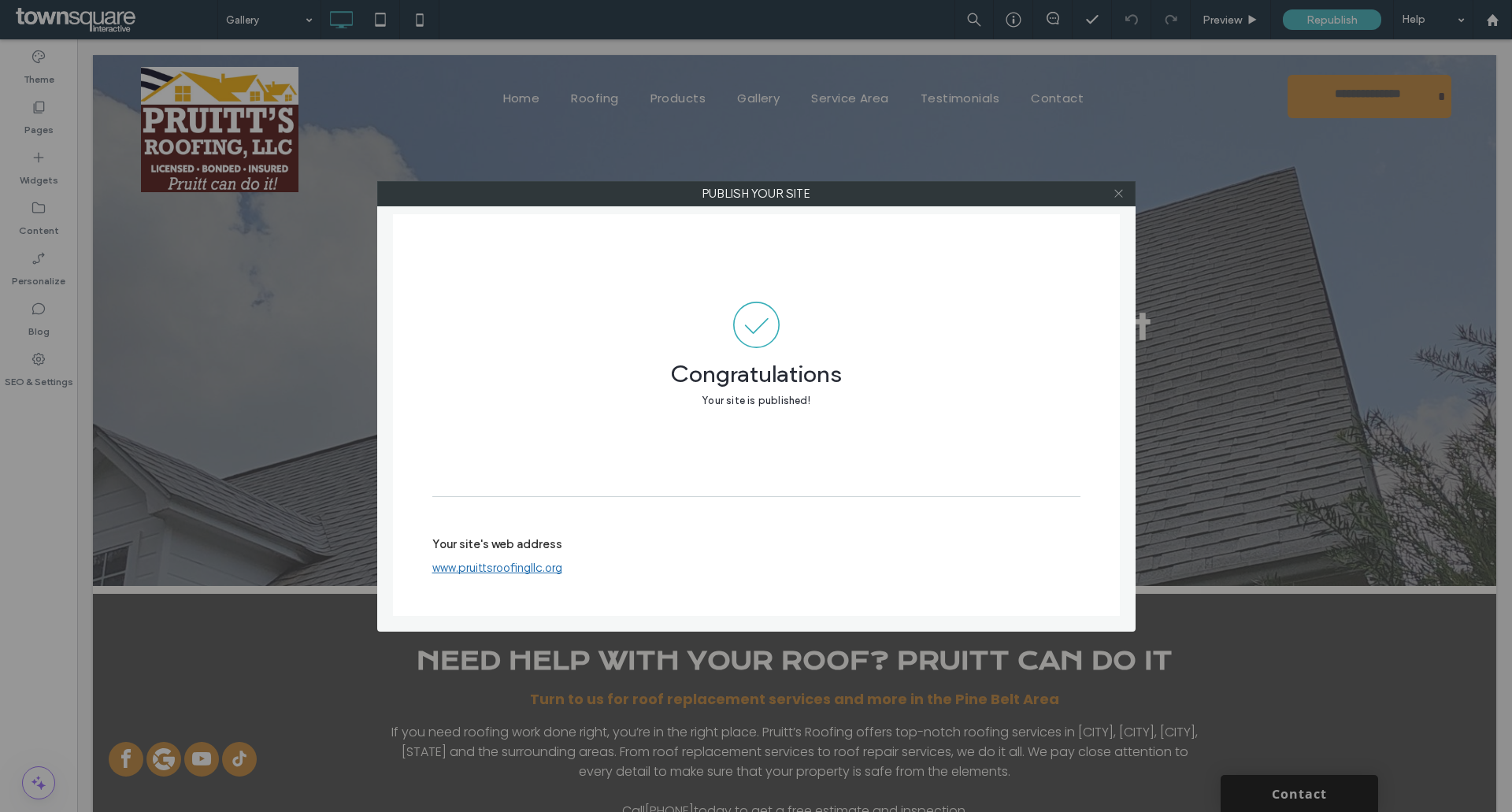 click 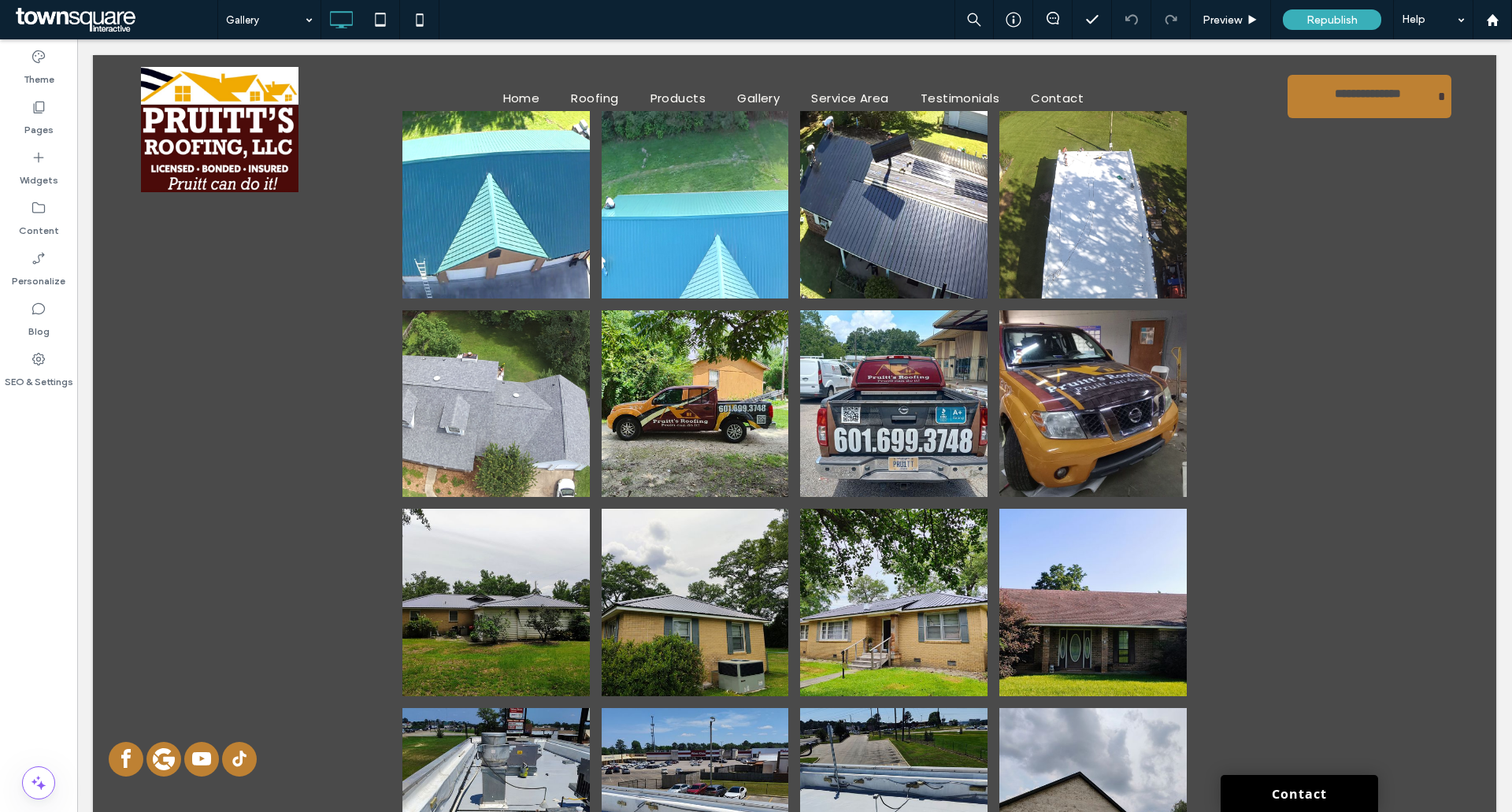 scroll, scrollTop: 488, scrollLeft: 0, axis: vertical 